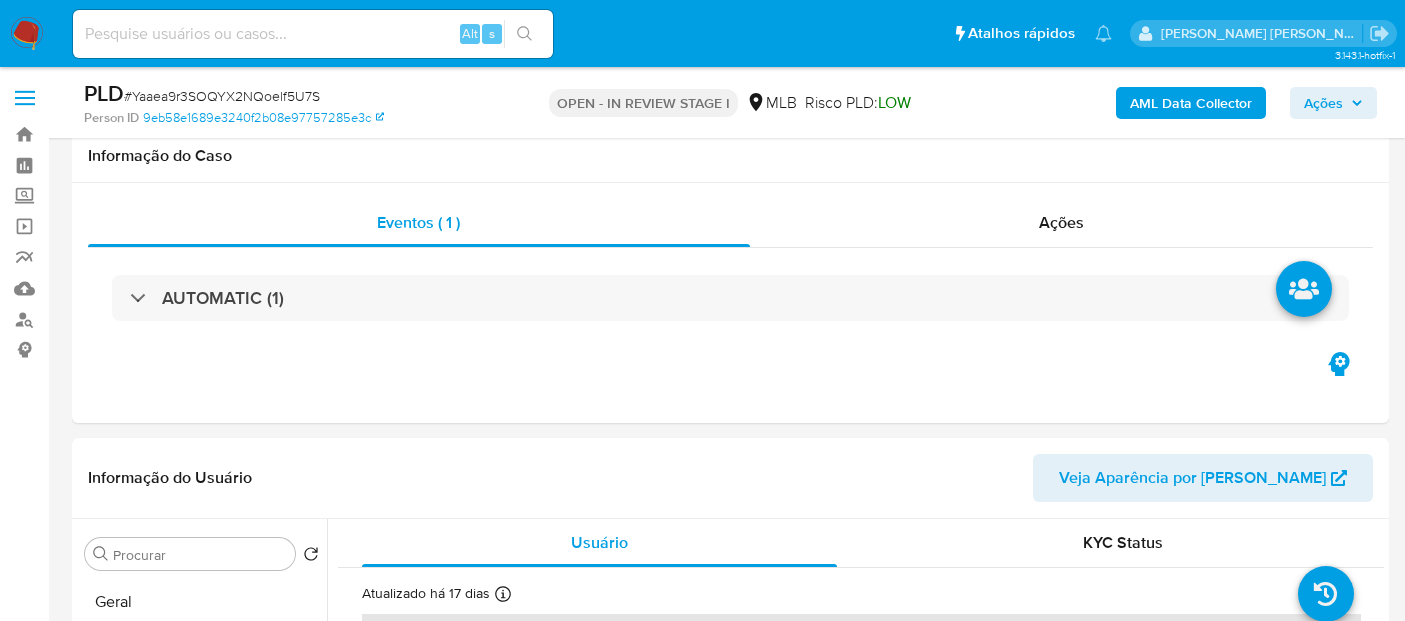 scroll, scrollTop: 2036, scrollLeft: 0, axis: vertical 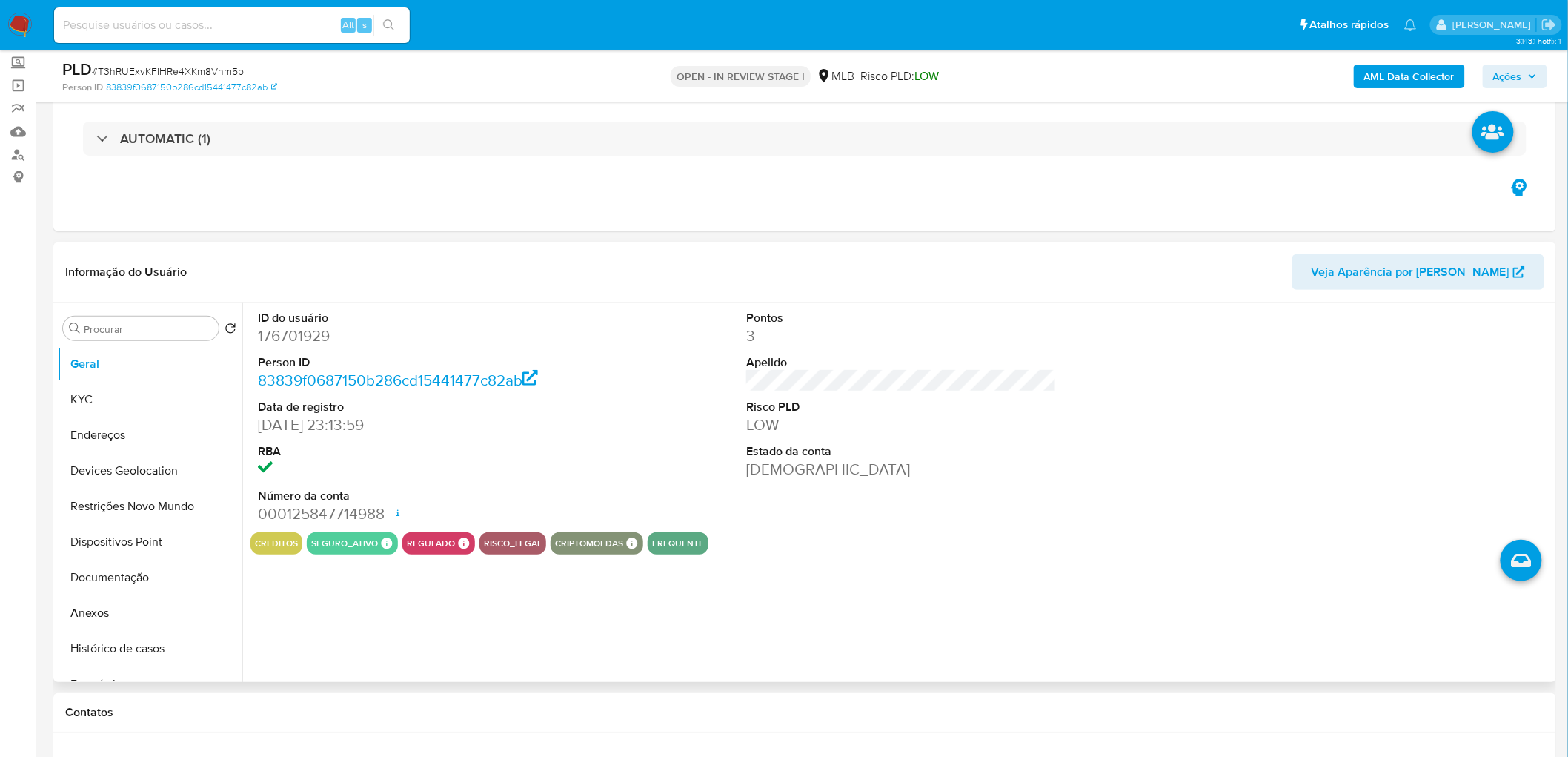 select on "10" 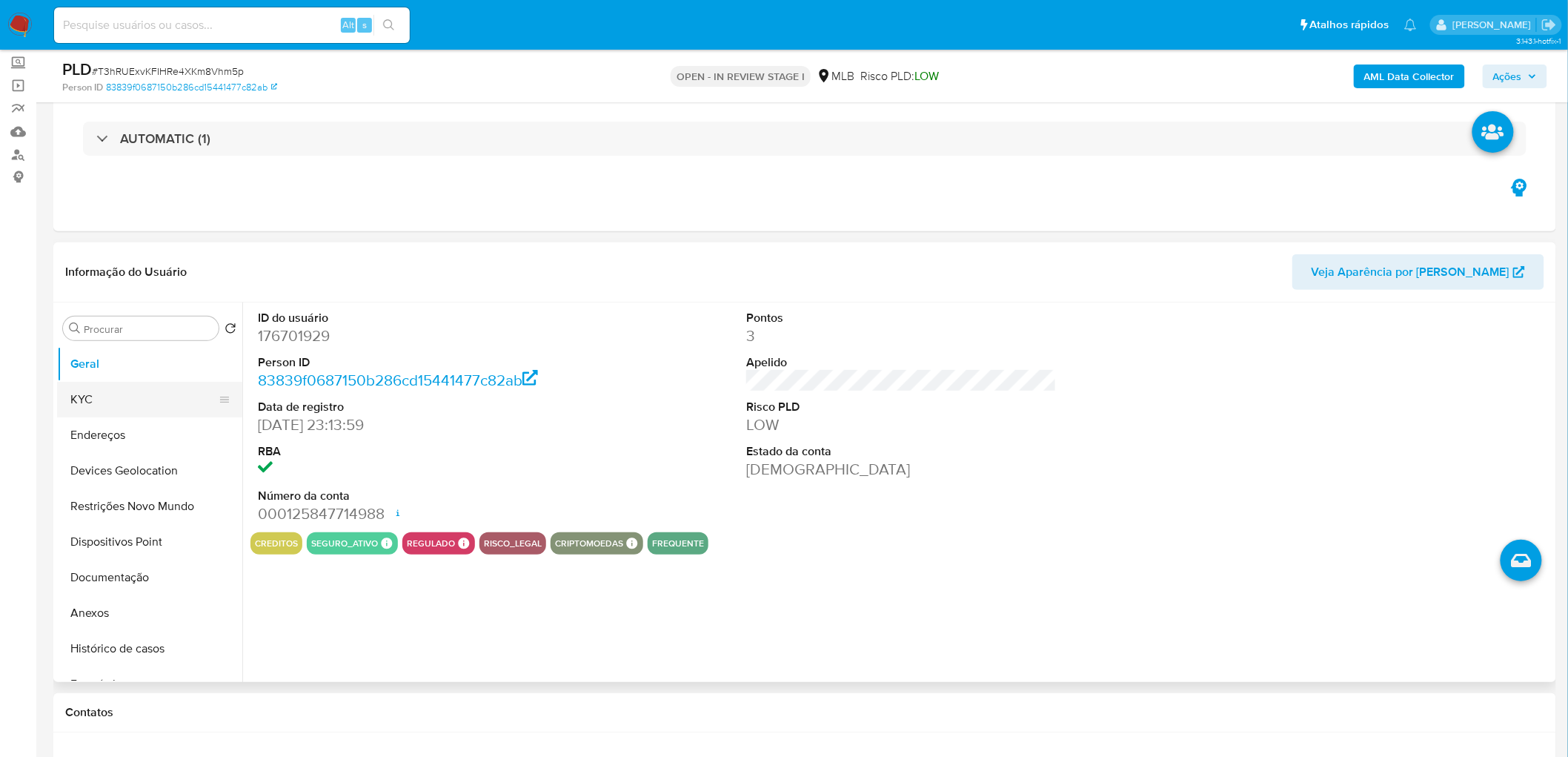 click on "KYC" at bounding box center [144, 400] 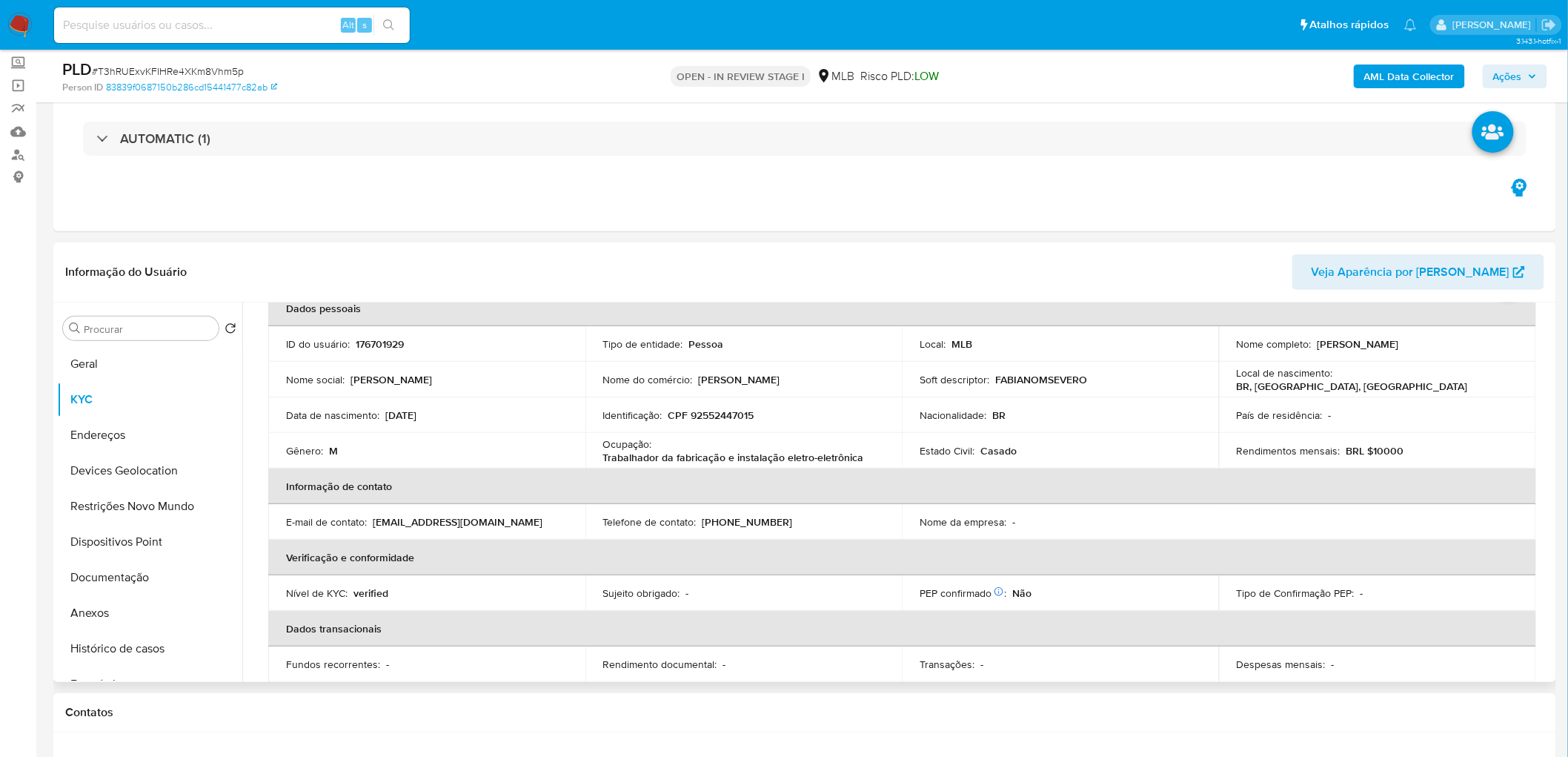scroll, scrollTop: 0, scrollLeft: 0, axis: both 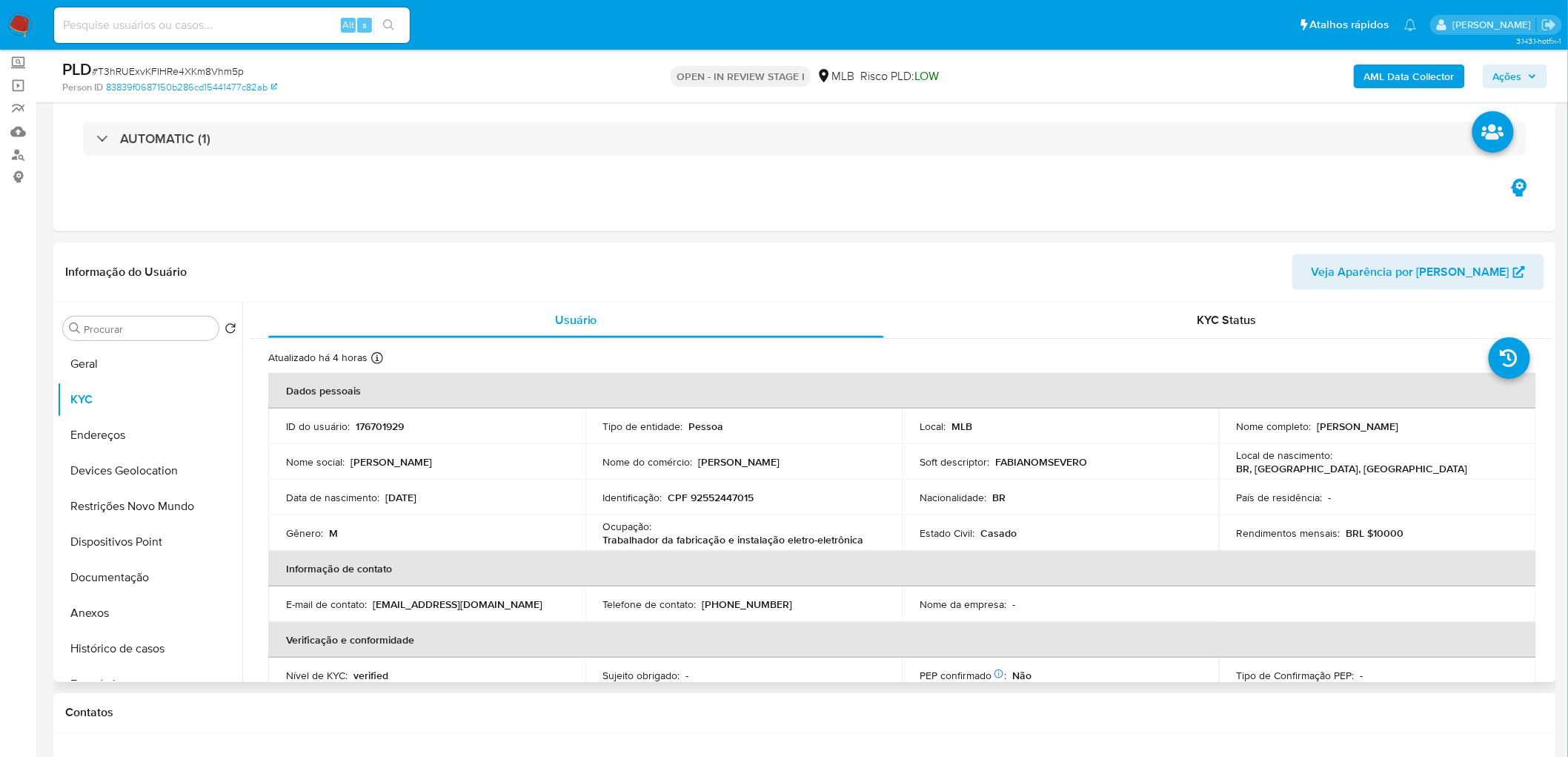 type 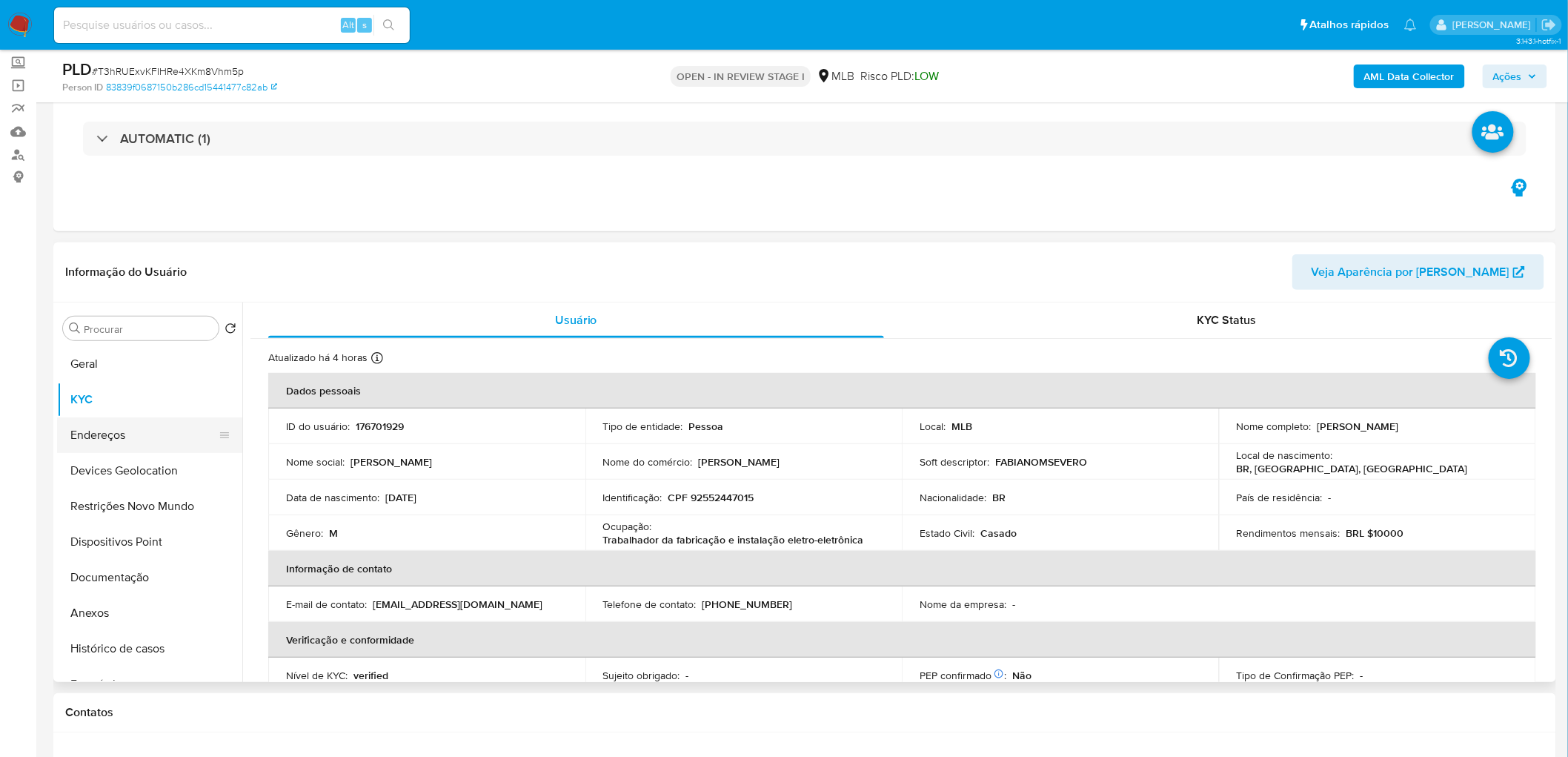 click on "Endereços" at bounding box center [144, 435] 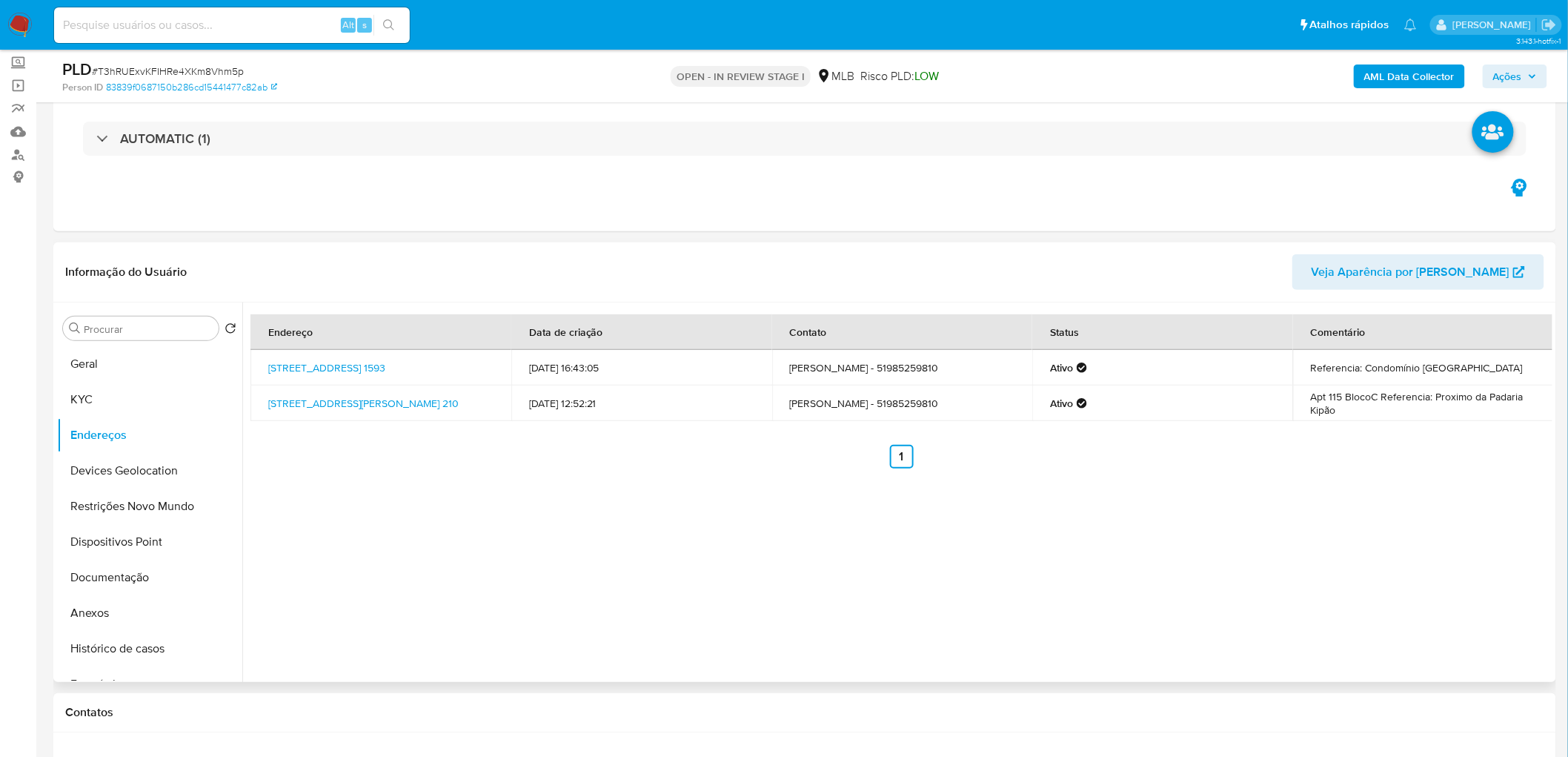 type 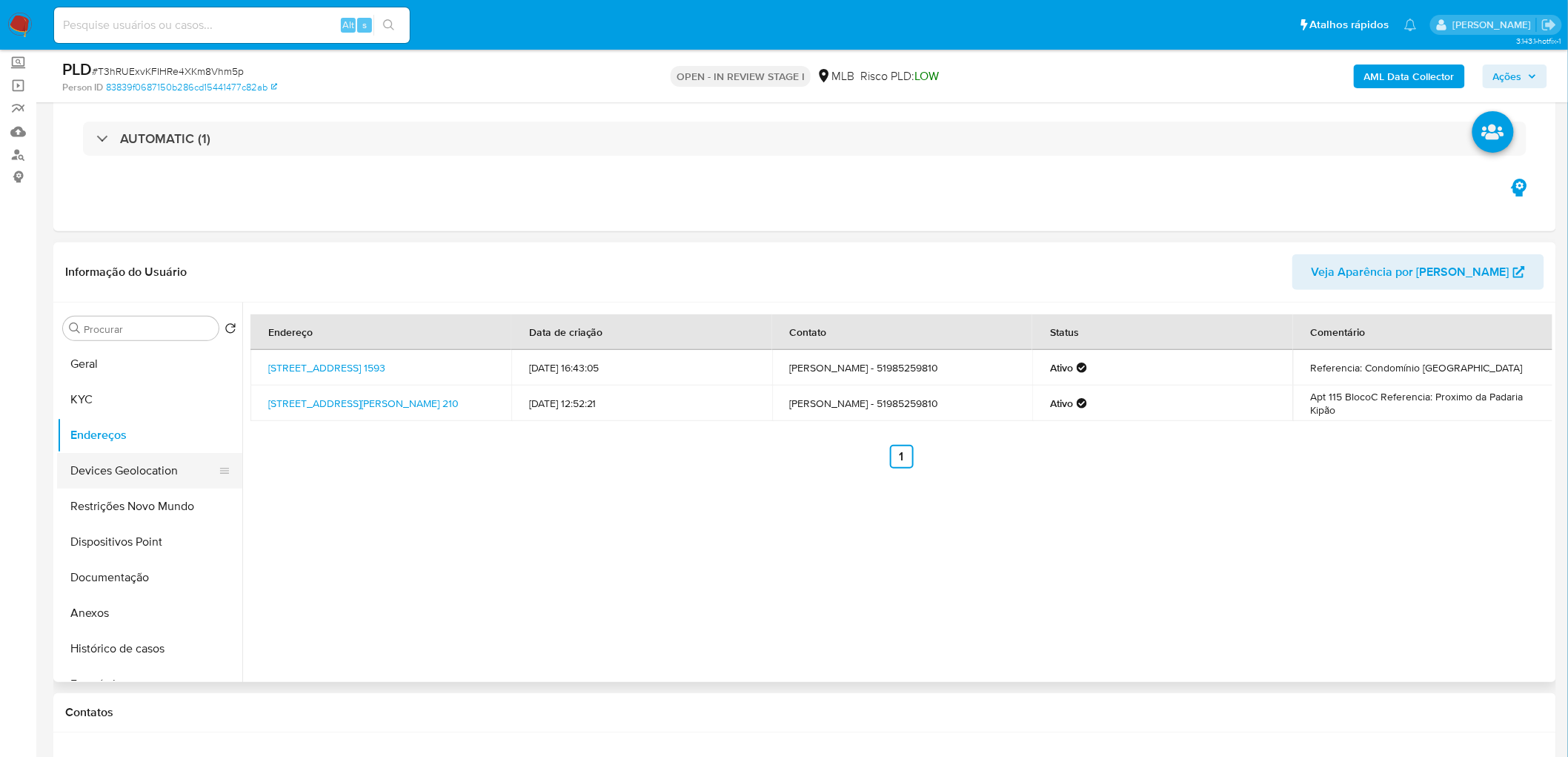drag, startPoint x: 152, startPoint y: 476, endPoint x: 151, endPoint y: 484, distance: 8.062258 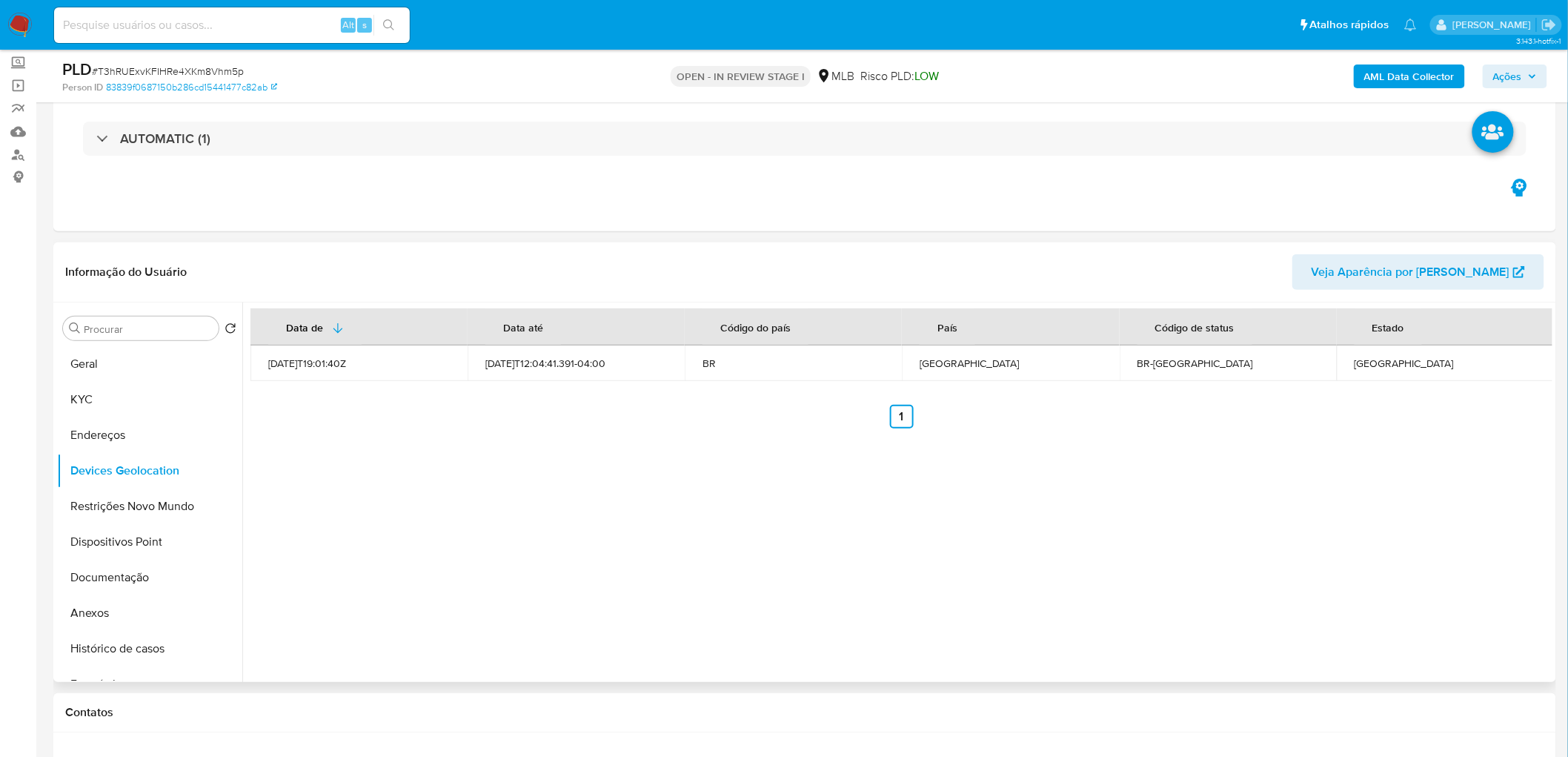type 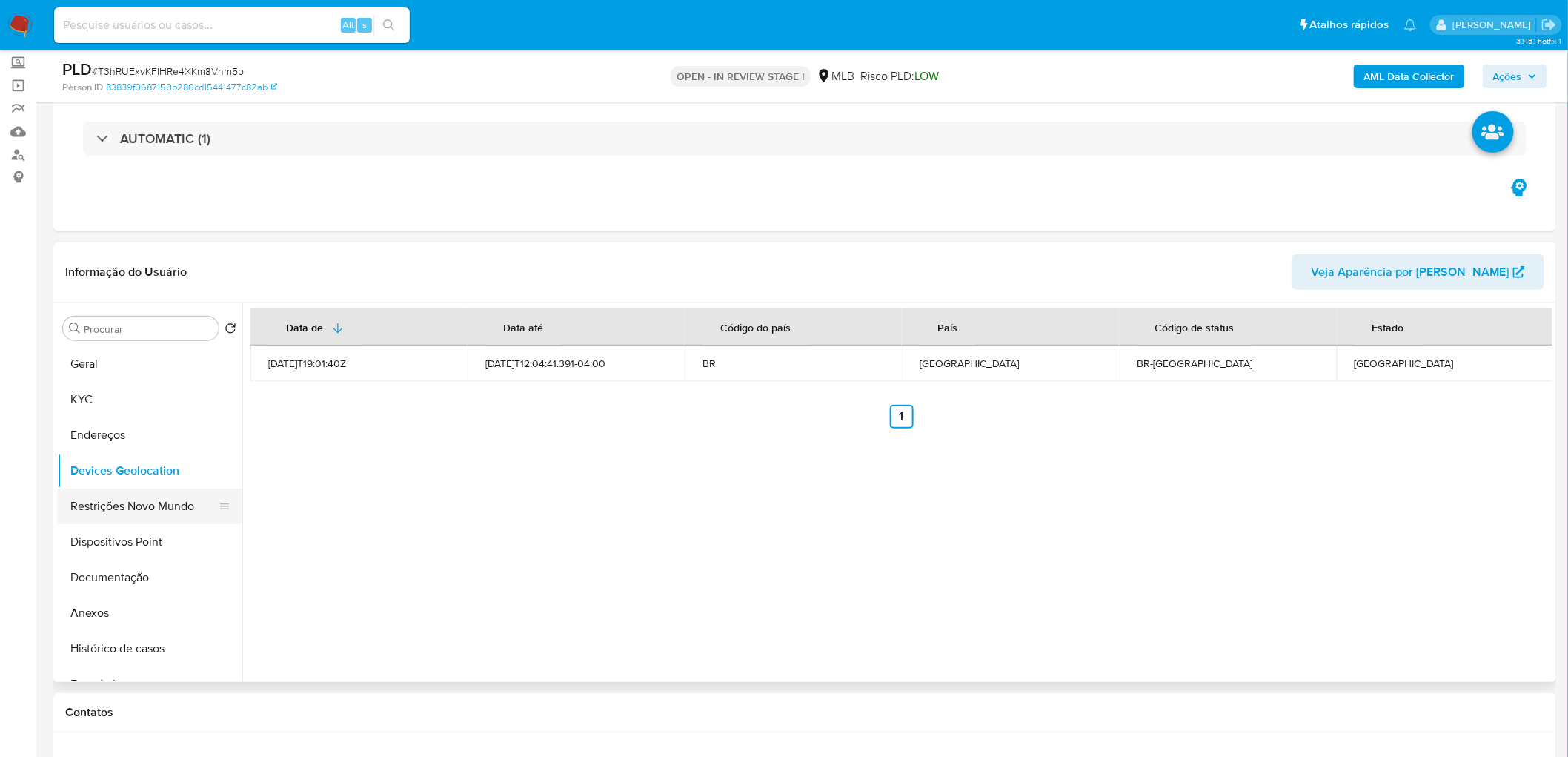 click on "Restrições Novo Mundo" at bounding box center [144, 506] 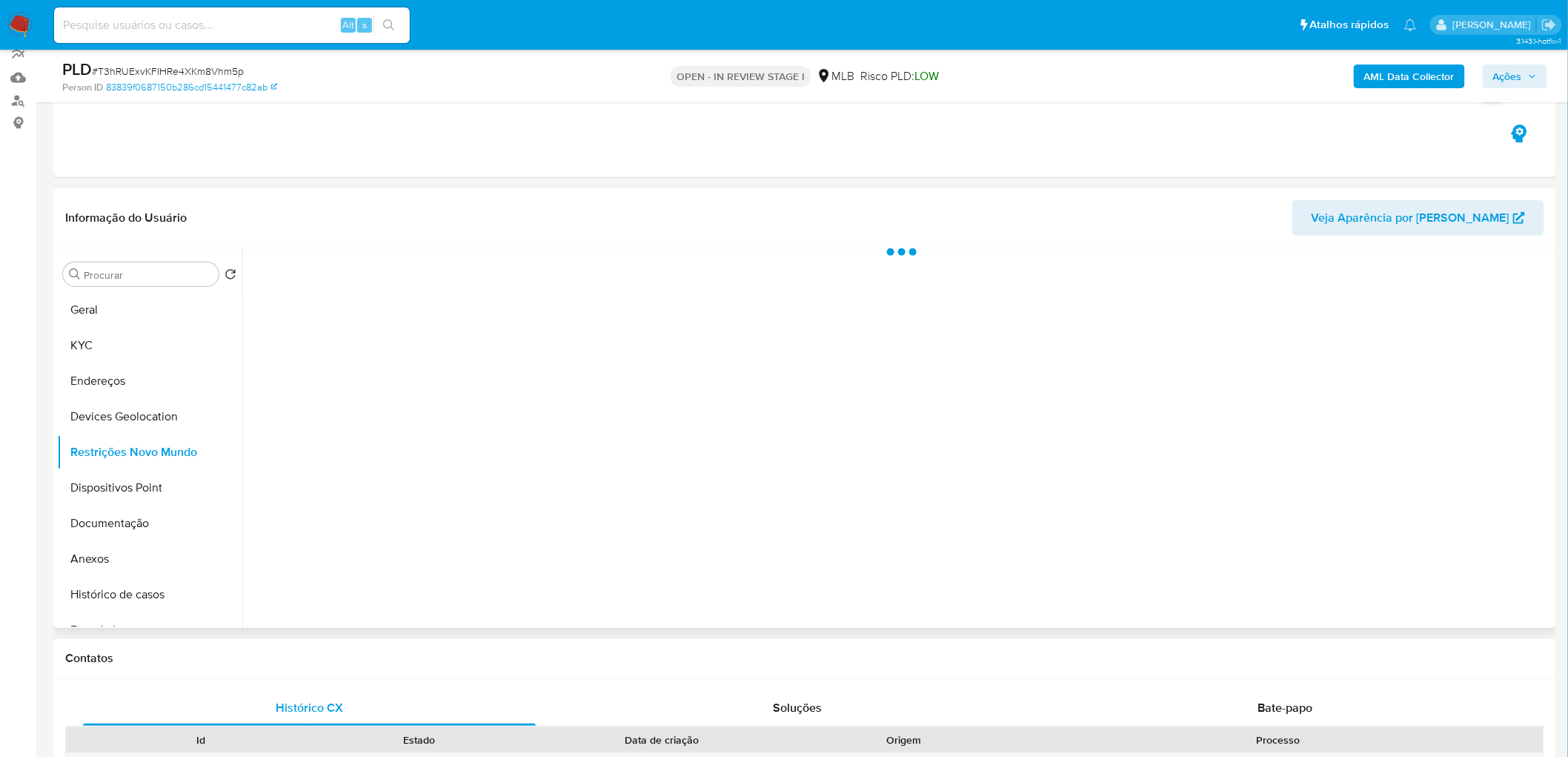 scroll, scrollTop: 165, scrollLeft: 0, axis: vertical 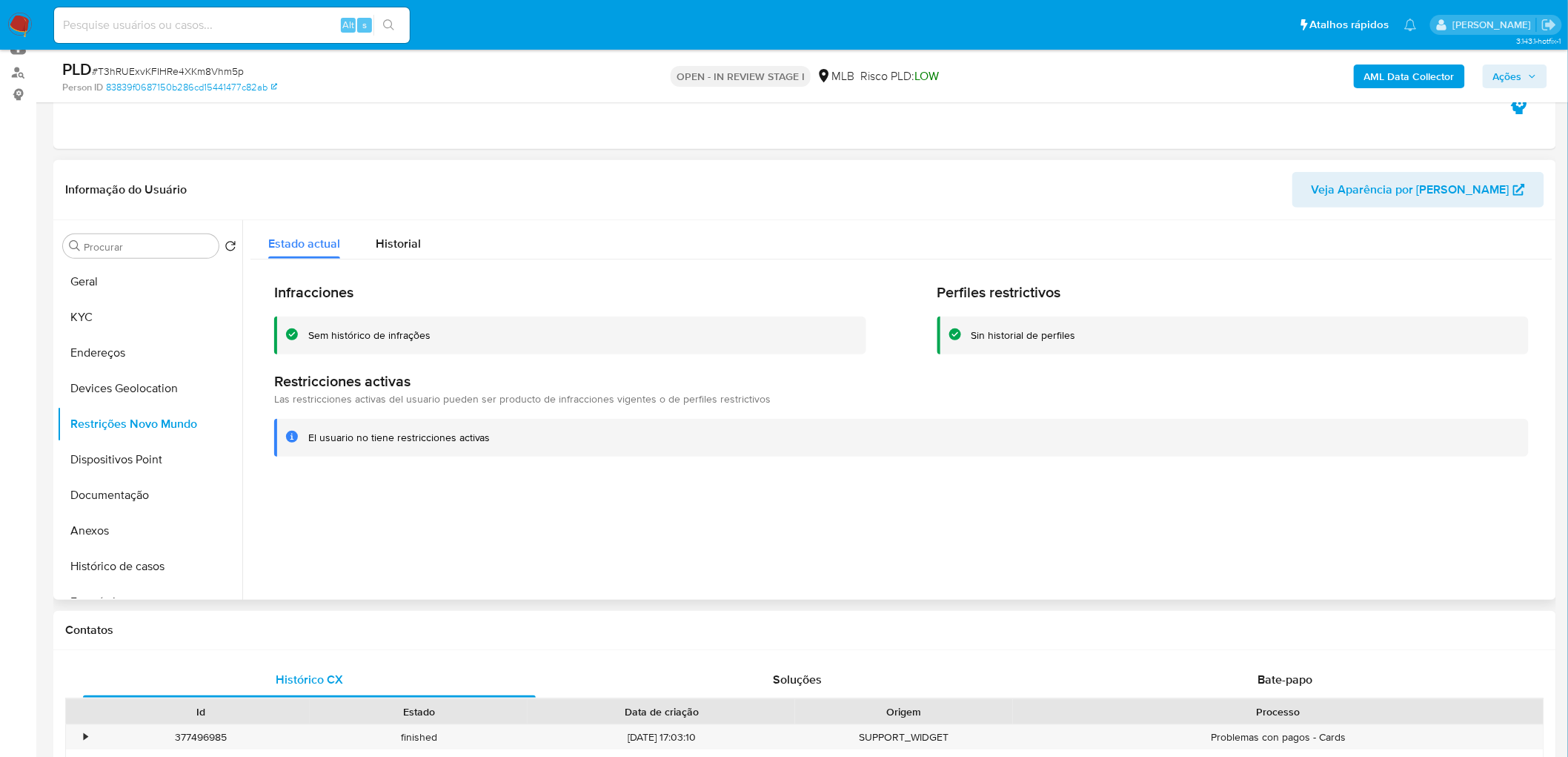 type 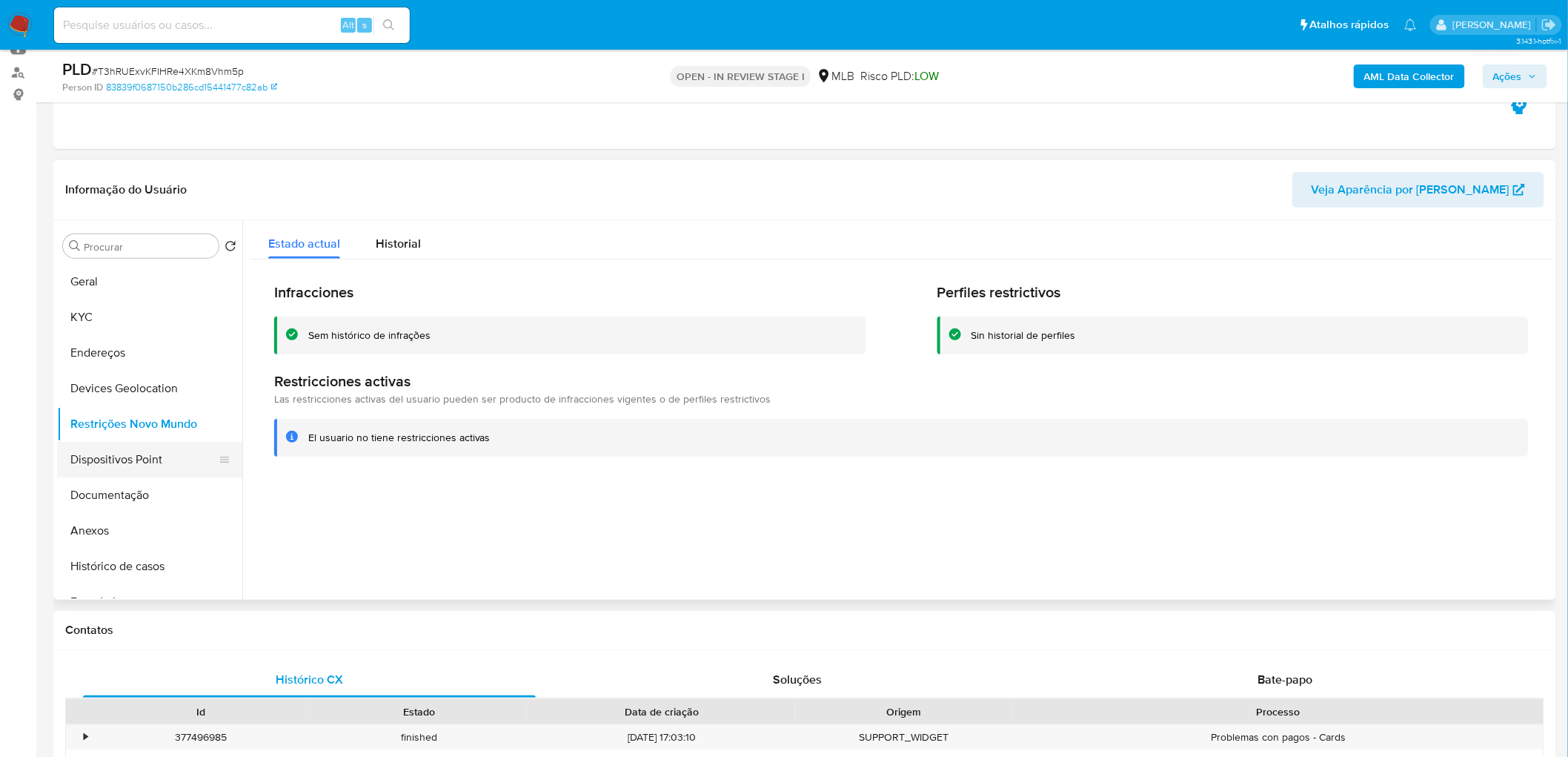 click on "Dispositivos Point" at bounding box center (144, 460) 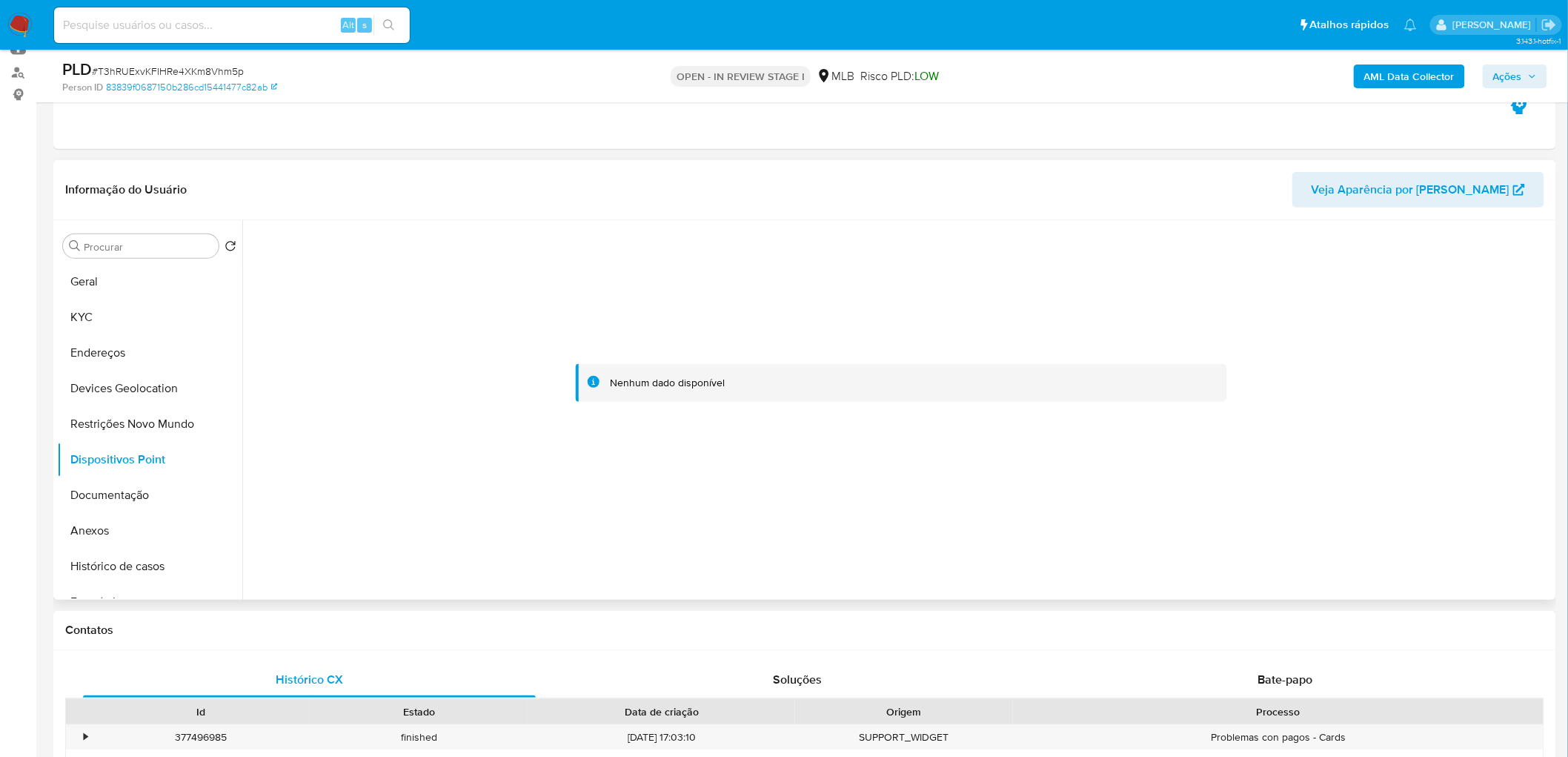 type 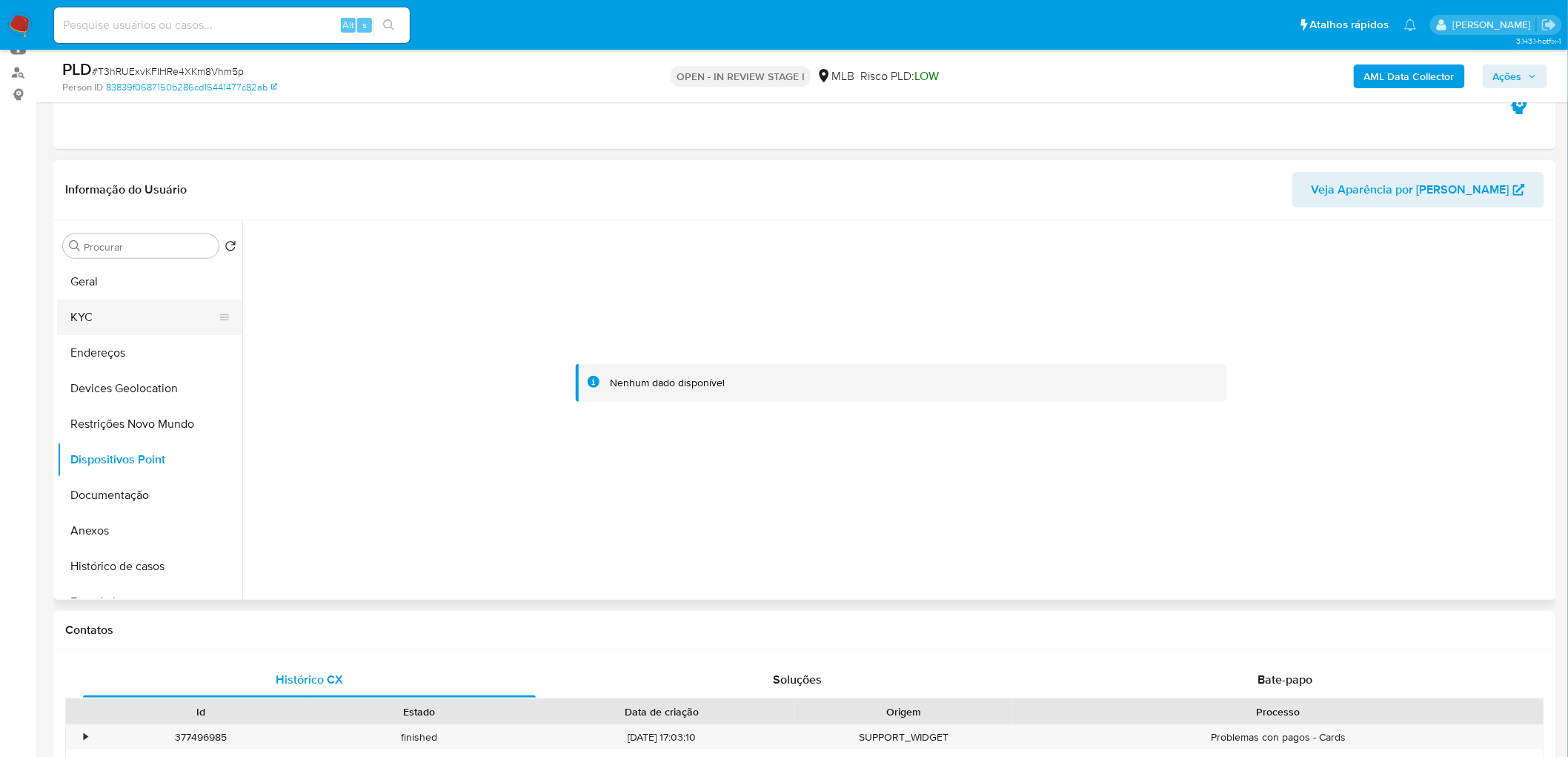 click on "KYC" at bounding box center [144, 317] 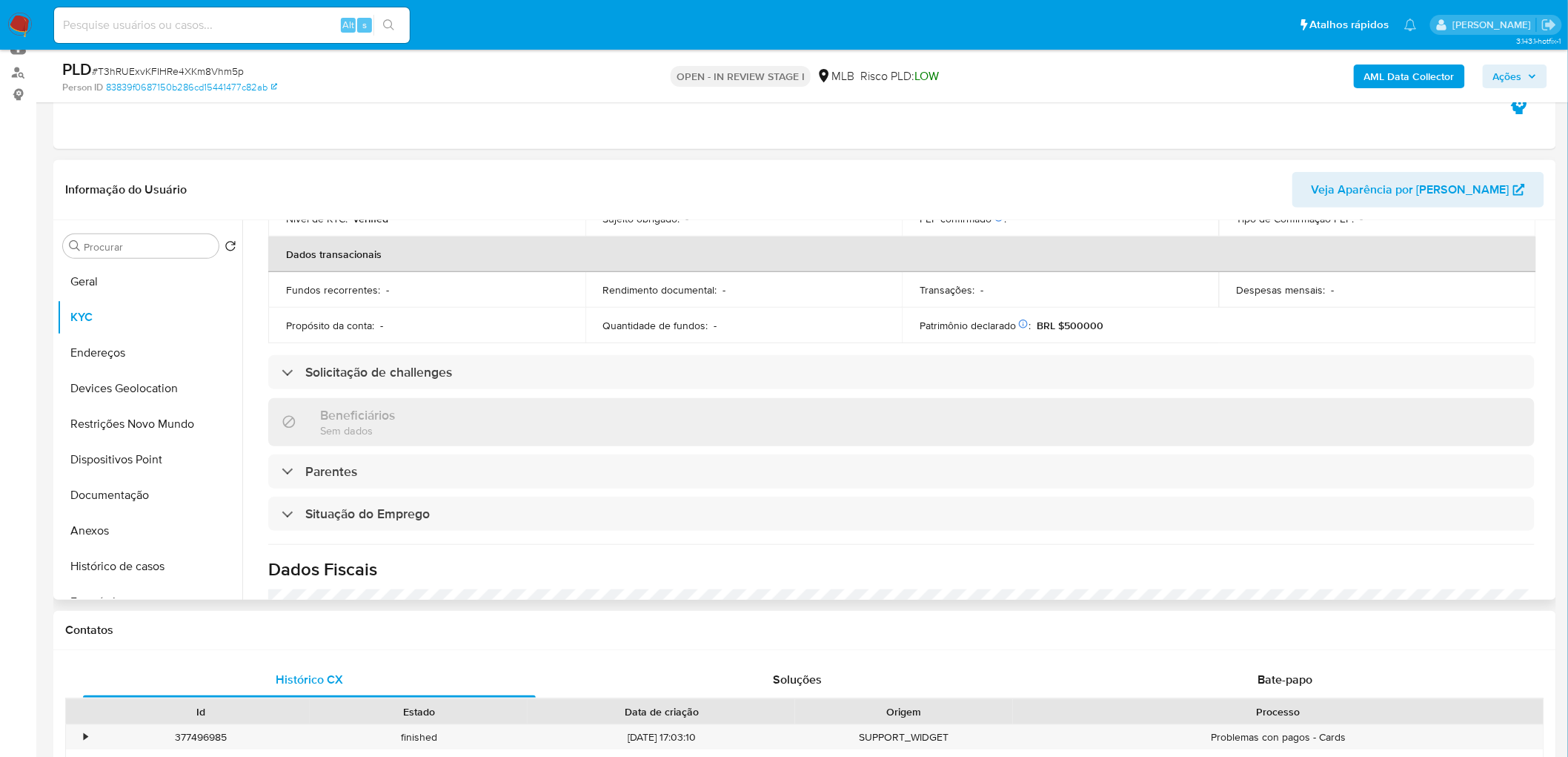 scroll, scrollTop: 617, scrollLeft: 0, axis: vertical 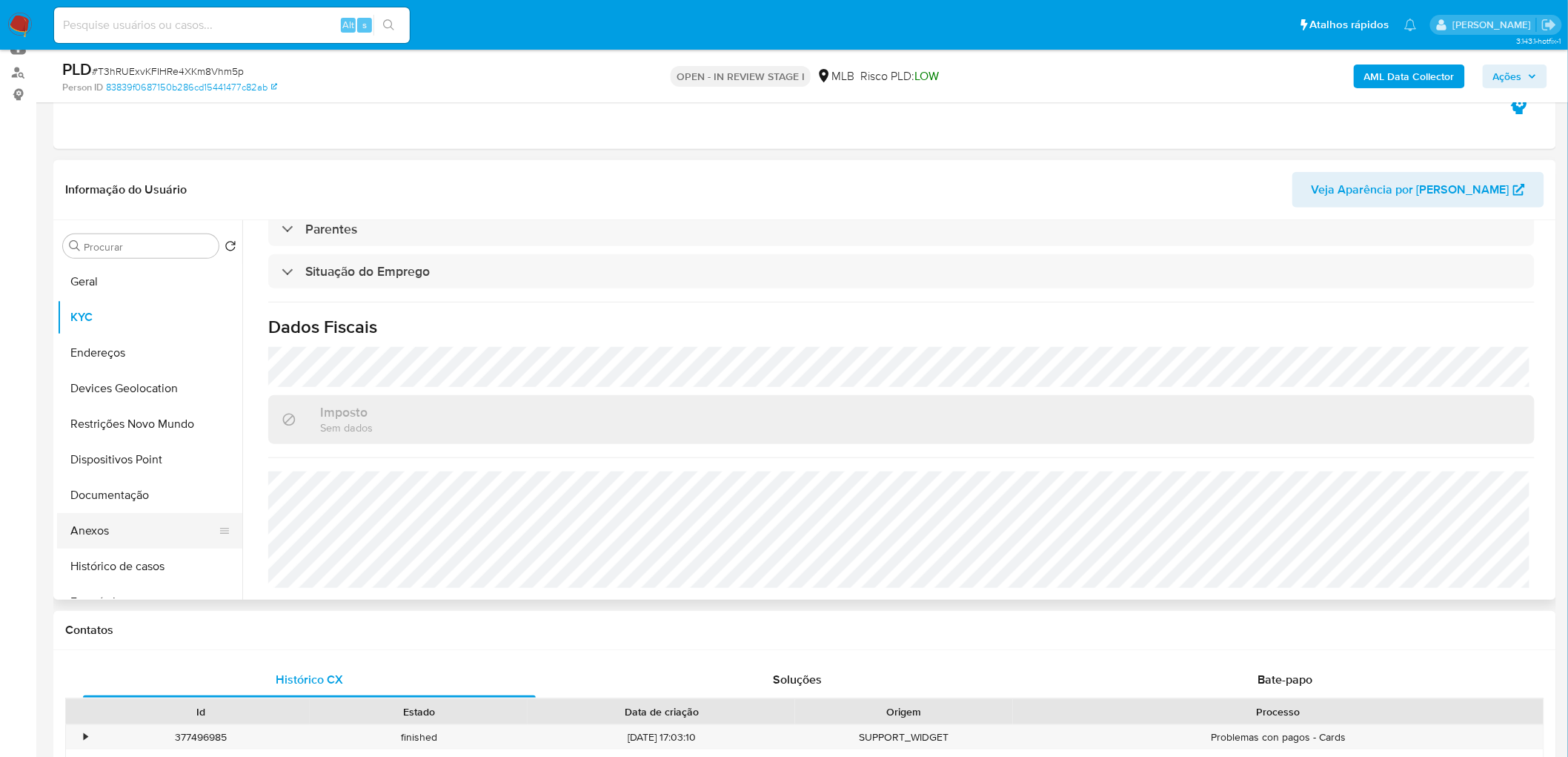 click on "Anexos" at bounding box center (144, 531) 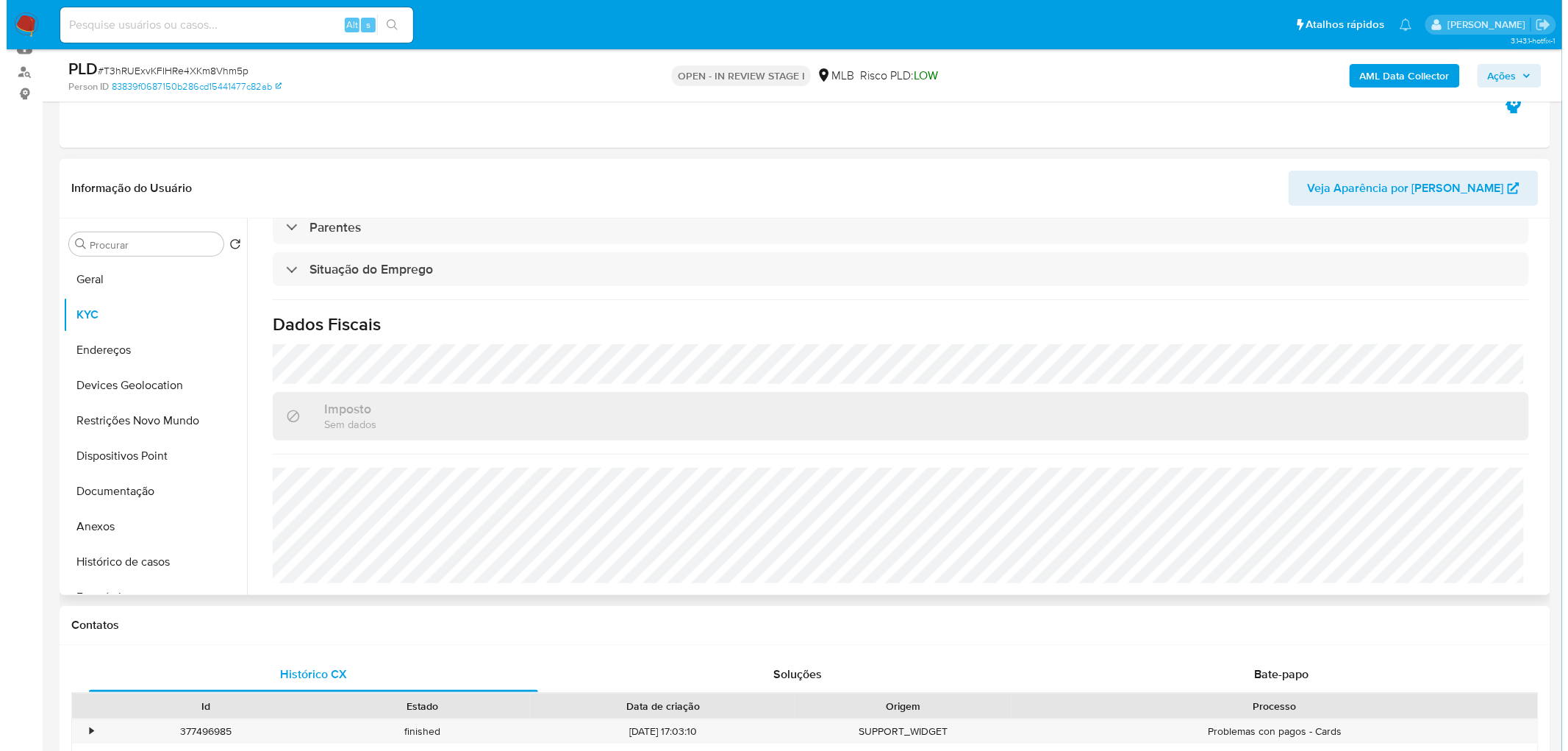scroll, scrollTop: 0, scrollLeft: 0, axis: both 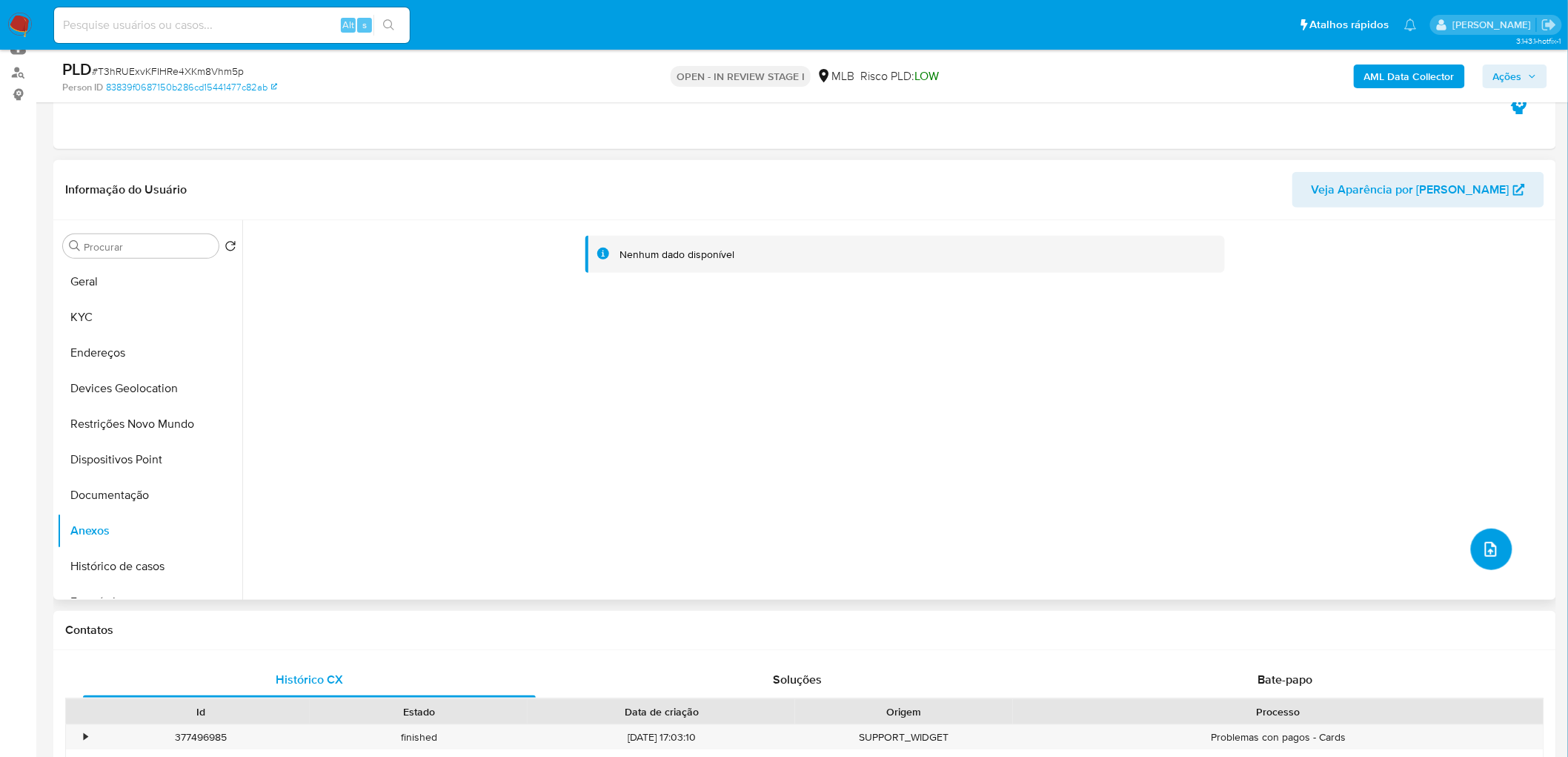 click at bounding box center (1492, 549) 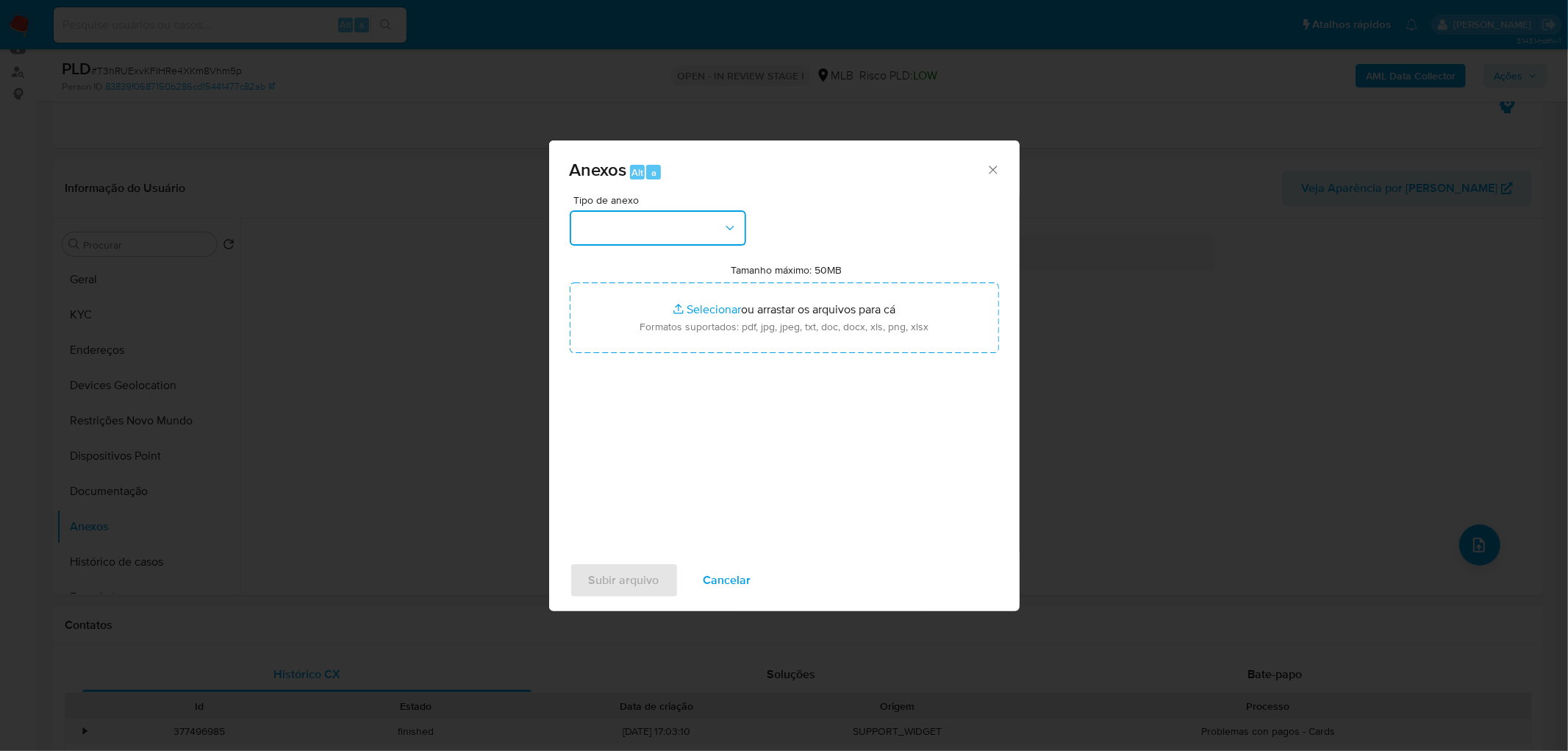 click at bounding box center [658, 228] 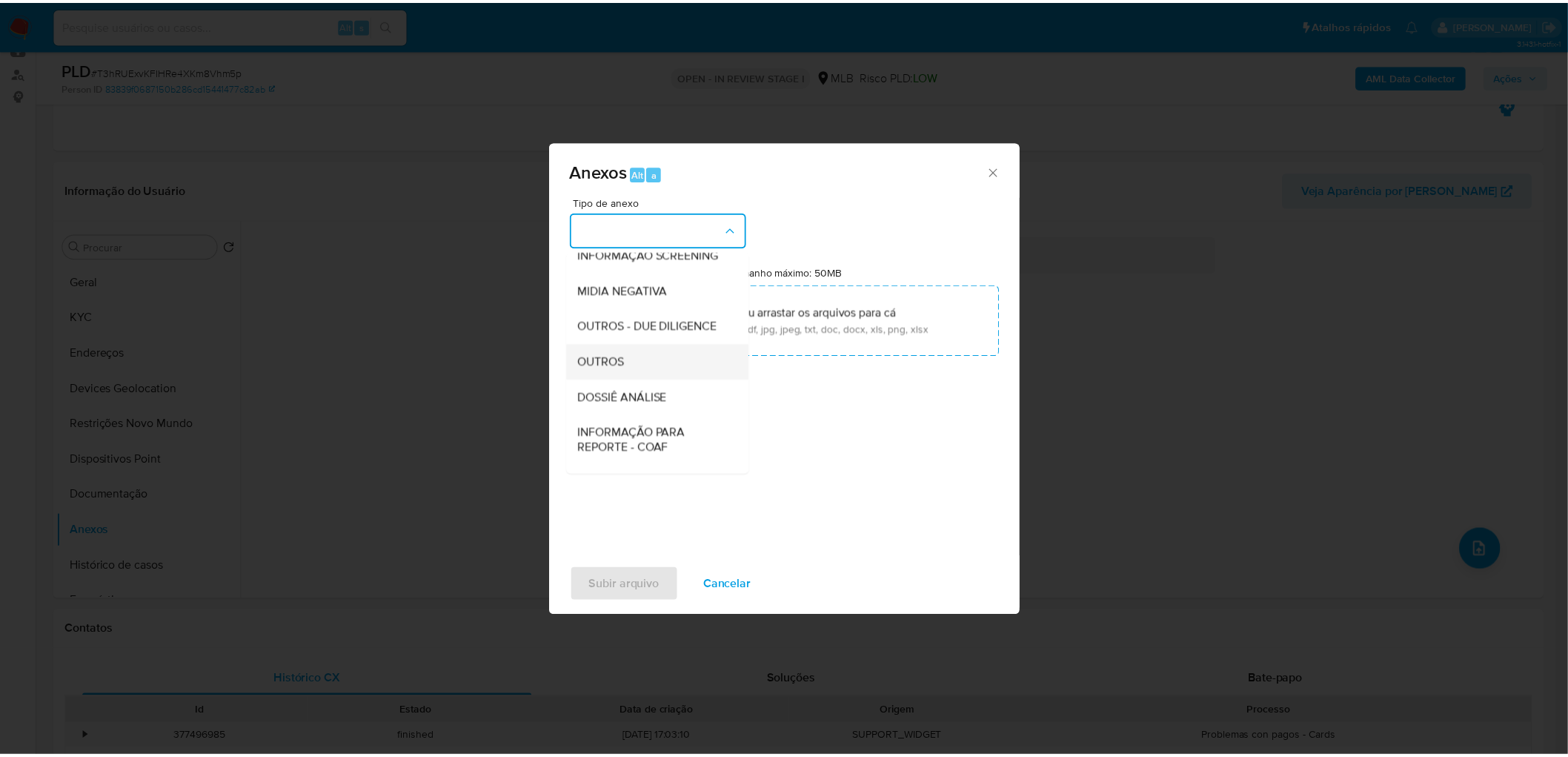 scroll, scrollTop: 165, scrollLeft: 0, axis: vertical 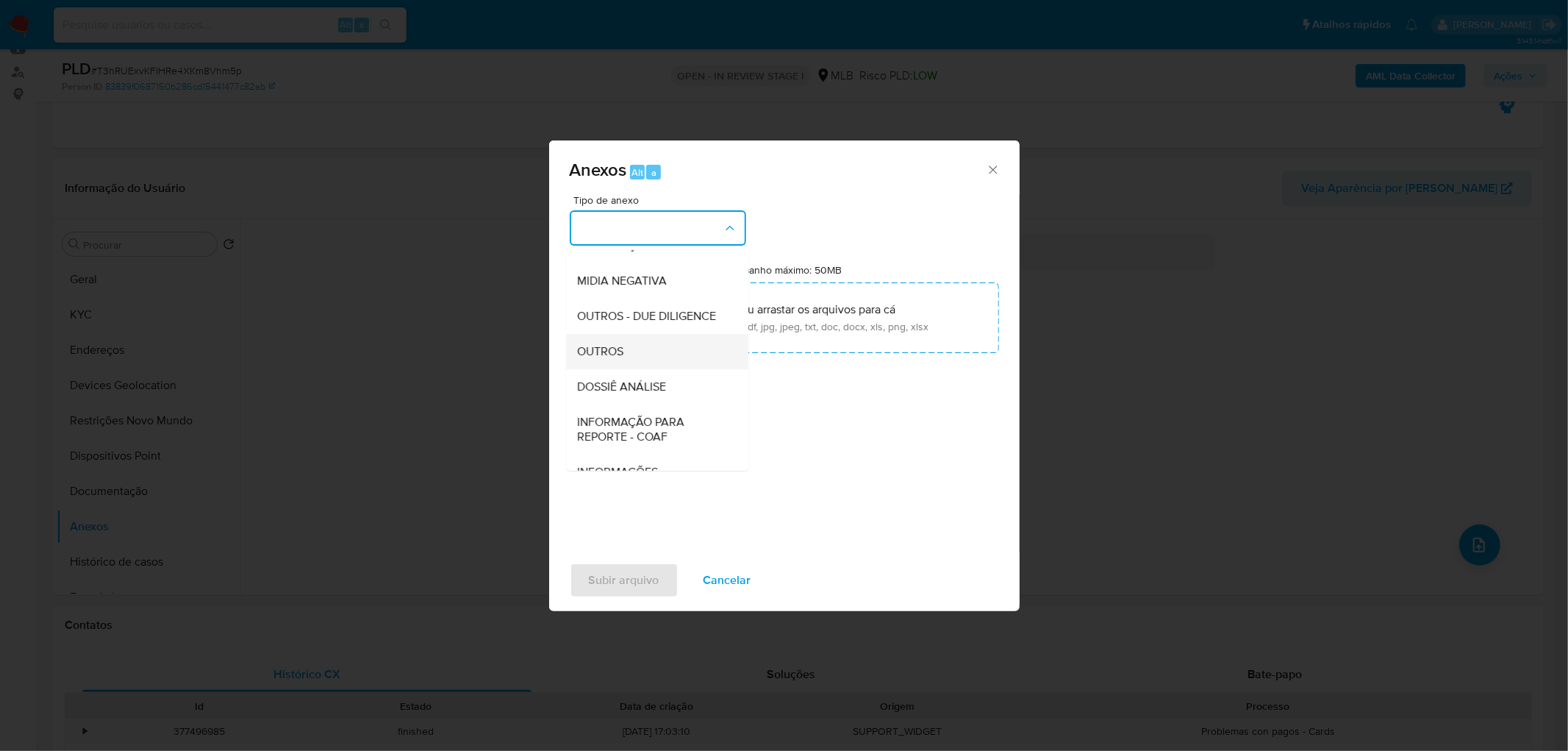 click on "OUTROS" at bounding box center (653, 352) 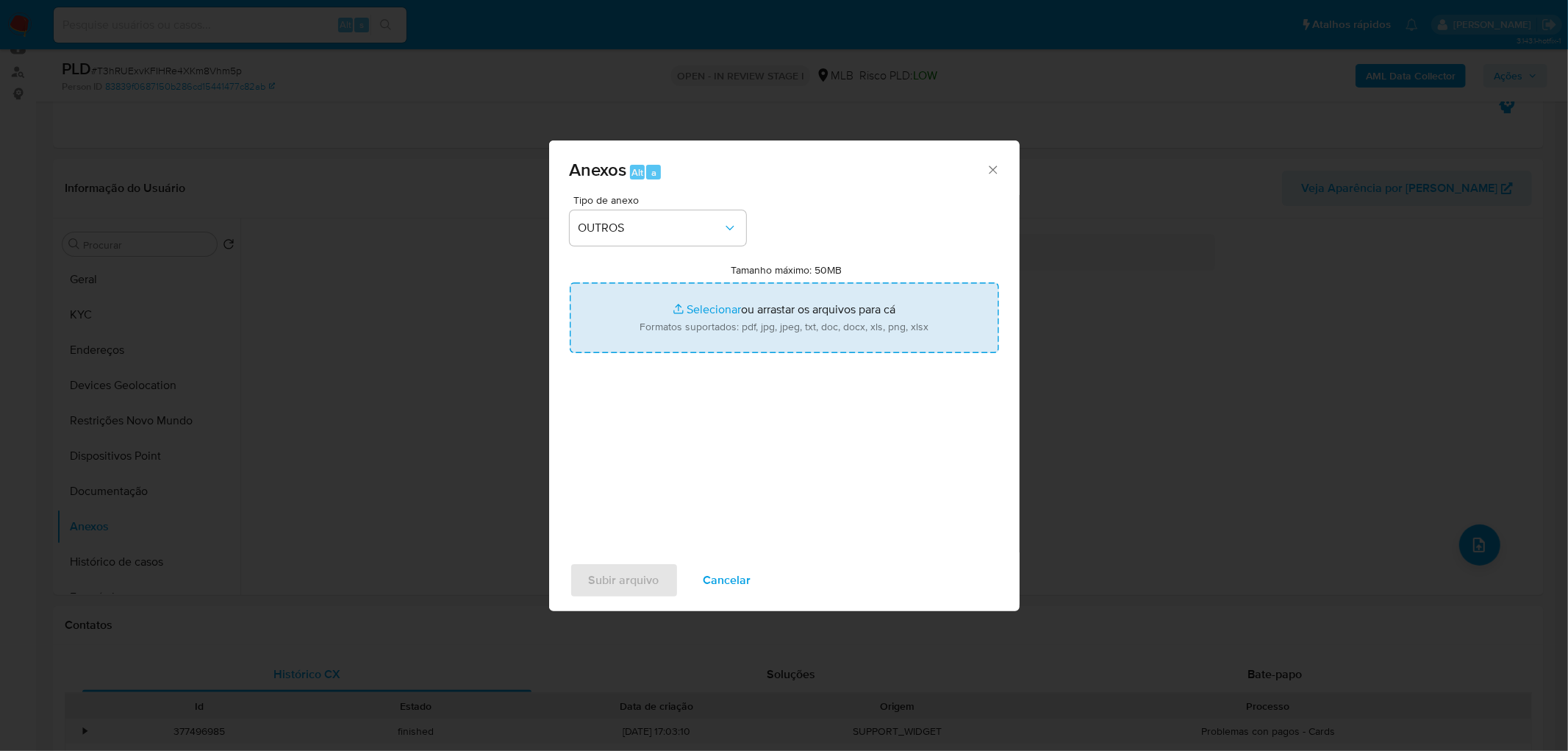 click on "Tamanho máximo: 50MB Selecionar arquivos" at bounding box center (784, 318) 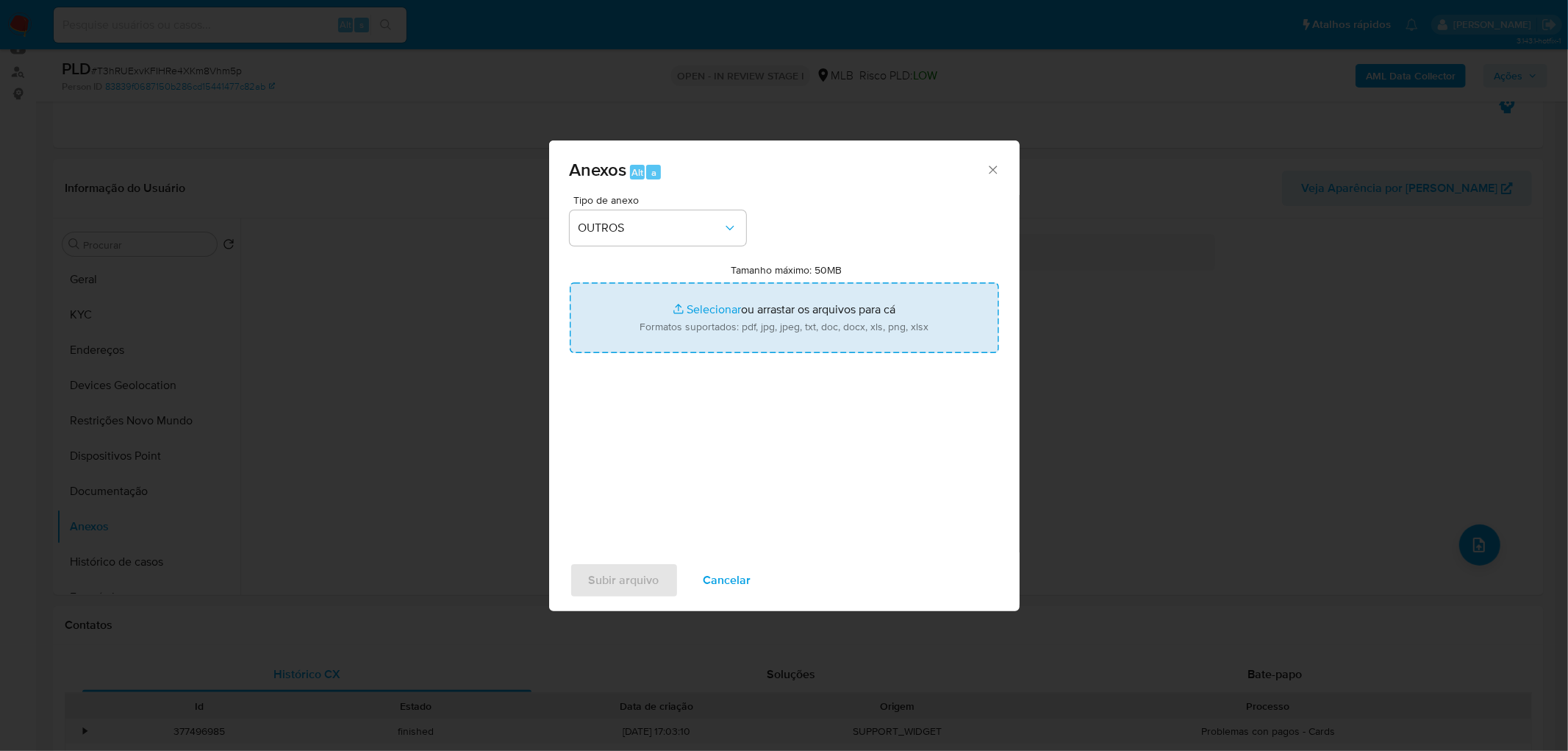 type on "C:\fakepath\Mulan 176701929_2025_07_03_12_47_49.xlsx" 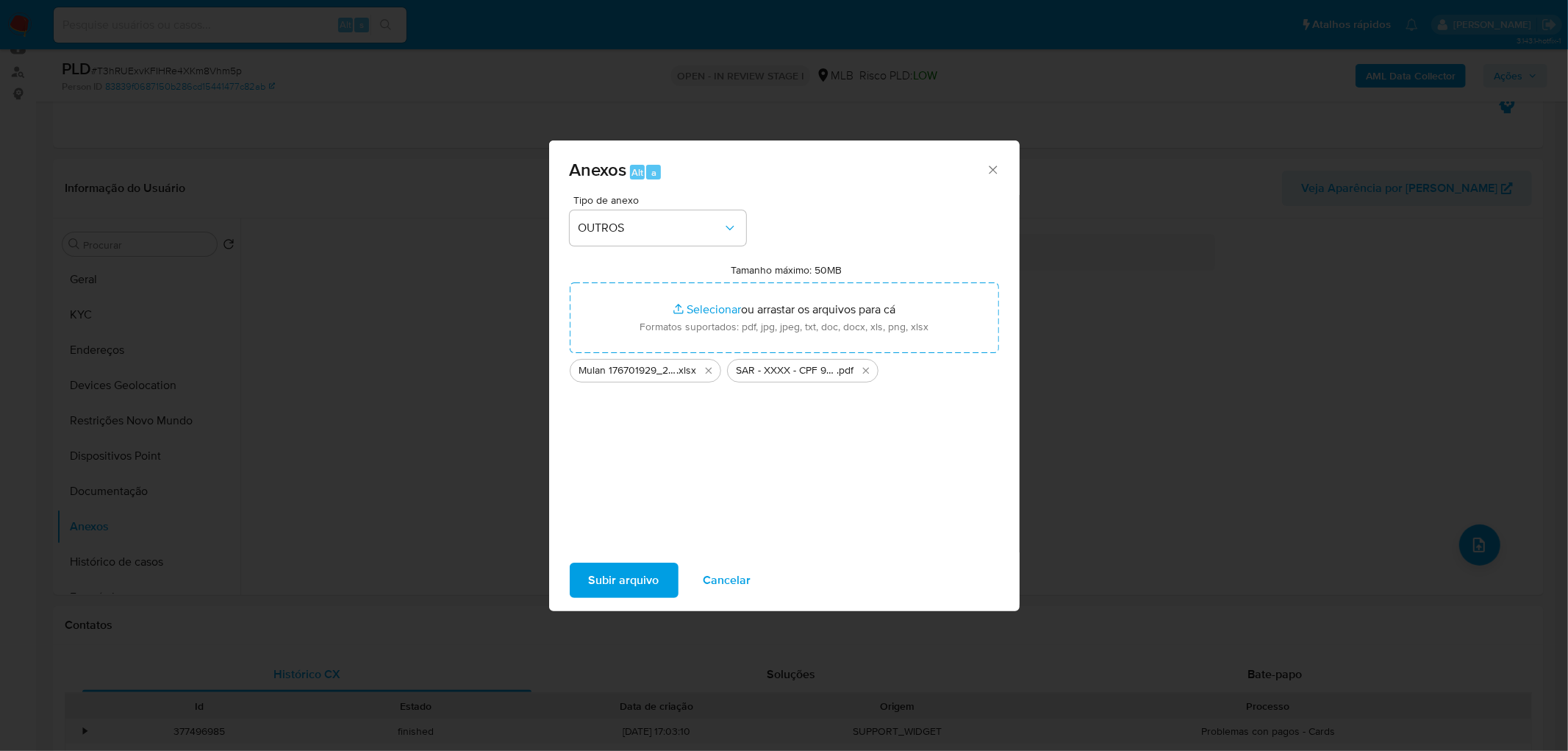 click on "Subir arquivo" at bounding box center (624, 580) 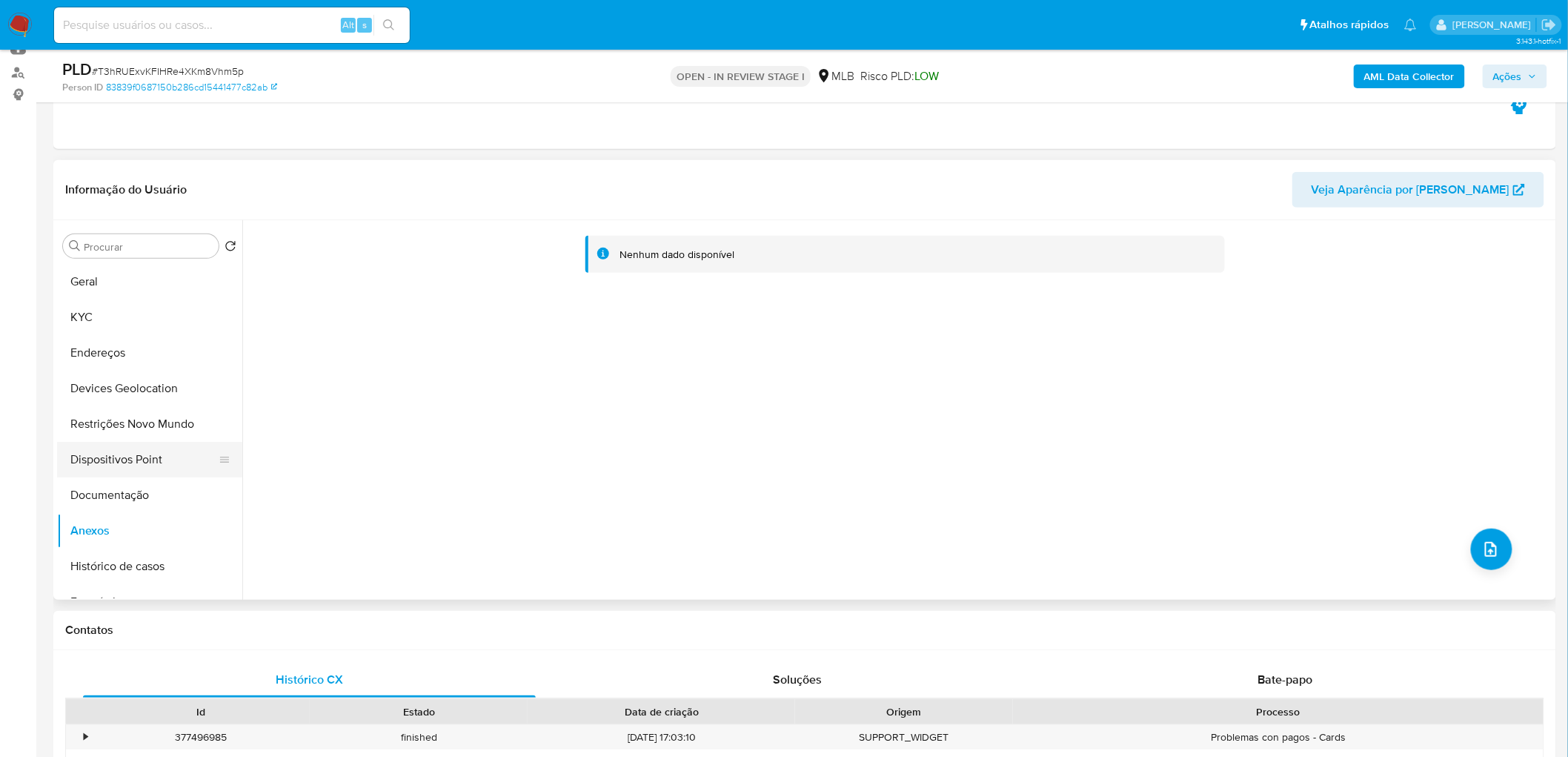 click on "Dispositivos Point" at bounding box center (144, 460) 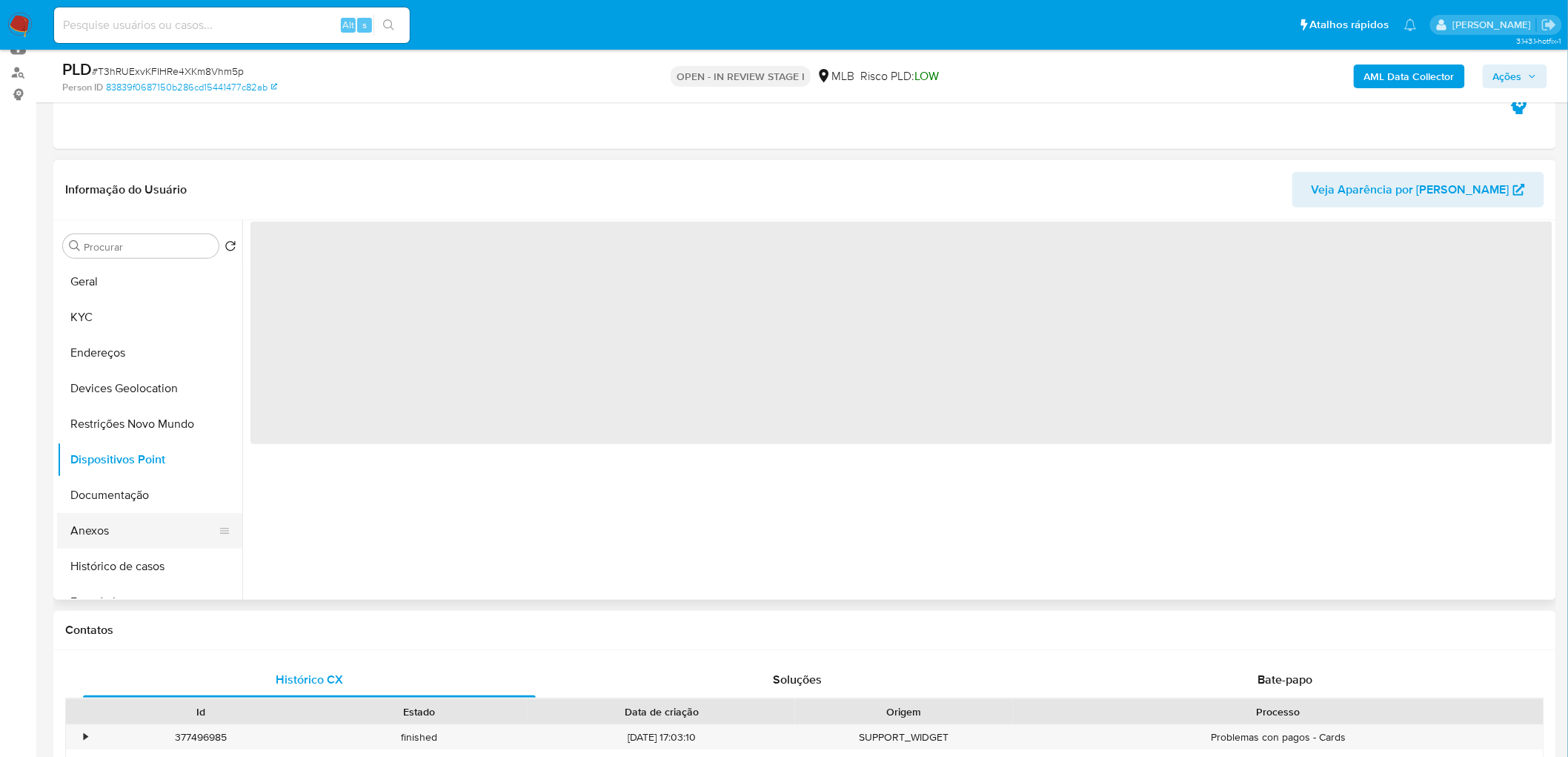 click on "Anexos" at bounding box center [144, 531] 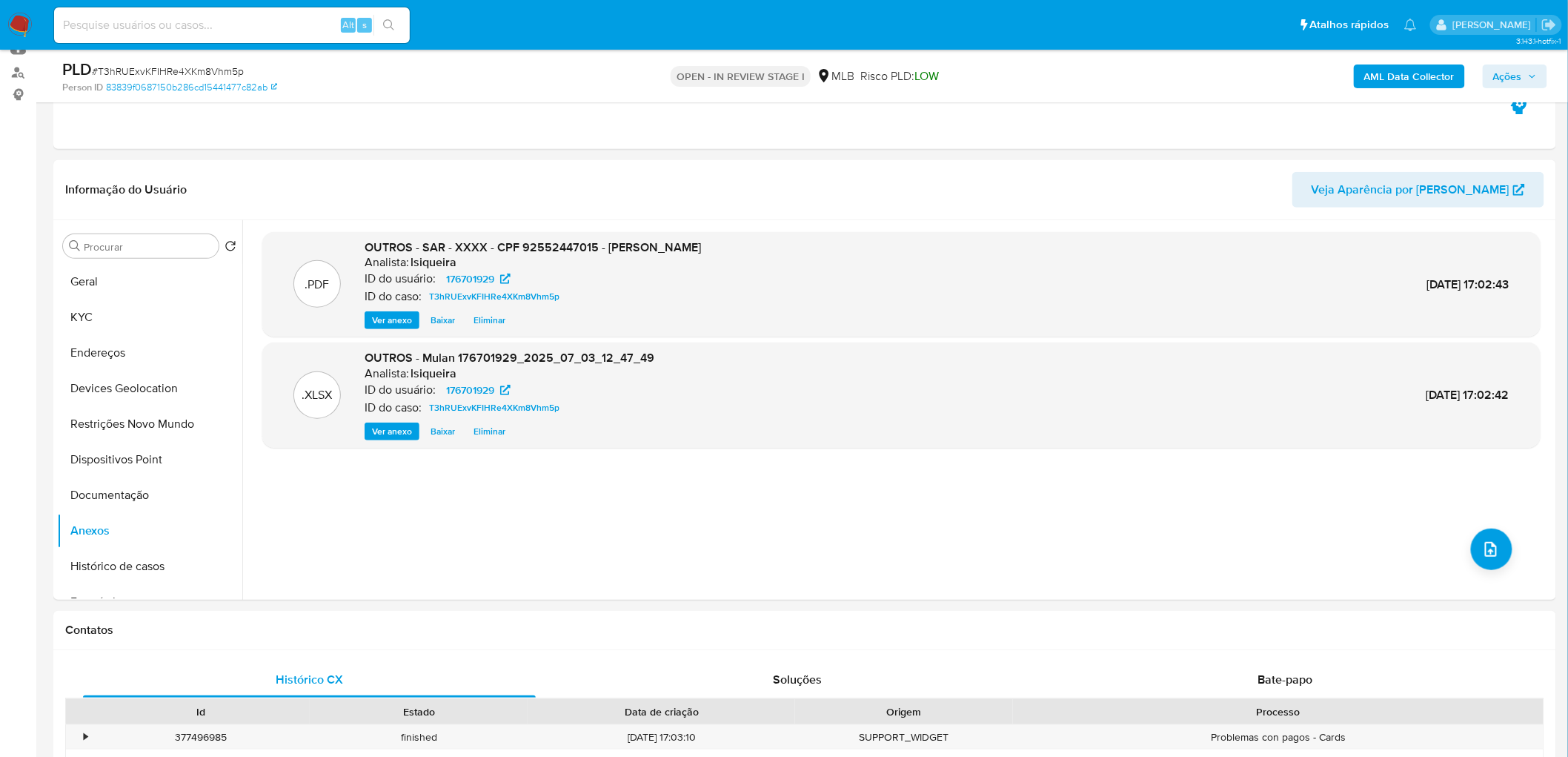drag, startPoint x: 1529, startPoint y: 82, endPoint x: 1515, endPoint y: 85, distance: 14.317821 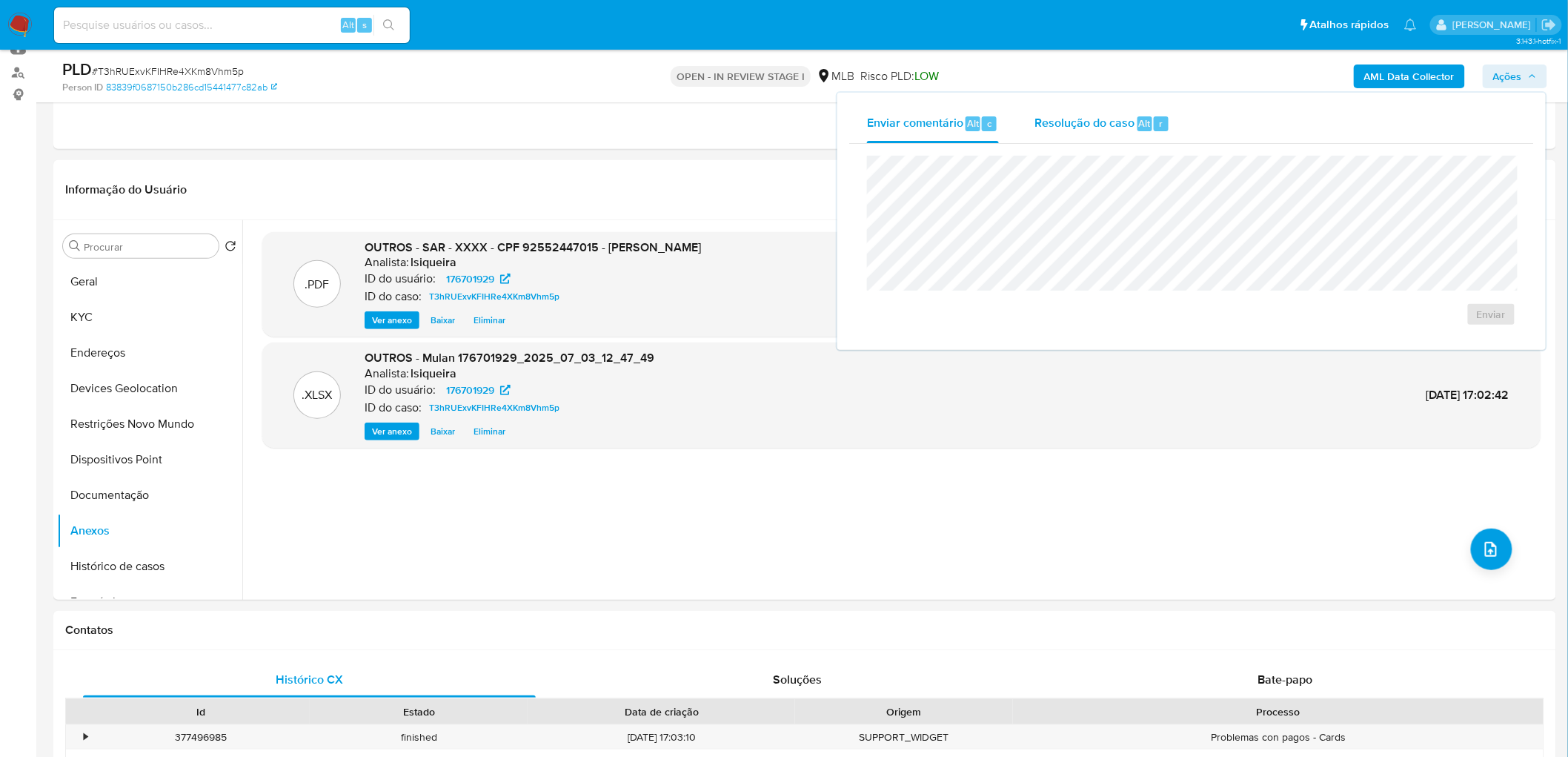 click on "Resolução do caso" at bounding box center [1084, 122] 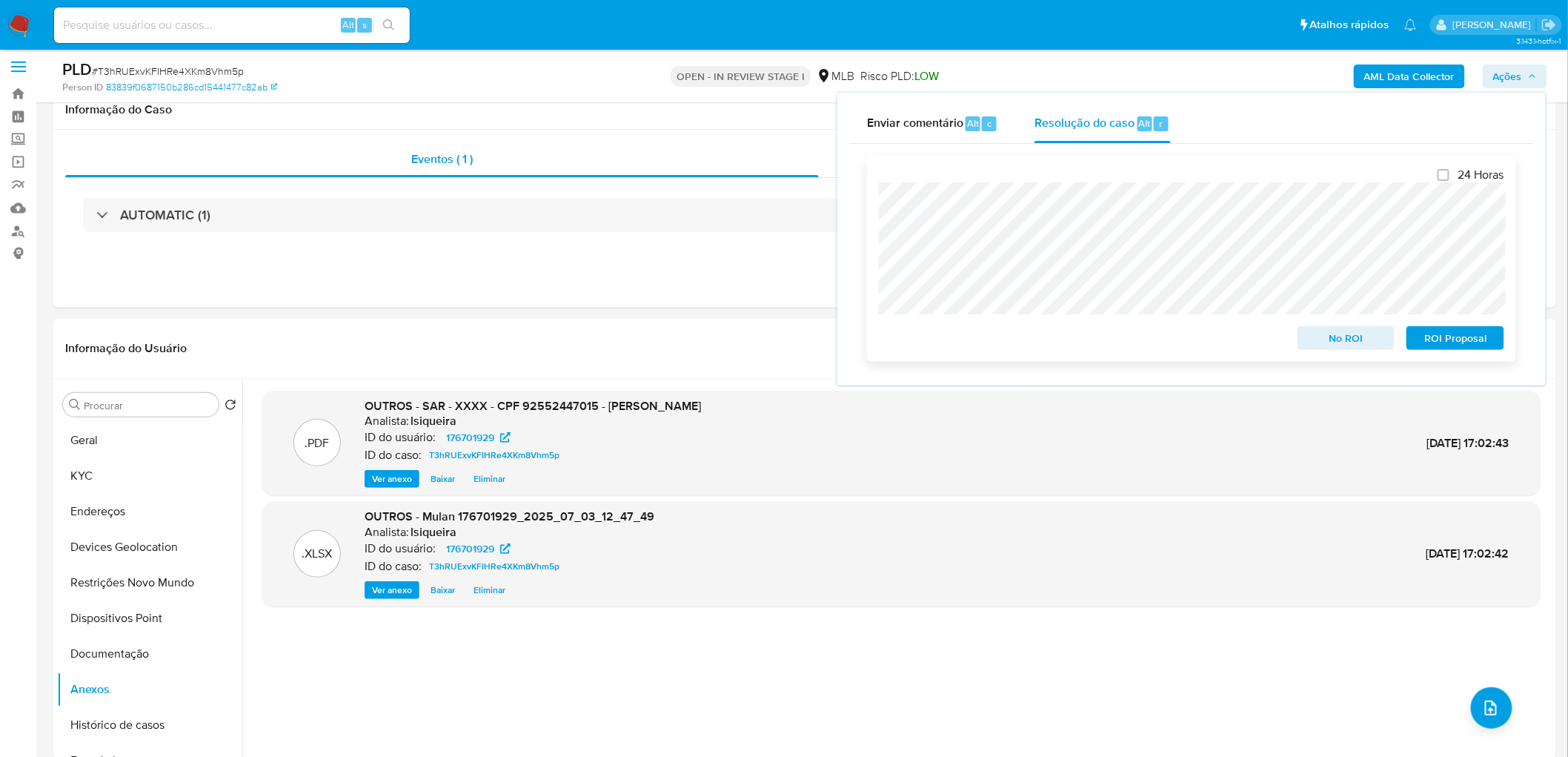 scroll, scrollTop: 0, scrollLeft: 0, axis: both 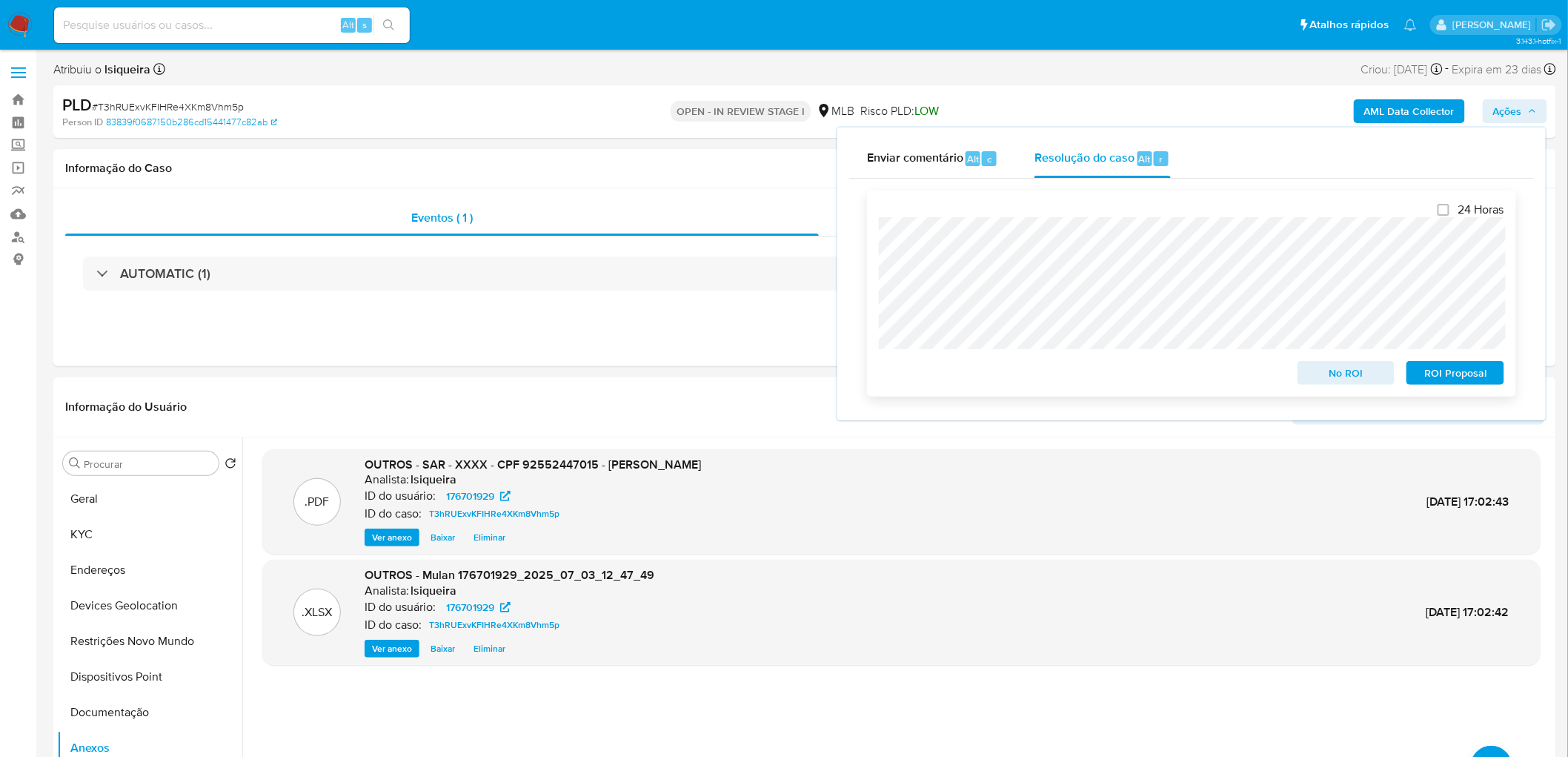 click on "ROI Proposal" at bounding box center (1455, 373) 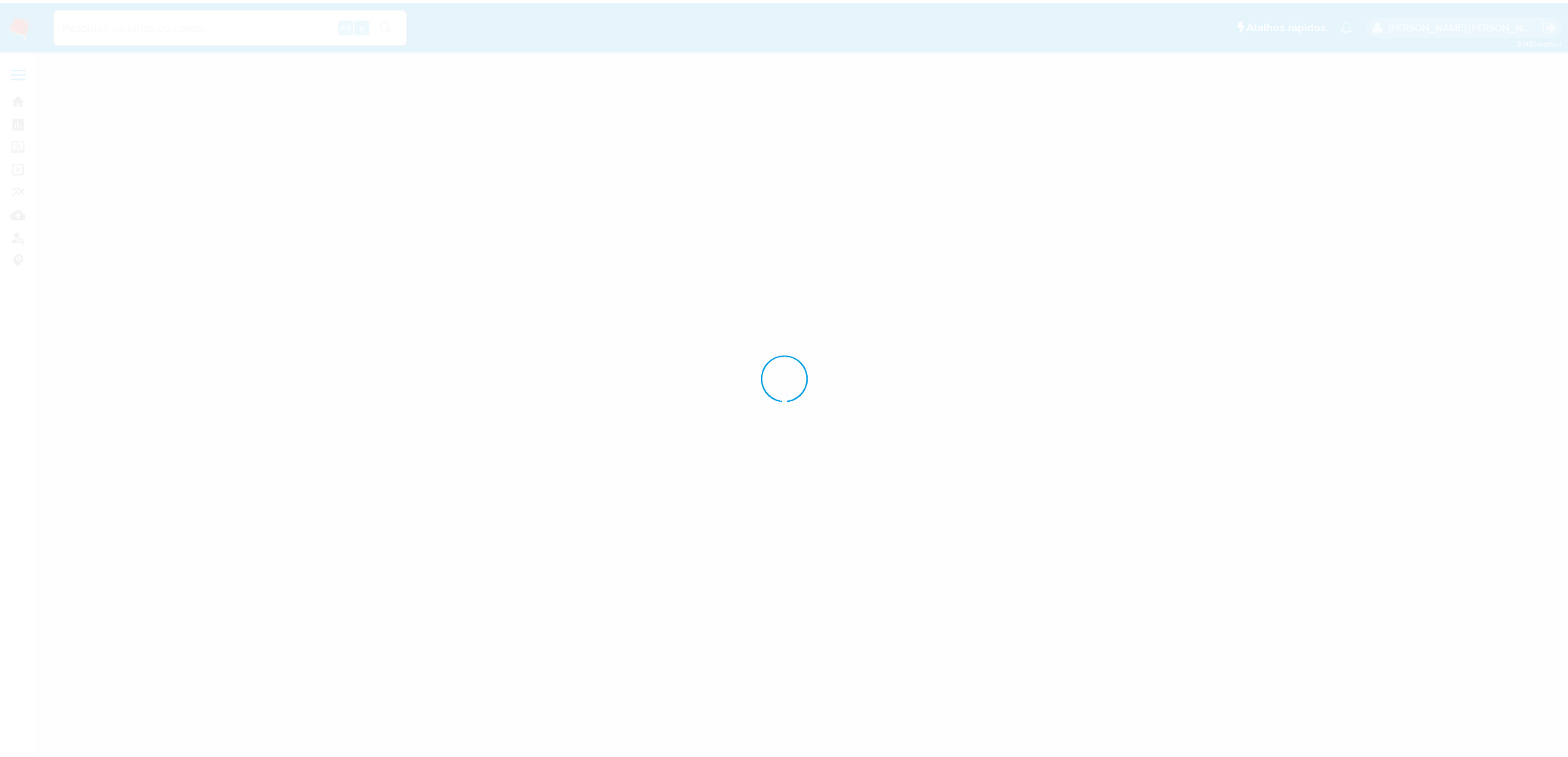scroll, scrollTop: 0, scrollLeft: 0, axis: both 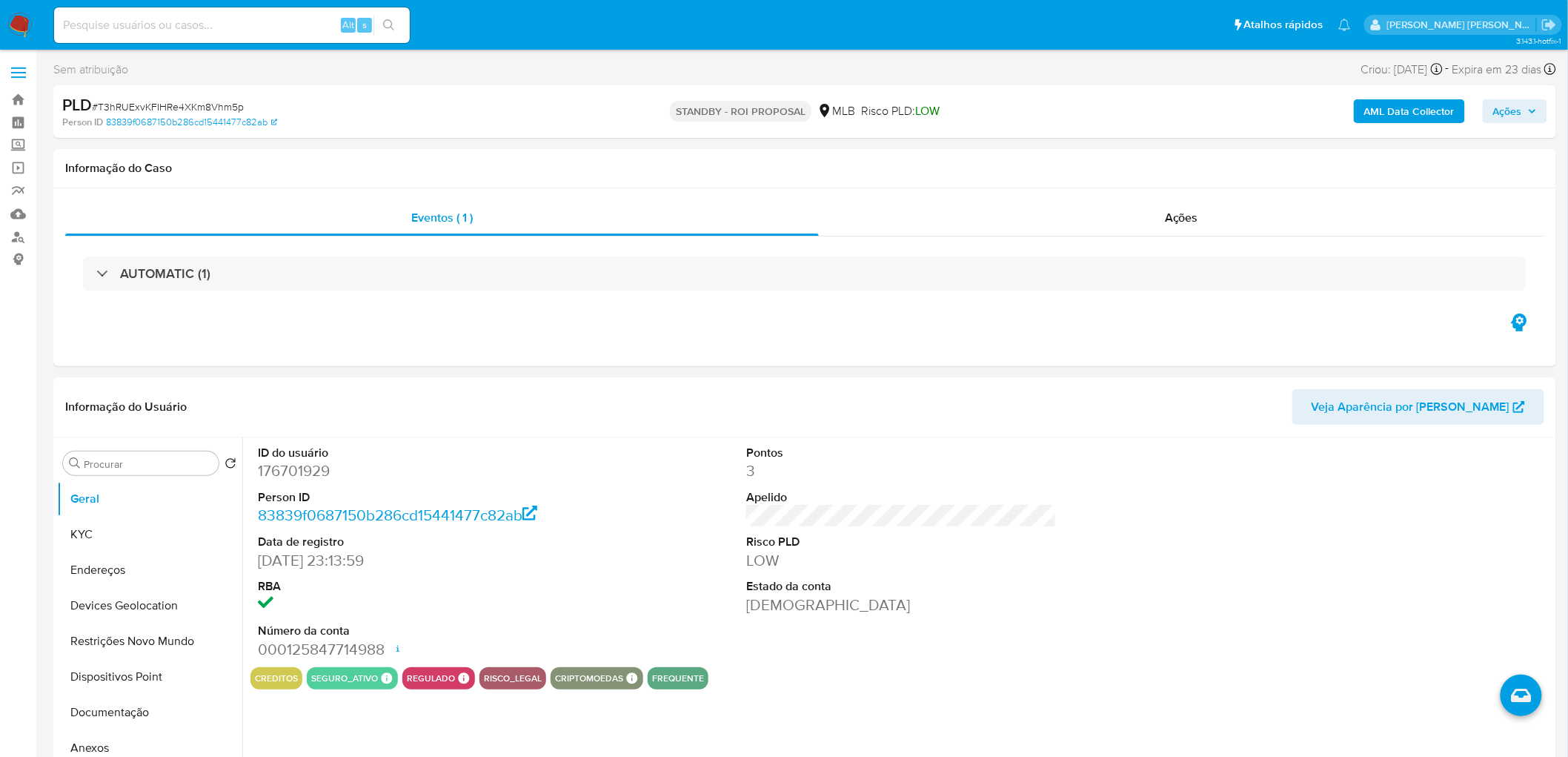 select on "10" 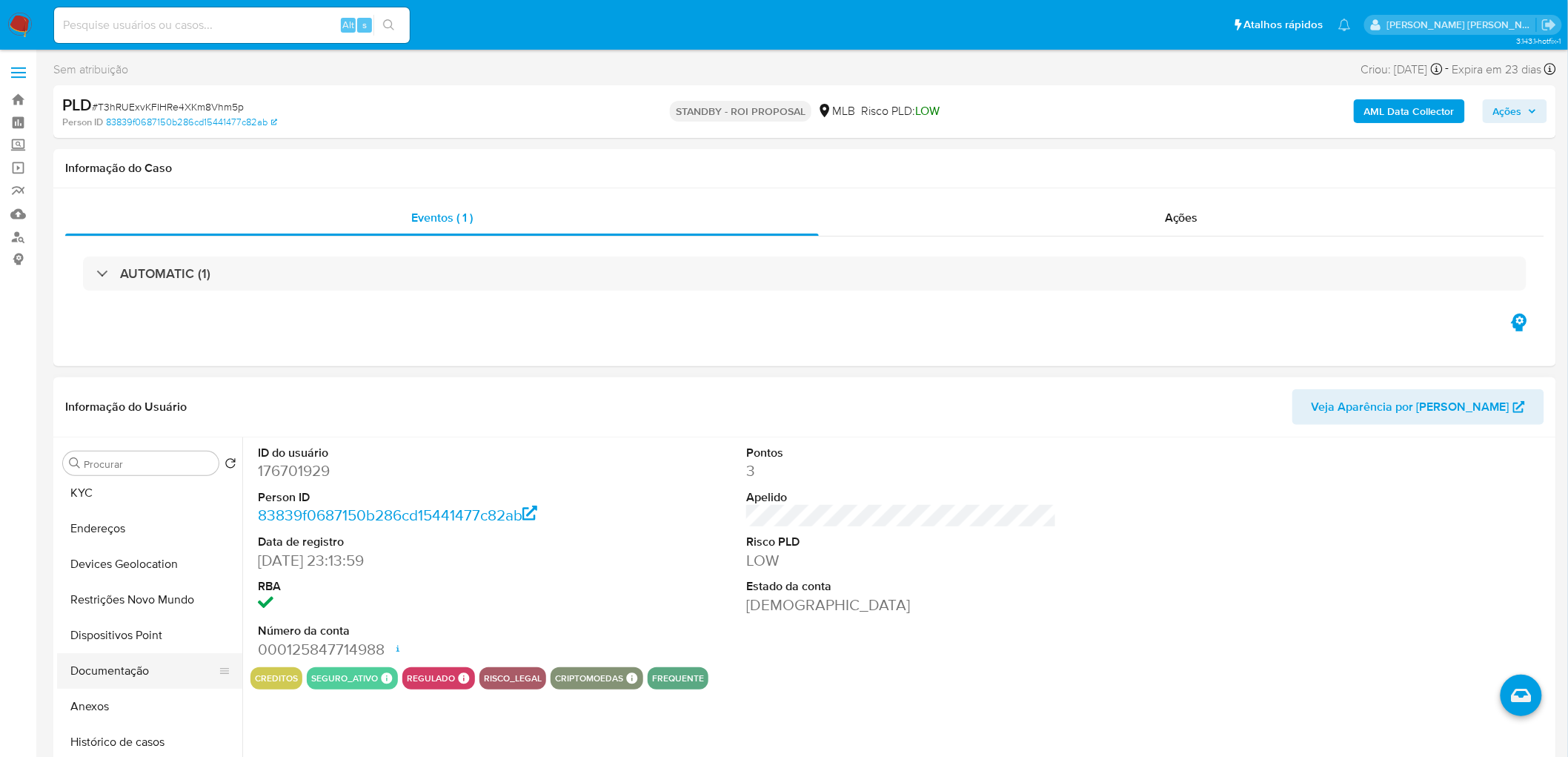 scroll, scrollTop: 82, scrollLeft: 0, axis: vertical 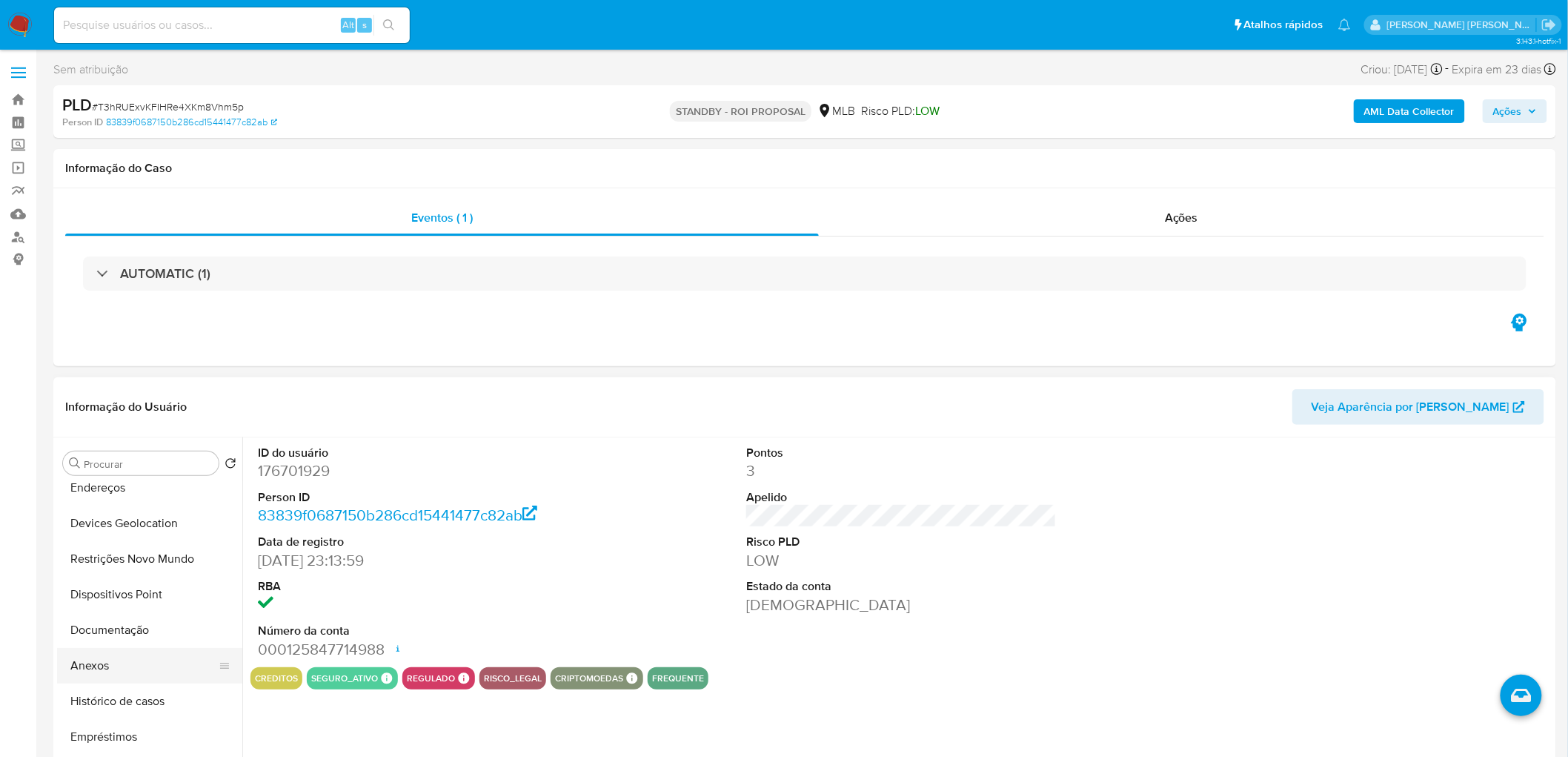 click on "Anexos" at bounding box center [144, 666] 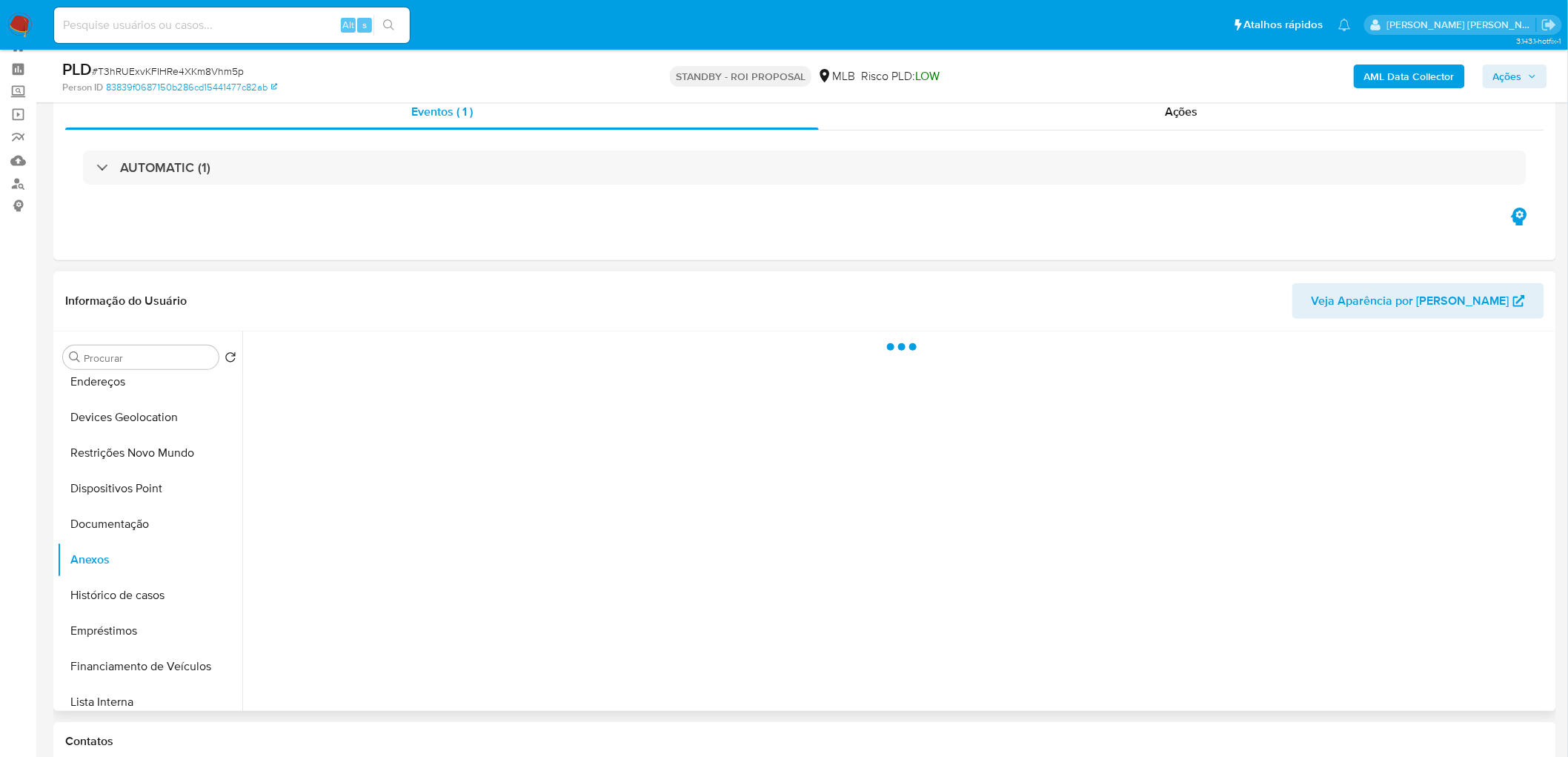 scroll, scrollTop: 82, scrollLeft: 0, axis: vertical 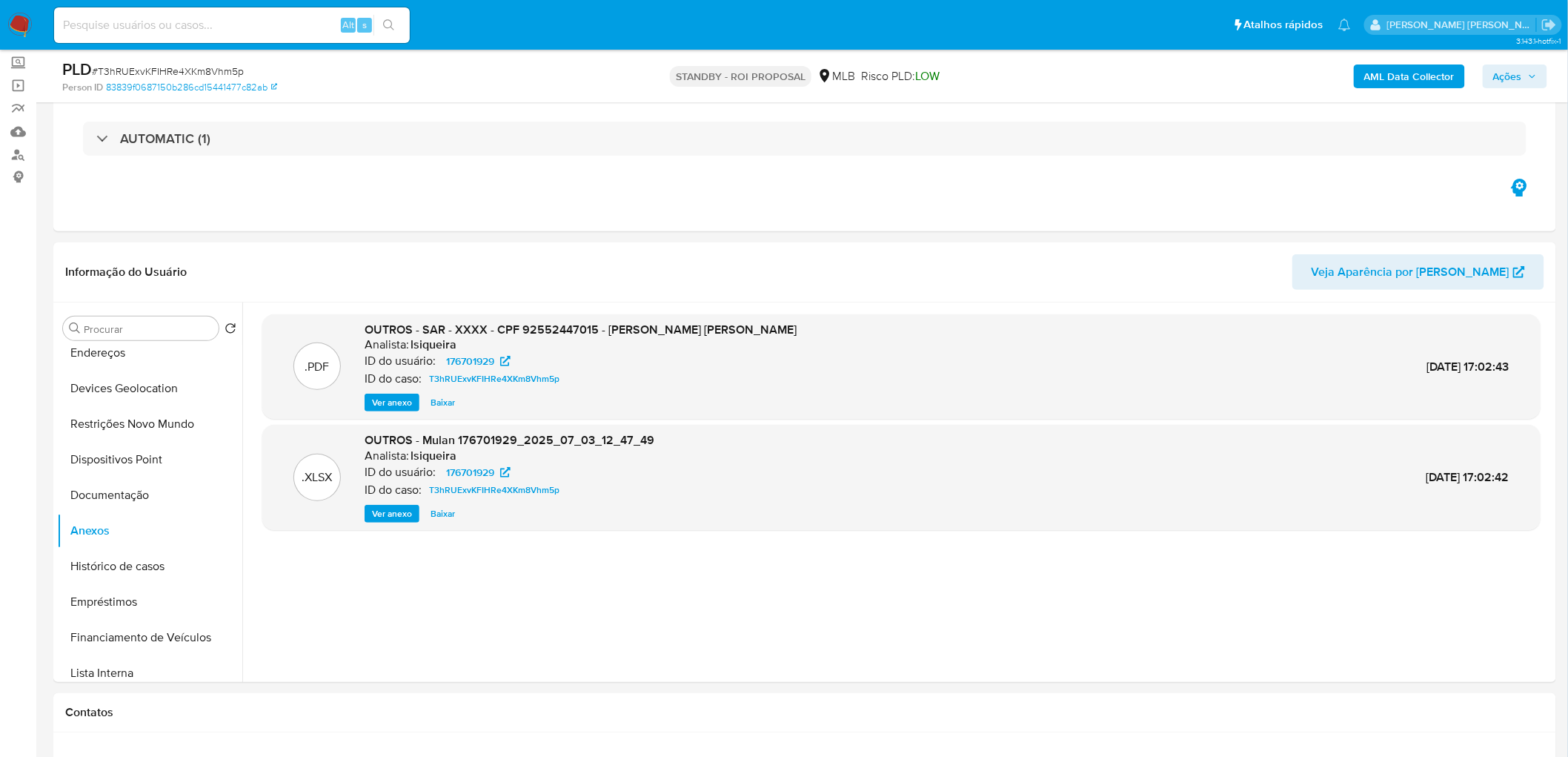 click on "Ações" at bounding box center (1507, 76) 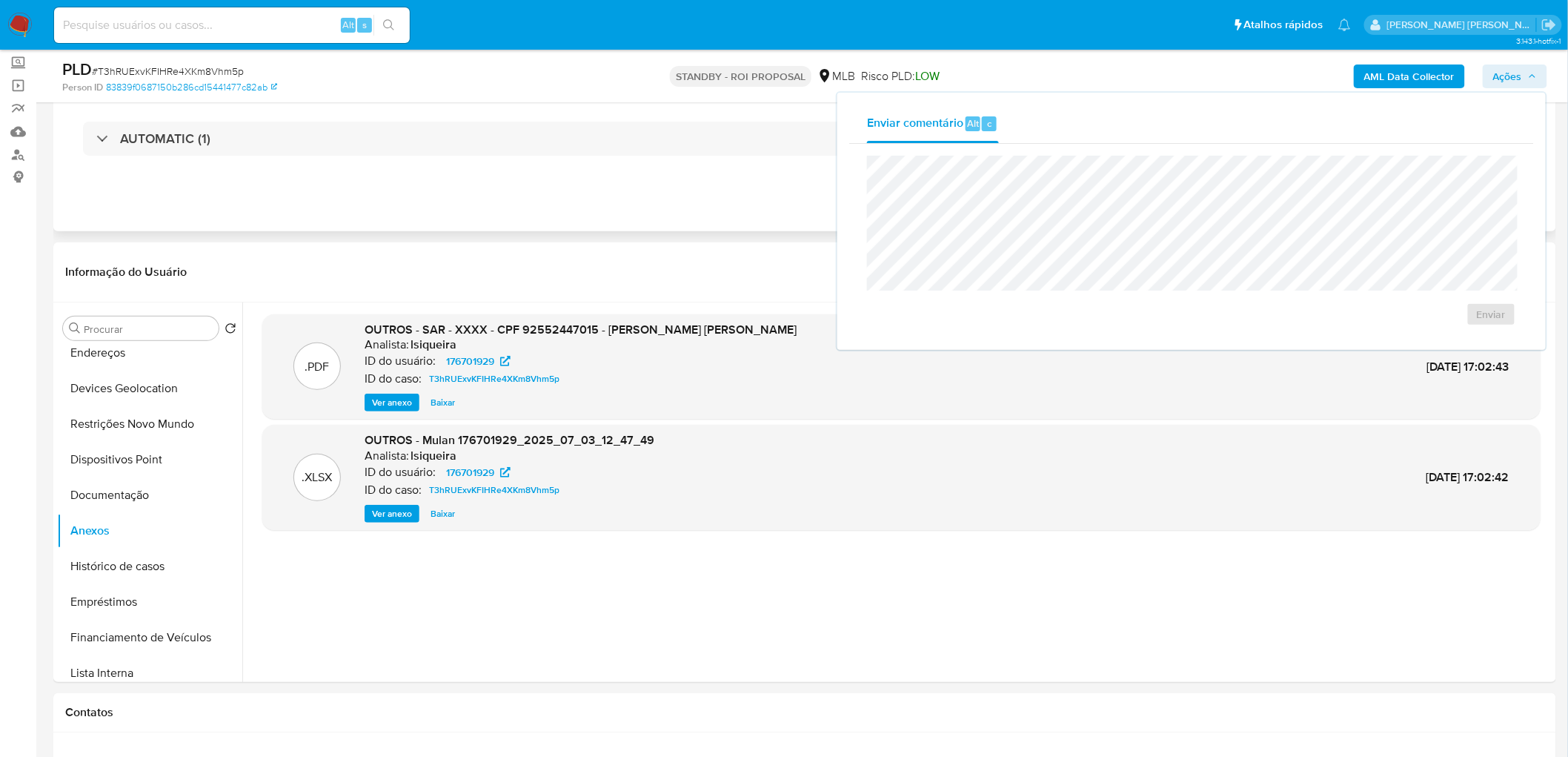 click on "AUTOMATIC (1)" at bounding box center [805, 139] 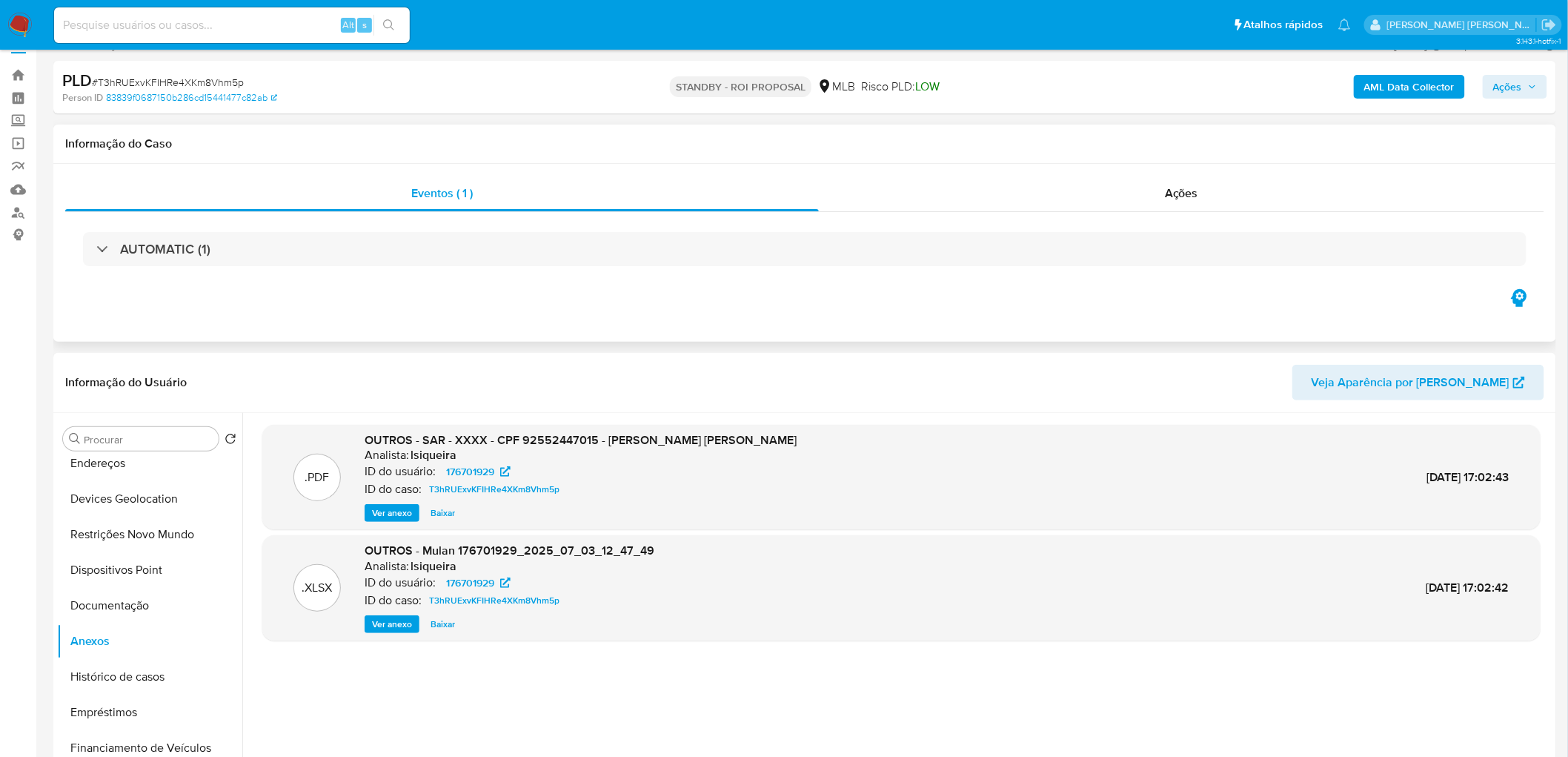 scroll, scrollTop: 0, scrollLeft: 0, axis: both 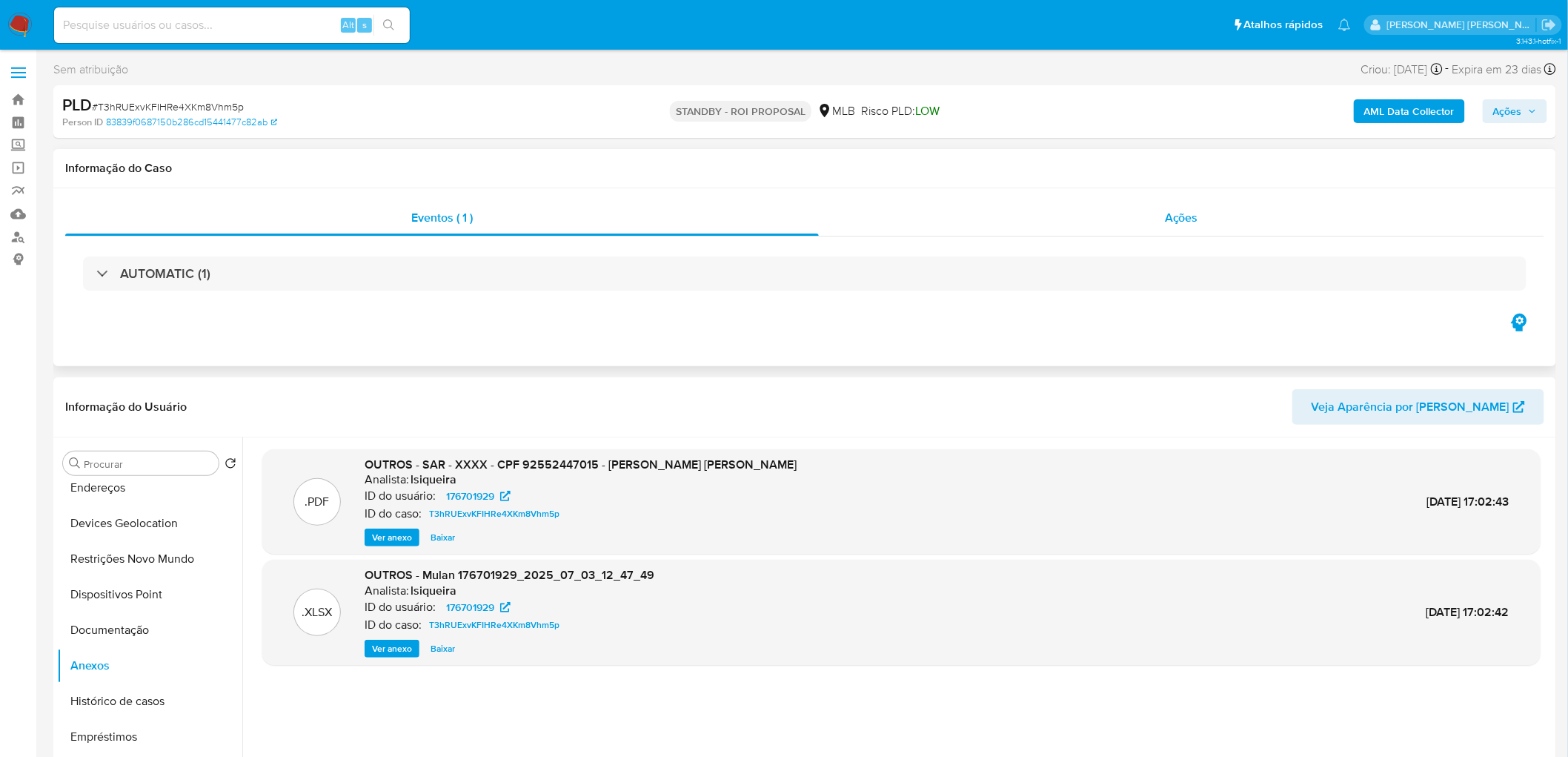click on "Ações" at bounding box center [1181, 218] 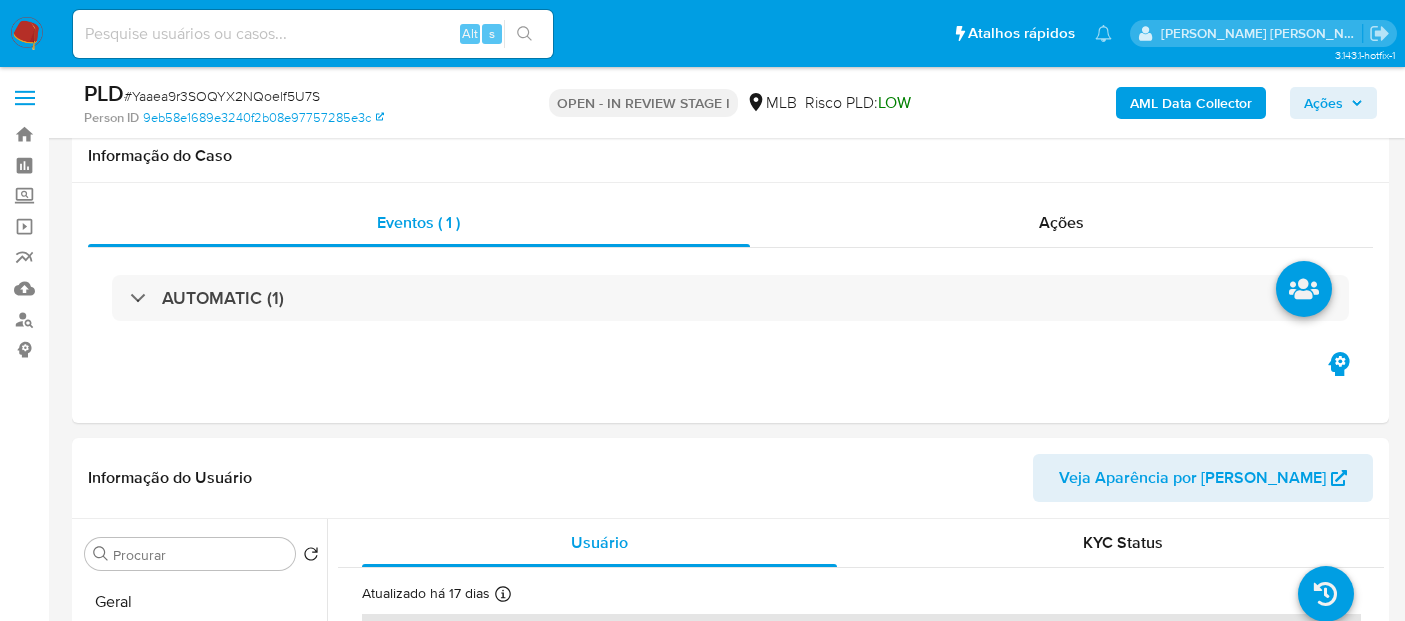 scroll, scrollTop: 2036, scrollLeft: 0, axis: vertical 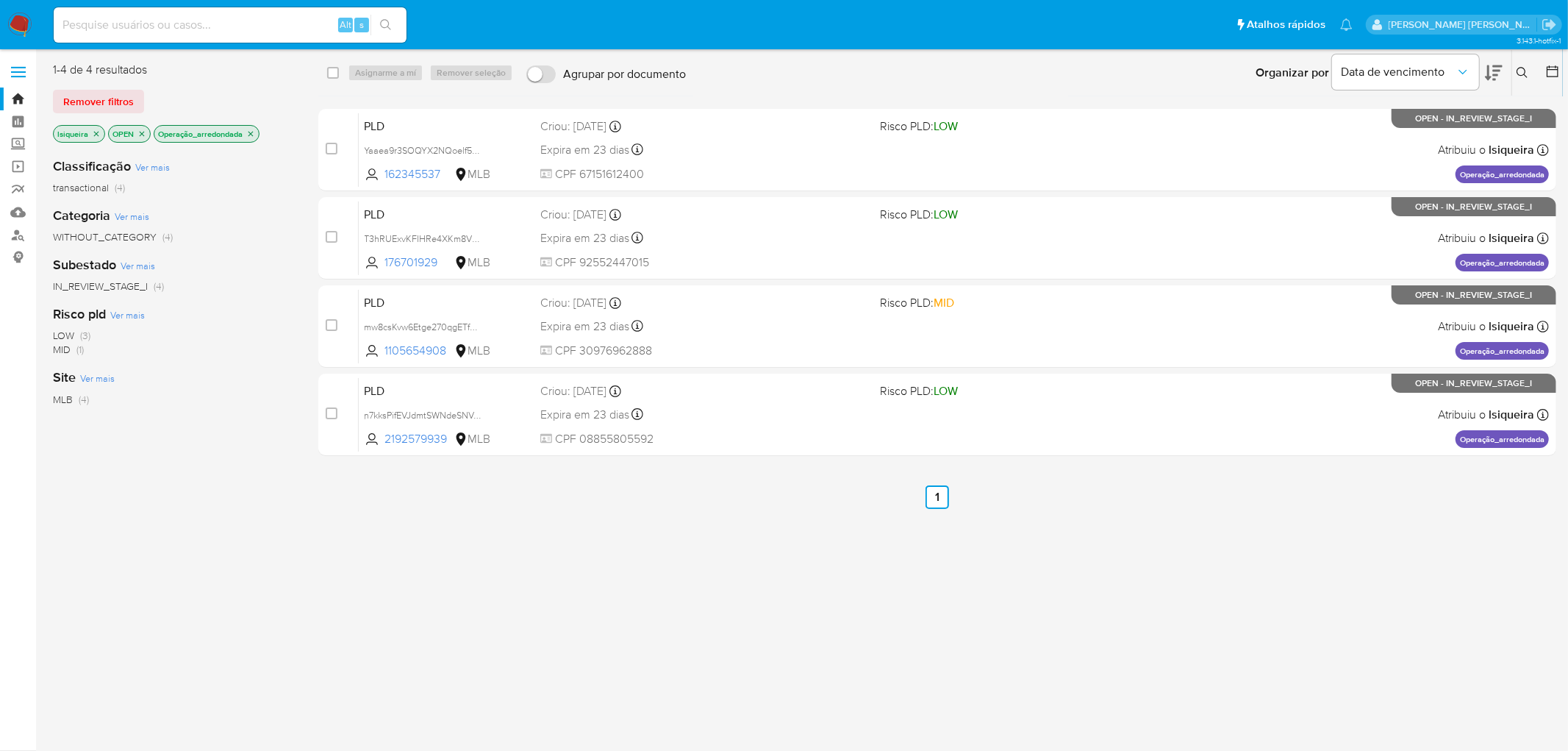 click at bounding box center (20, 25) 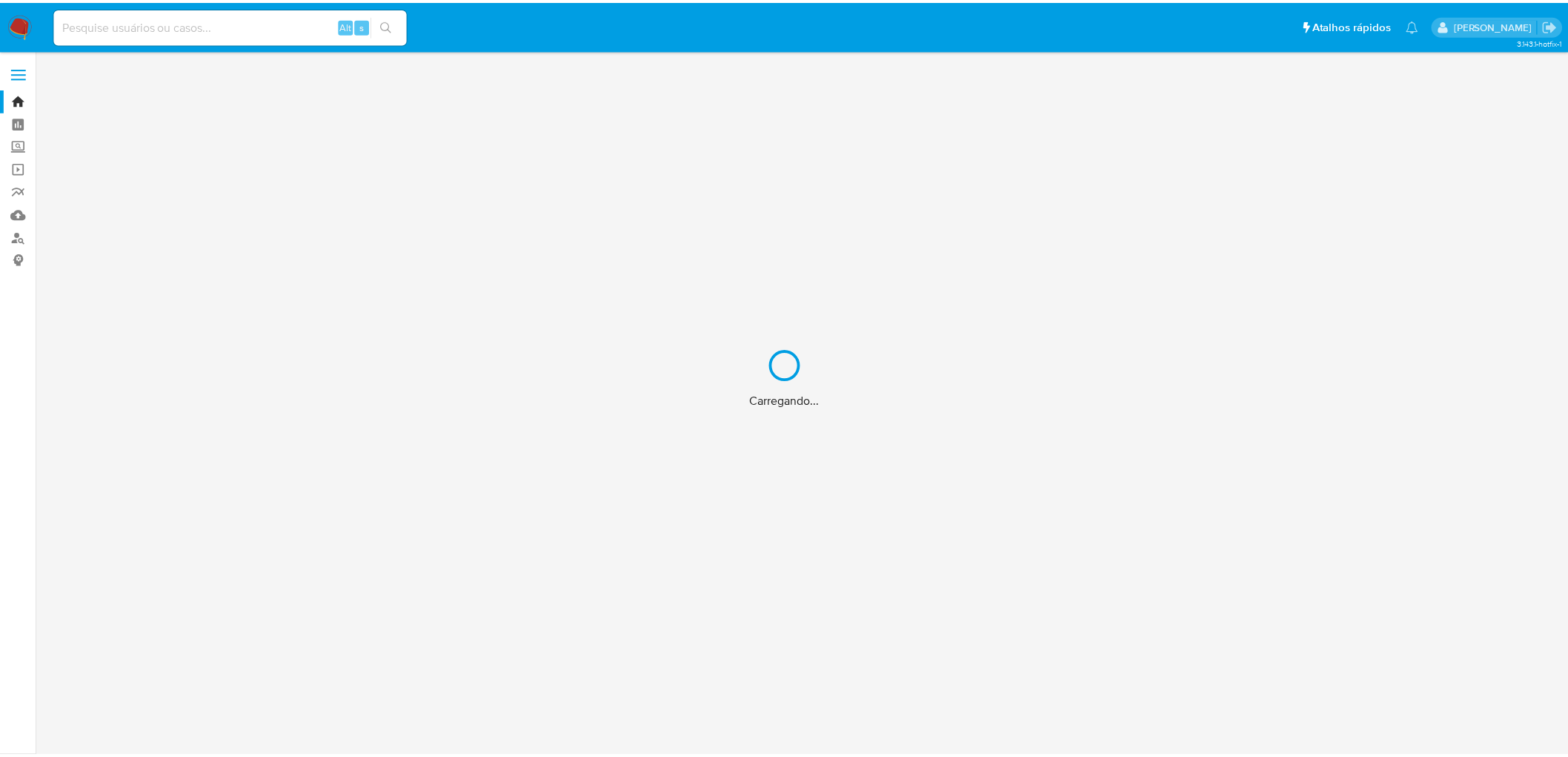 scroll, scrollTop: 0, scrollLeft: 0, axis: both 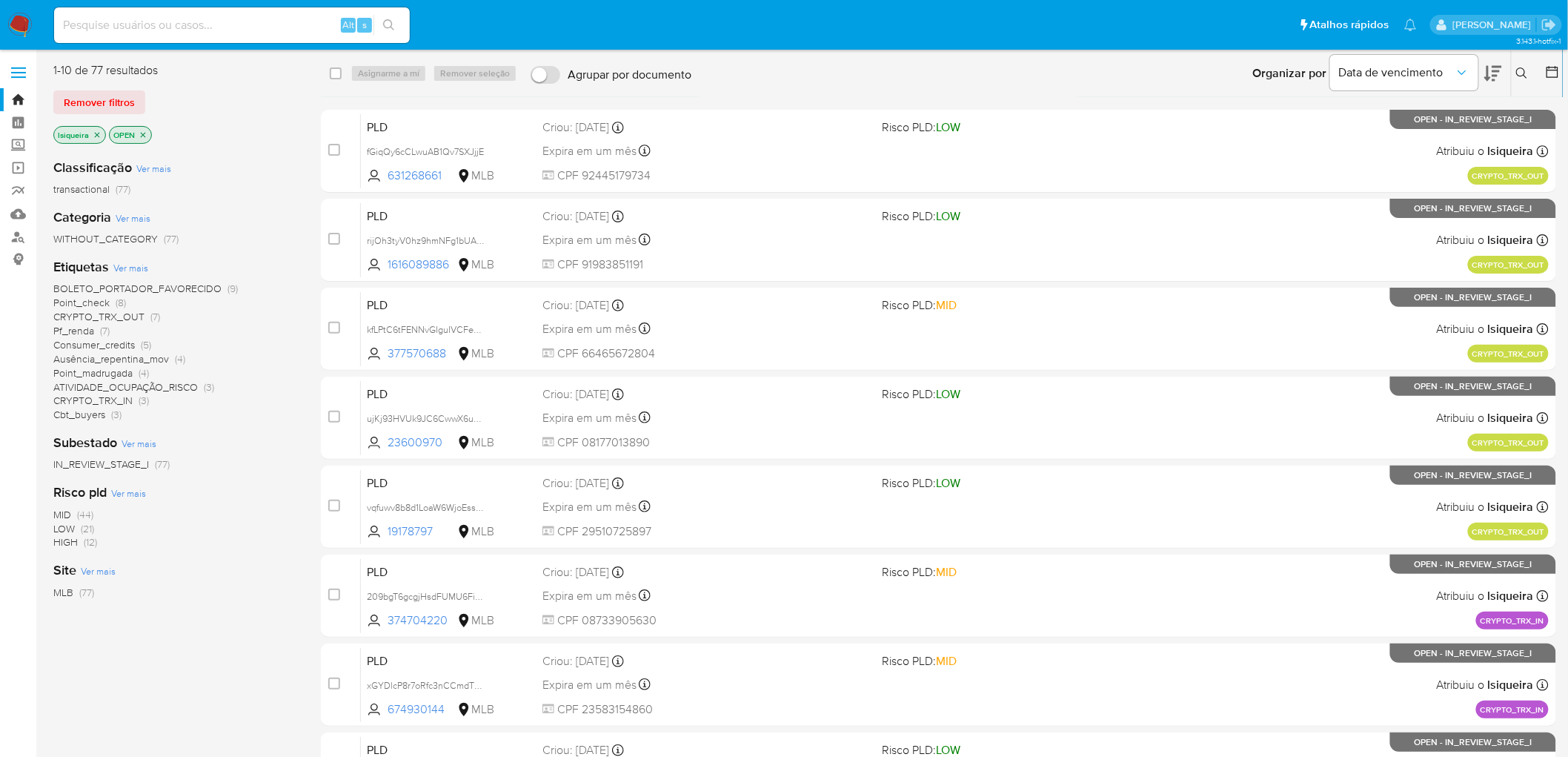click on "CRYPTO_TRX_OUT" at bounding box center [99, 317] 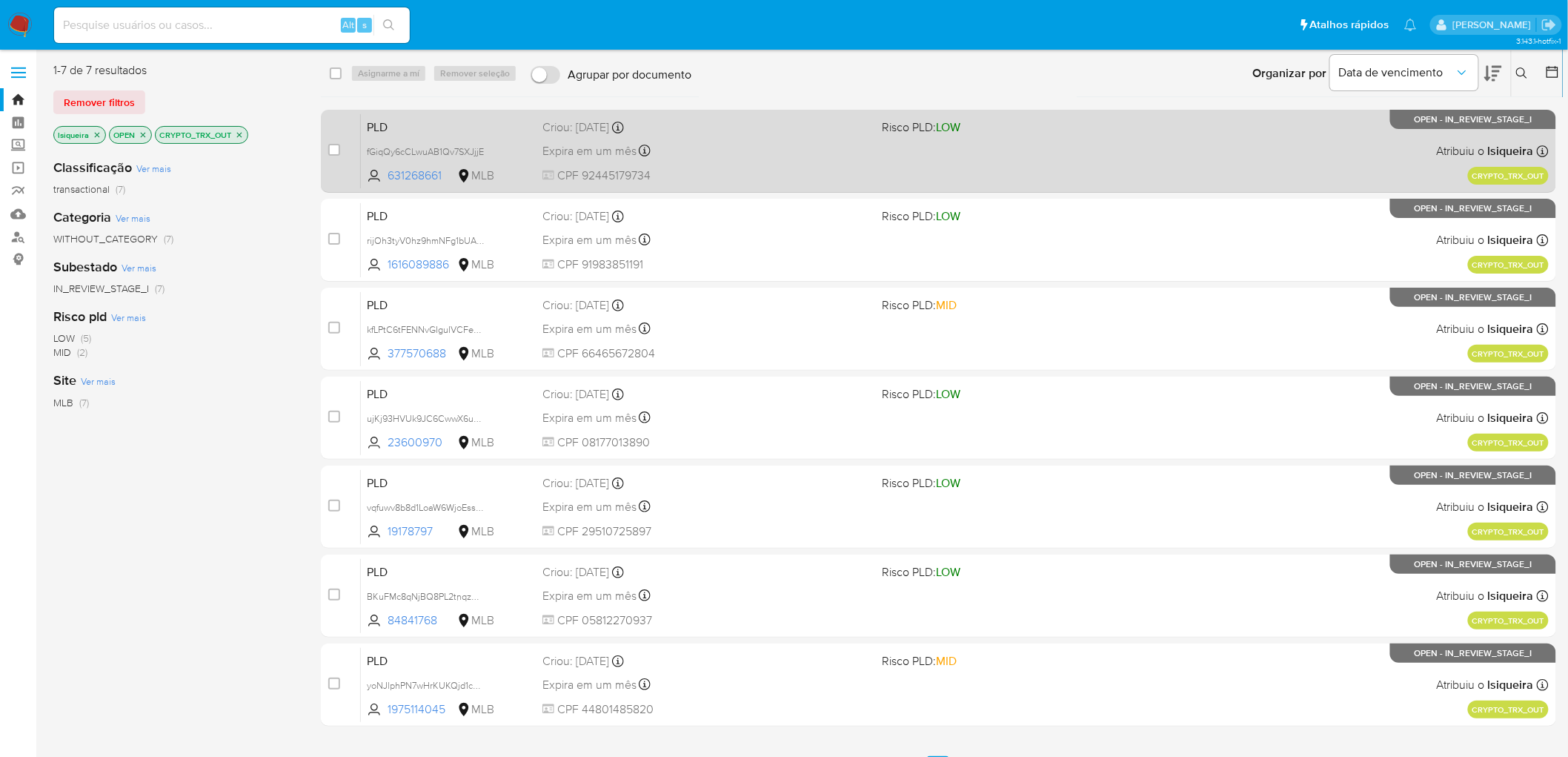 click on "PLD fGiqQy6cCLwuAB1Qv7SXJjjE 631268661 MLB Risco PLD:  LOW Criou: 16/06/2025   Criou: 16/06/2025 19:20:52 Expira em um mês   Expira em 31/07/2025 19:20:52 CPF   92445179734 Atribuiu o   lsiqueira   Asignado el: 16/06/2025 19:20:52 CRYPTO_TRX_OUT OPEN - IN_REVIEW_STAGE_I" at bounding box center (954, 151) 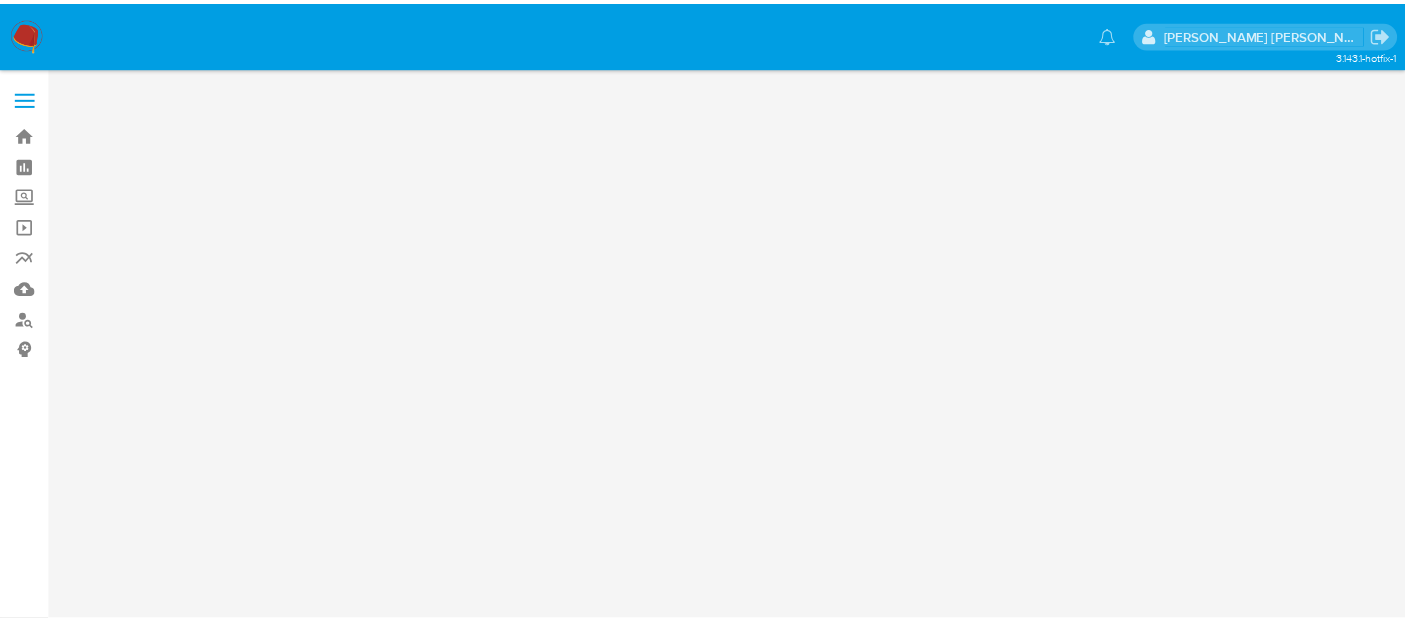 scroll, scrollTop: 0, scrollLeft: 0, axis: both 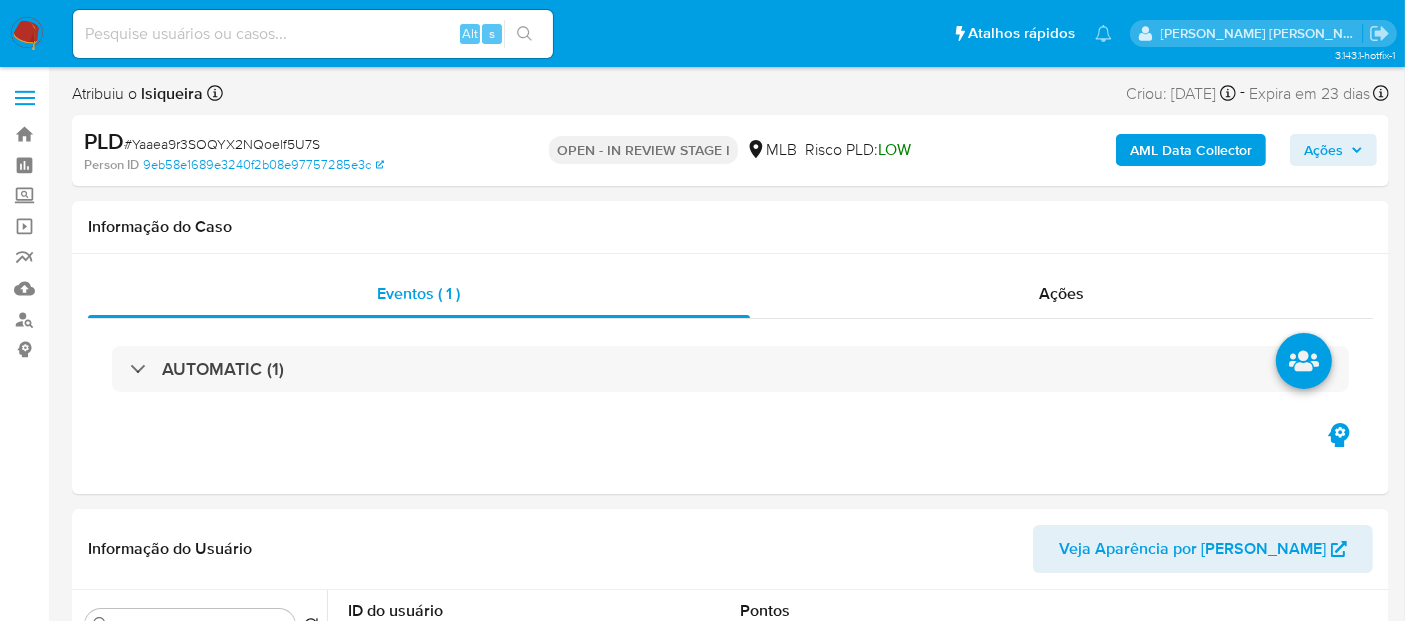 select on "10" 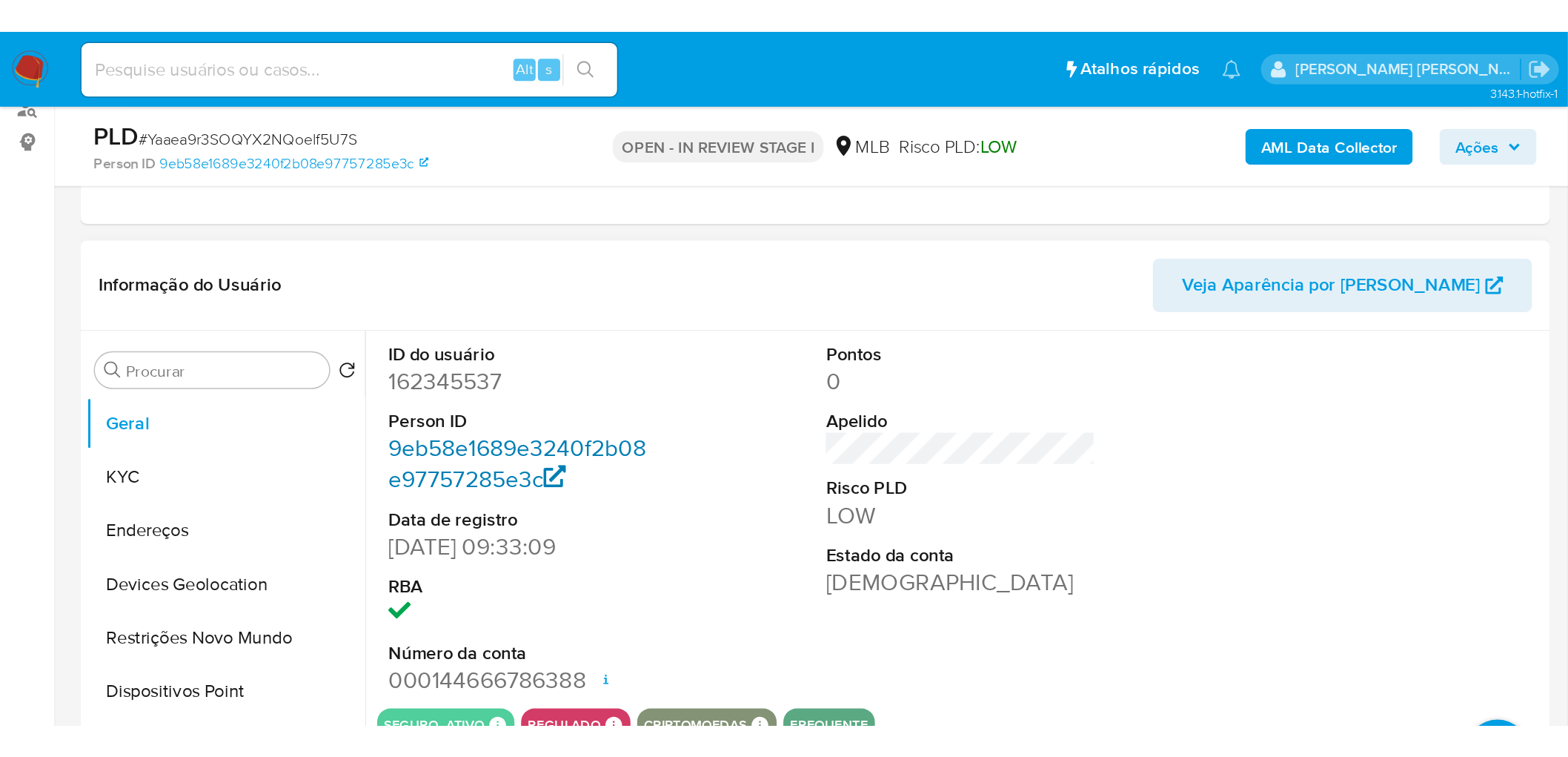 scroll, scrollTop: 247, scrollLeft: 0, axis: vertical 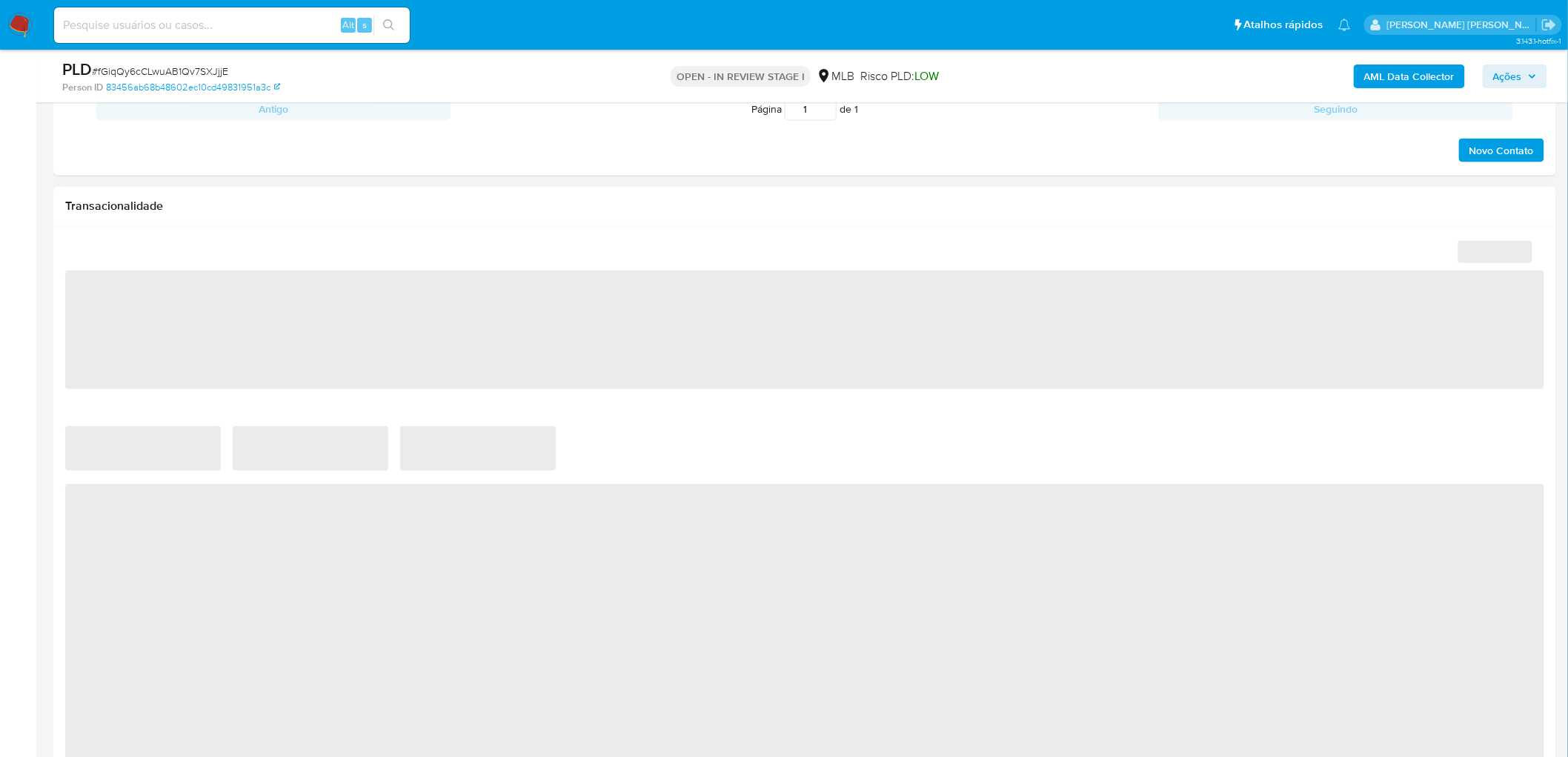 select on "10" 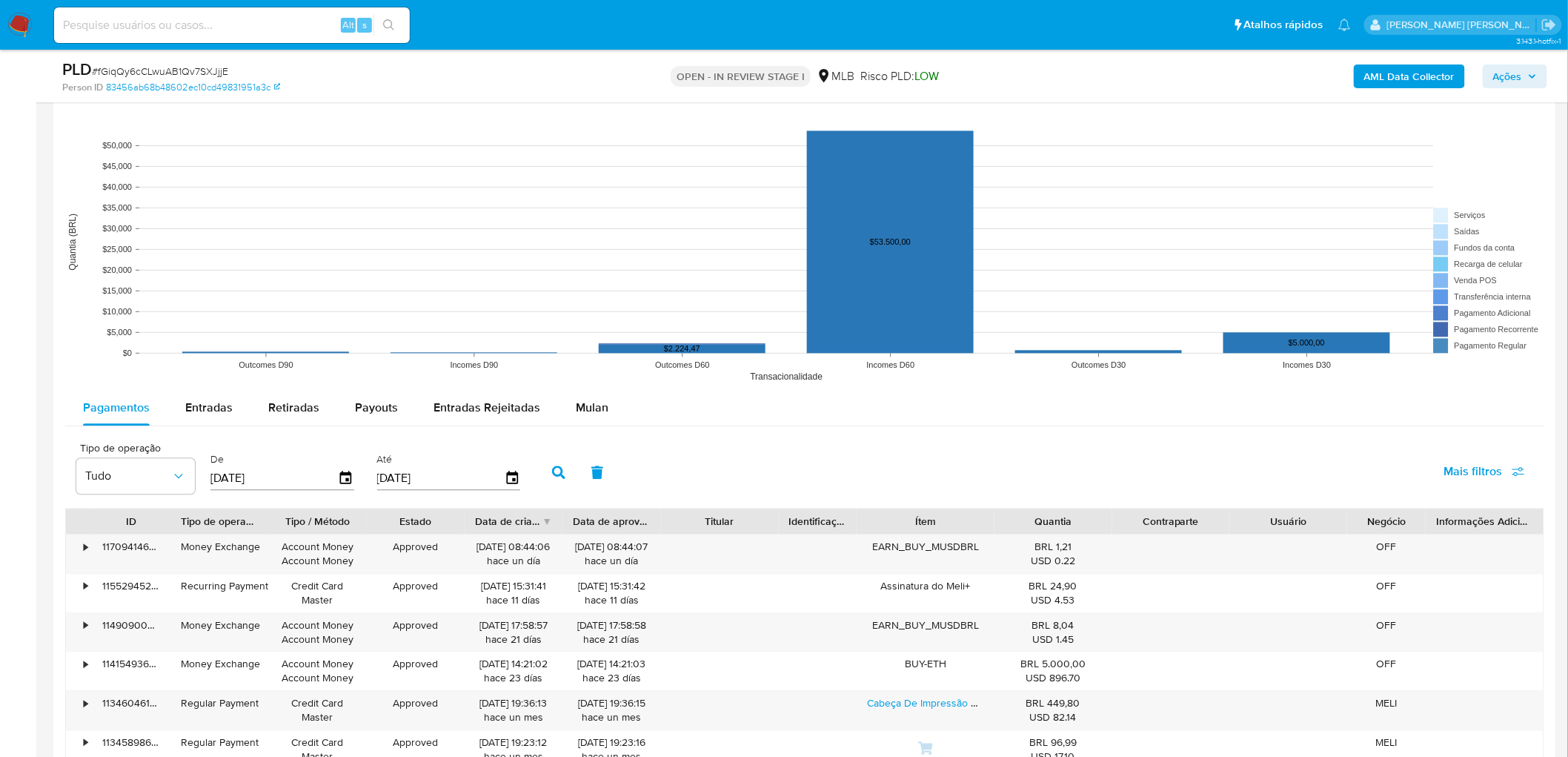 scroll, scrollTop: 1318, scrollLeft: 0, axis: vertical 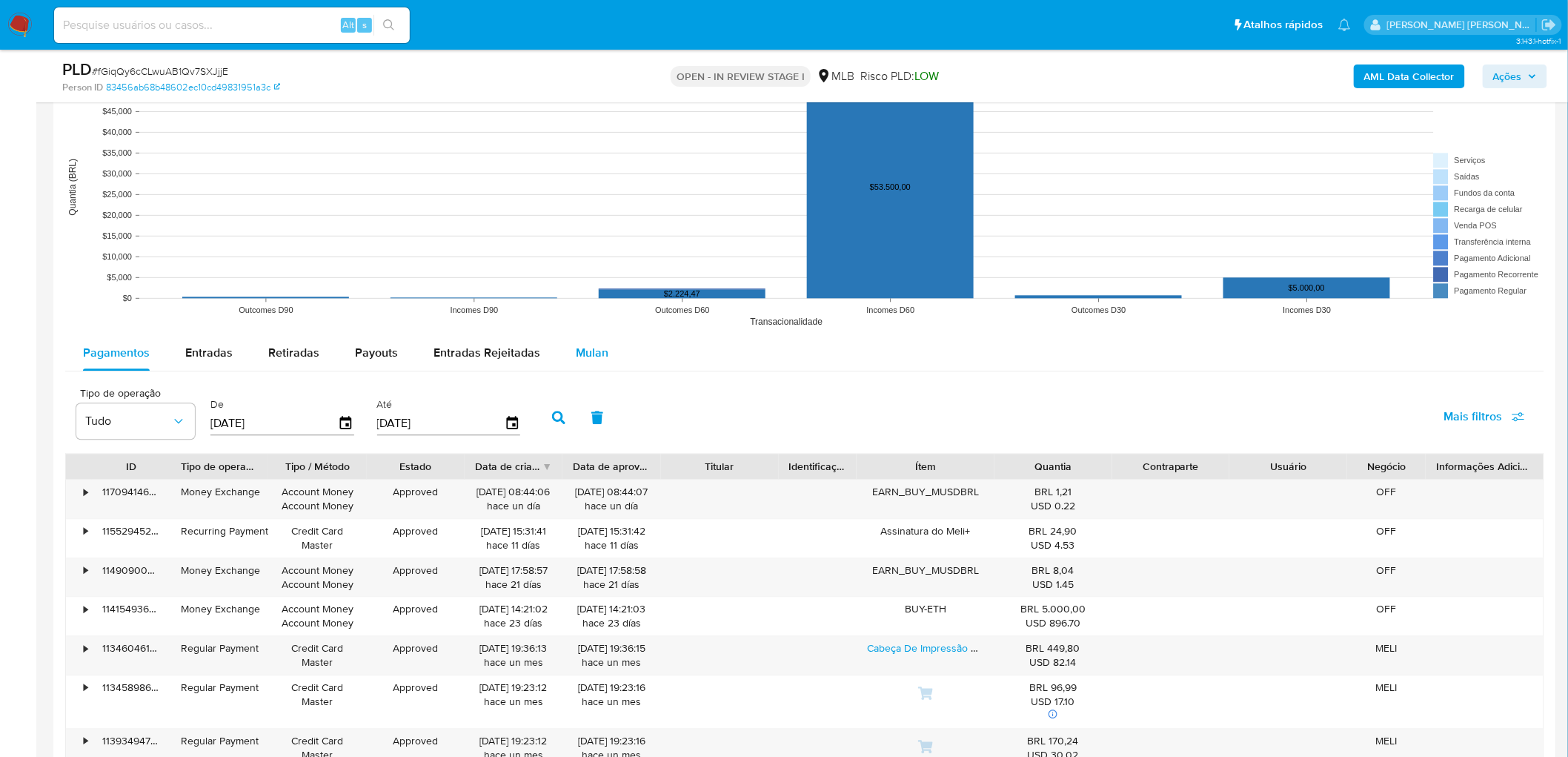 click on "Mulan" at bounding box center (592, 352) 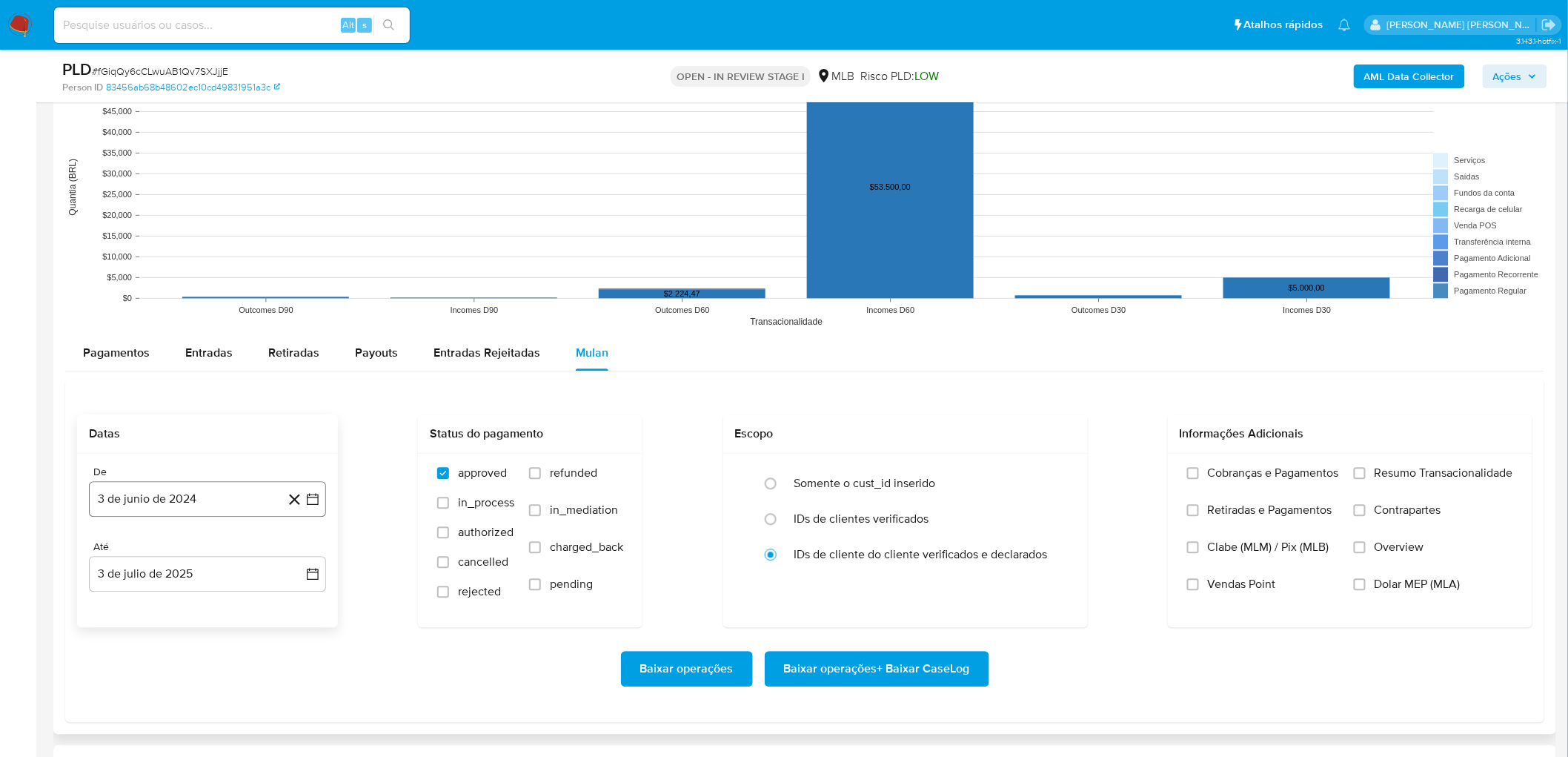 click on "3 de junio de 2024" at bounding box center (207, 499) 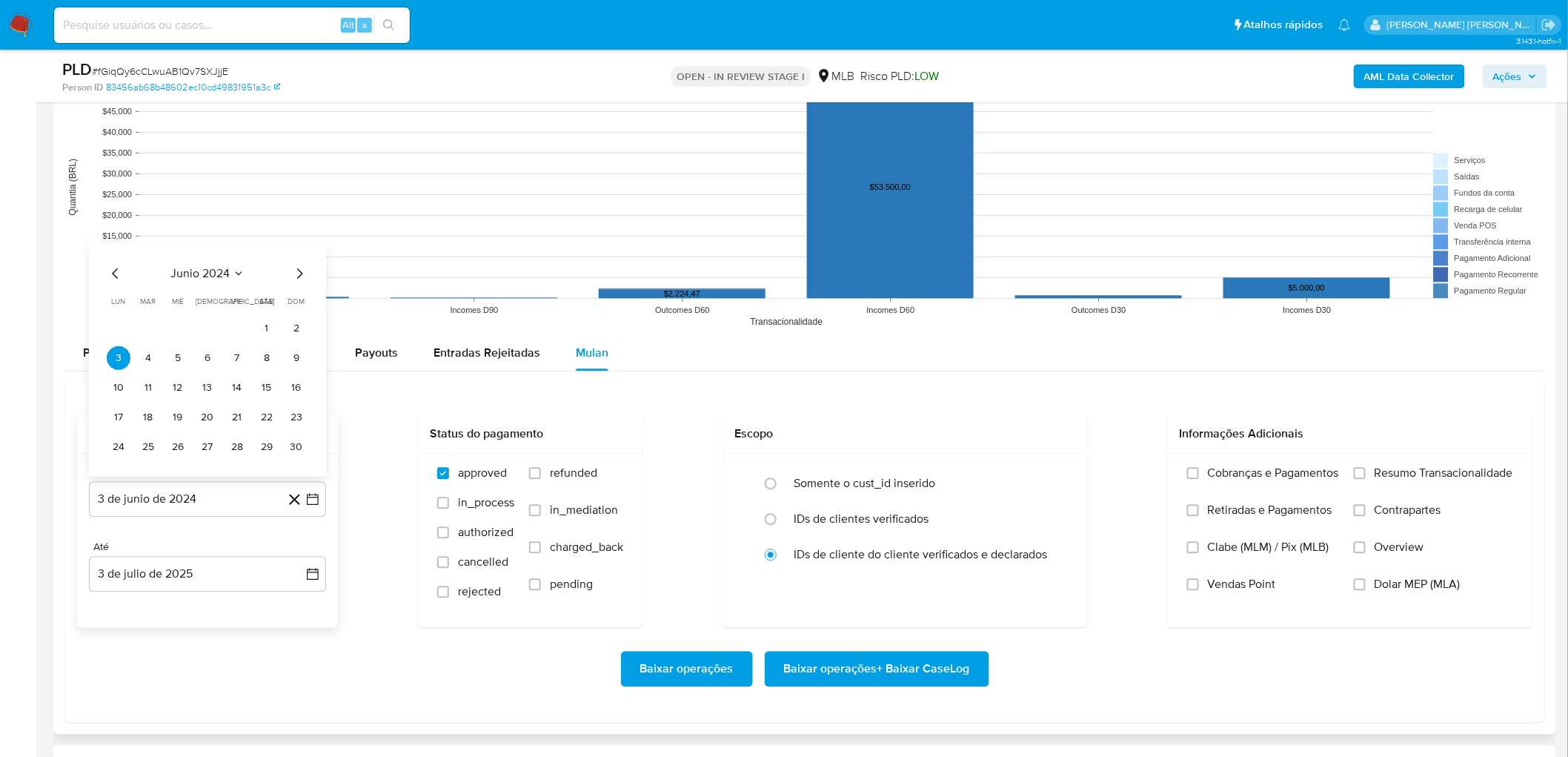 click on "junio 2024" at bounding box center [200, 274] 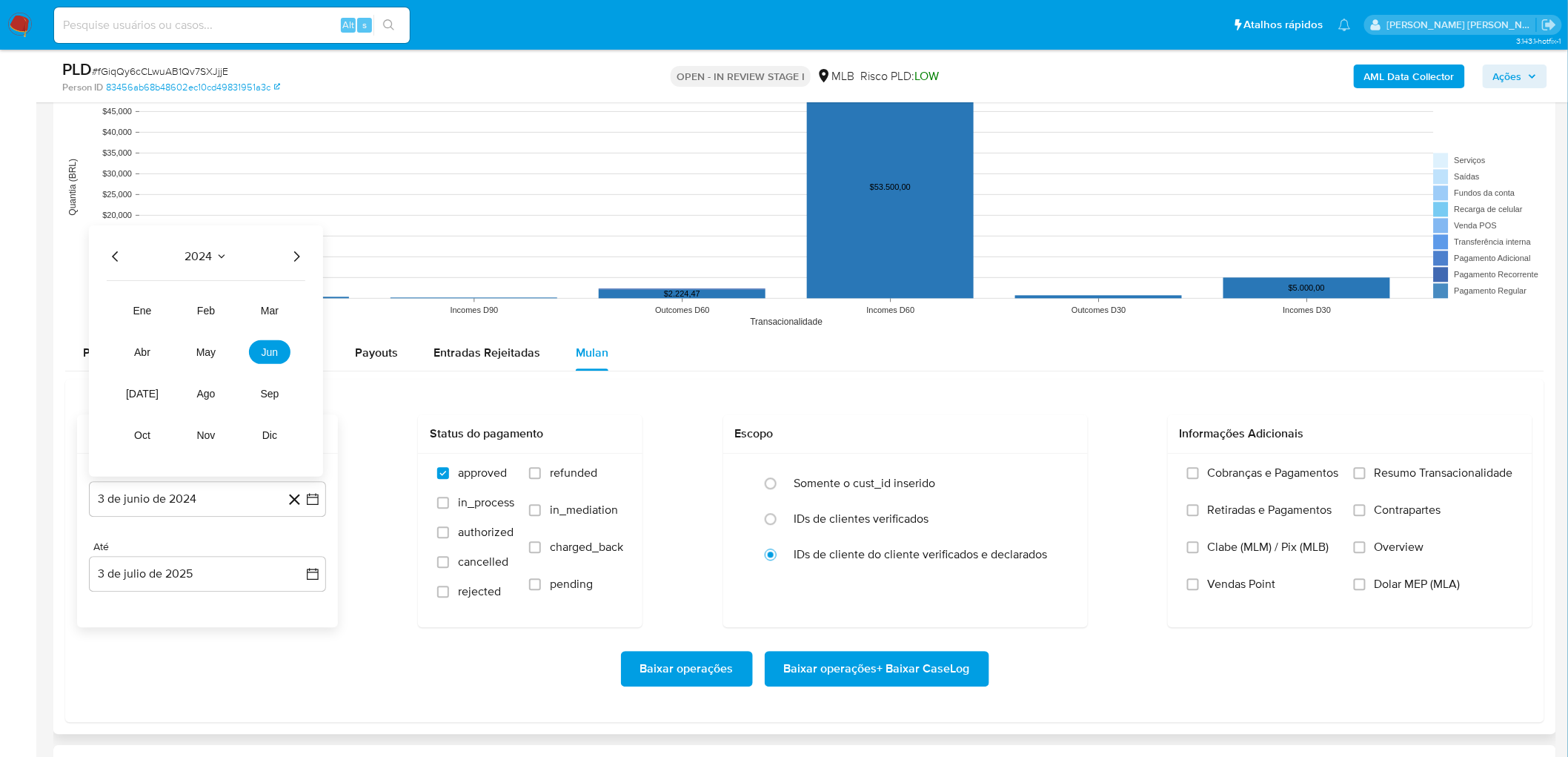 click 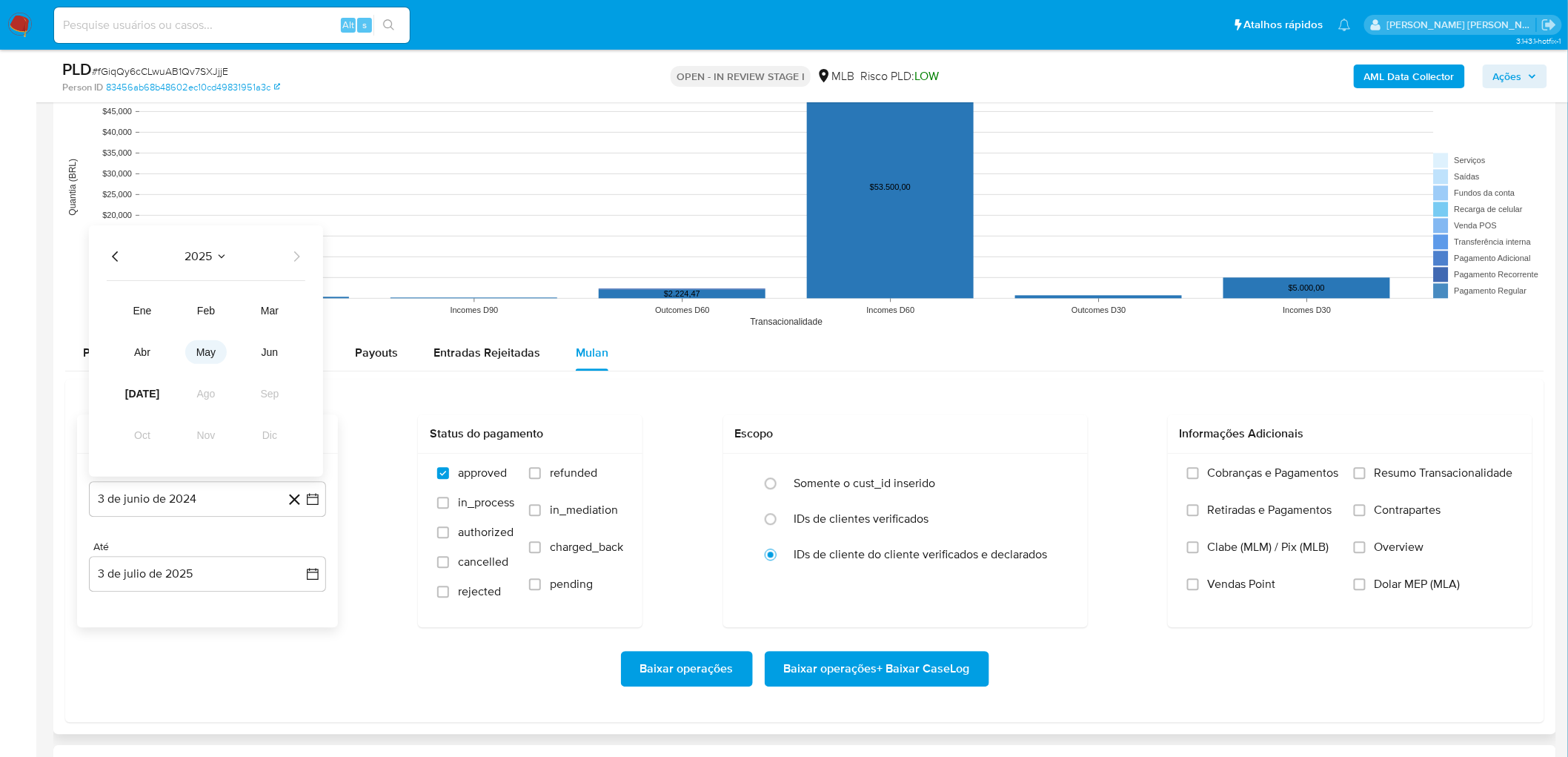click on "may" at bounding box center [206, 352] 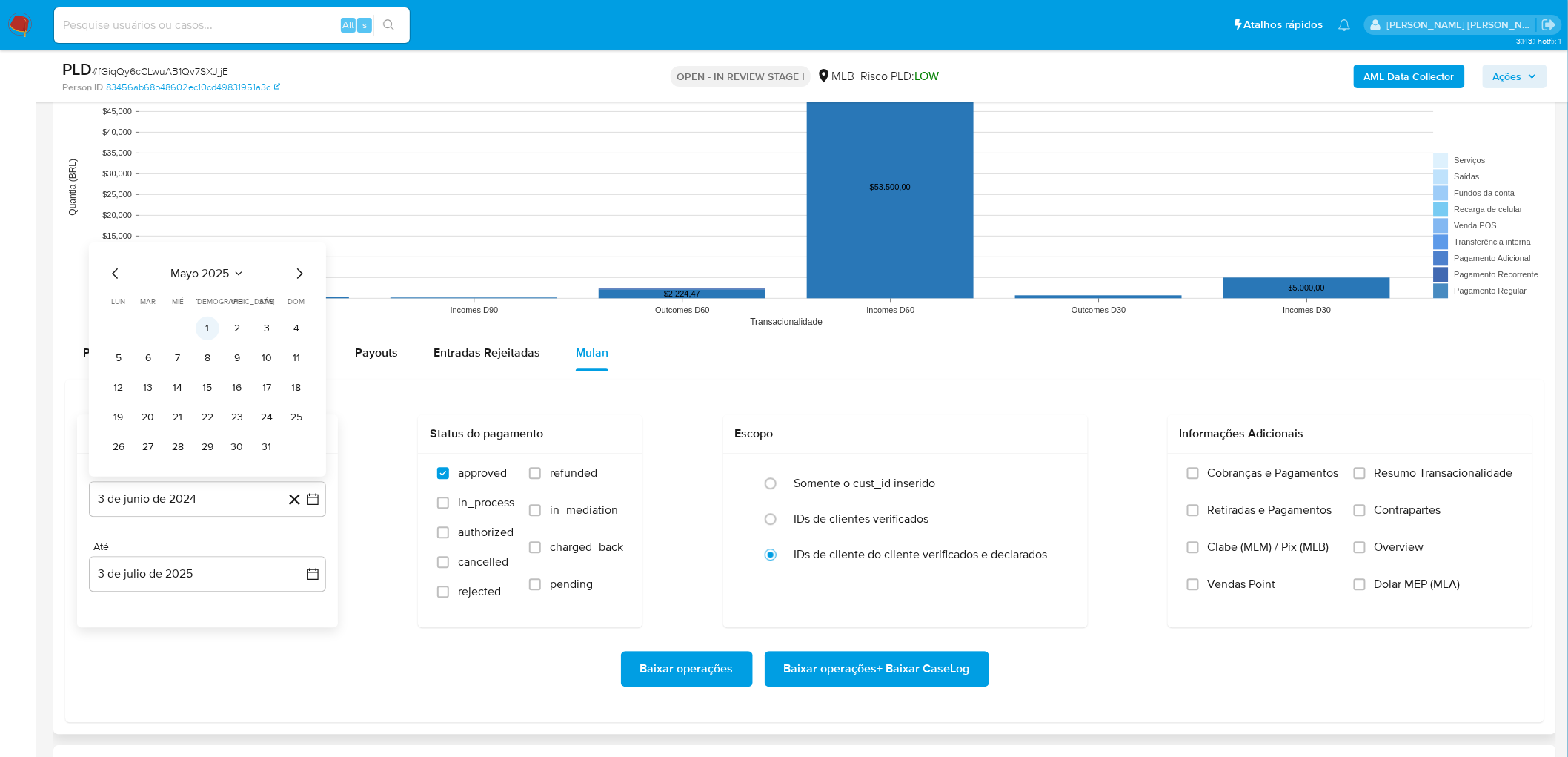 click on "1" at bounding box center (207, 328) 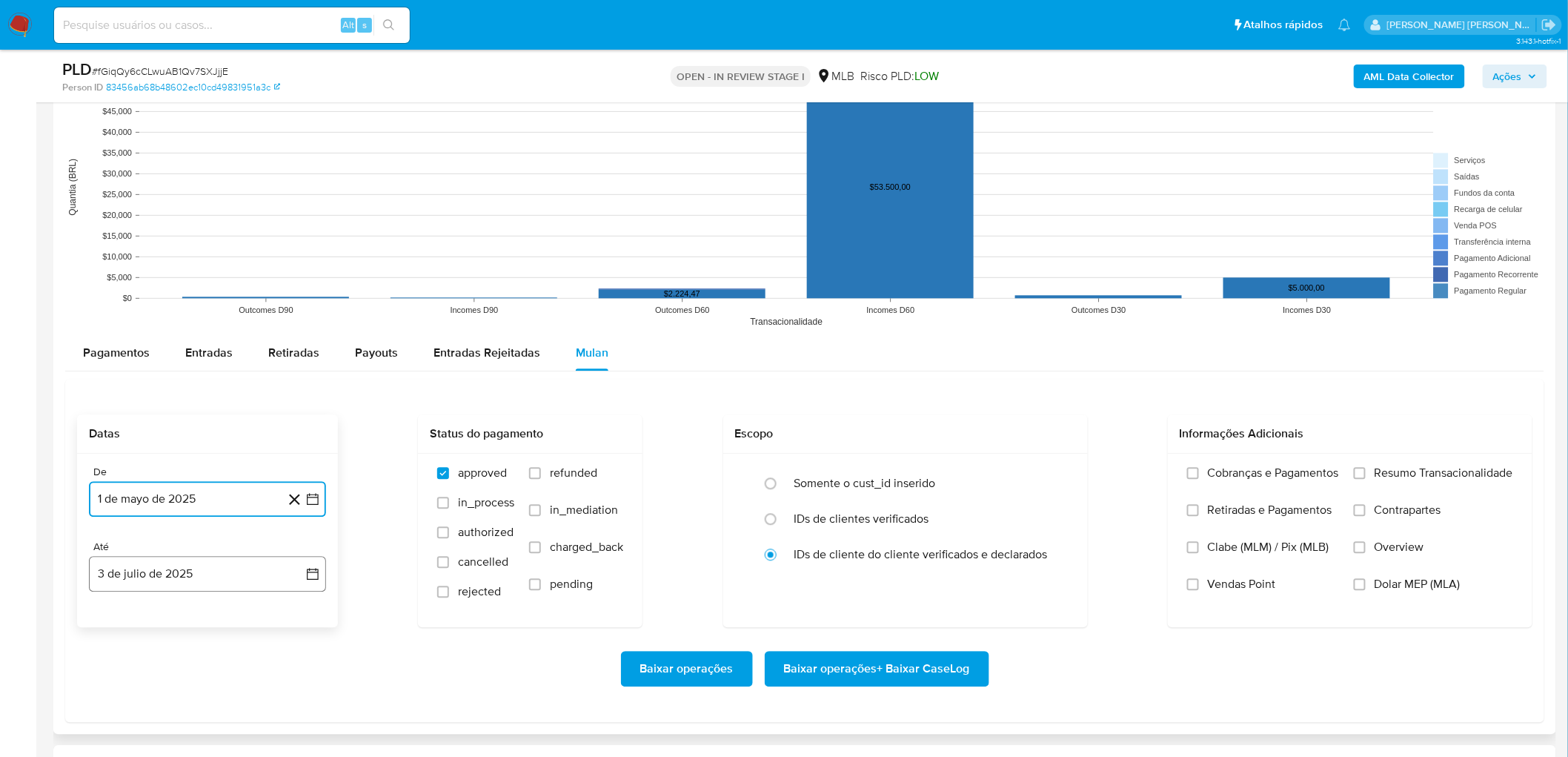 click on "3 de julio de 2025" at bounding box center [207, 574] 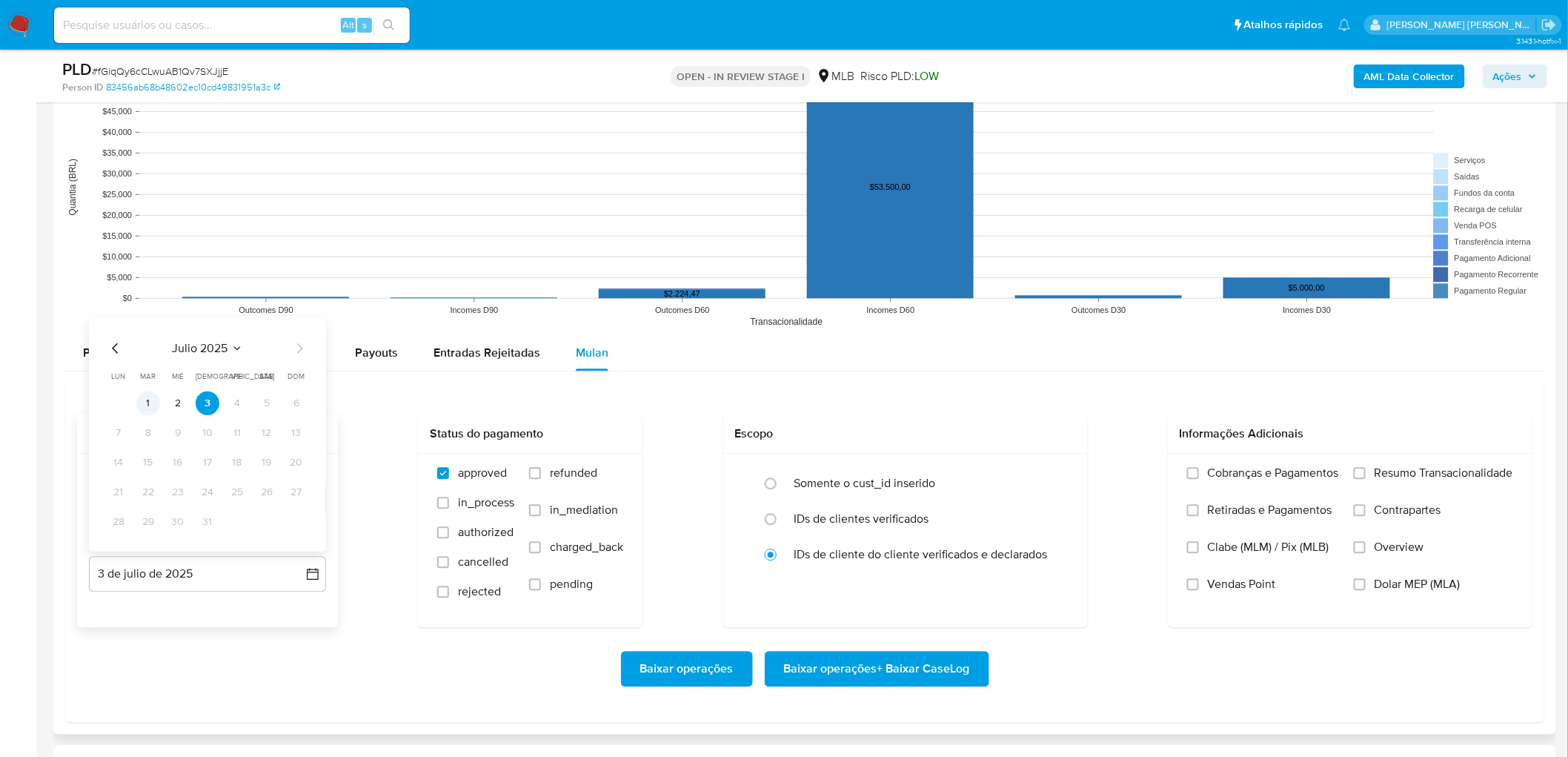 click on "1" at bounding box center (148, 403) 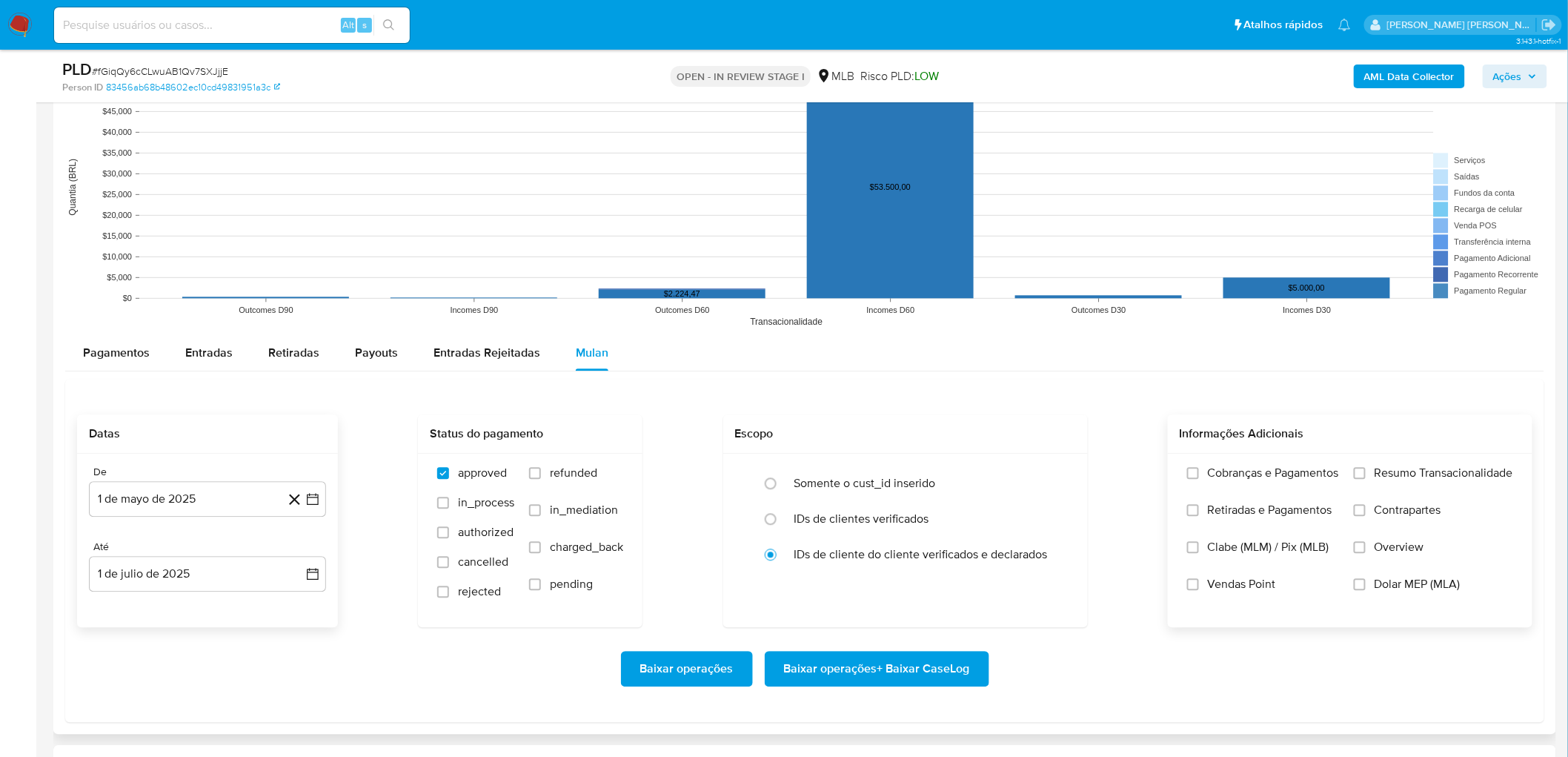click on "Cobranças e Pagamentos" at bounding box center [1273, 473] 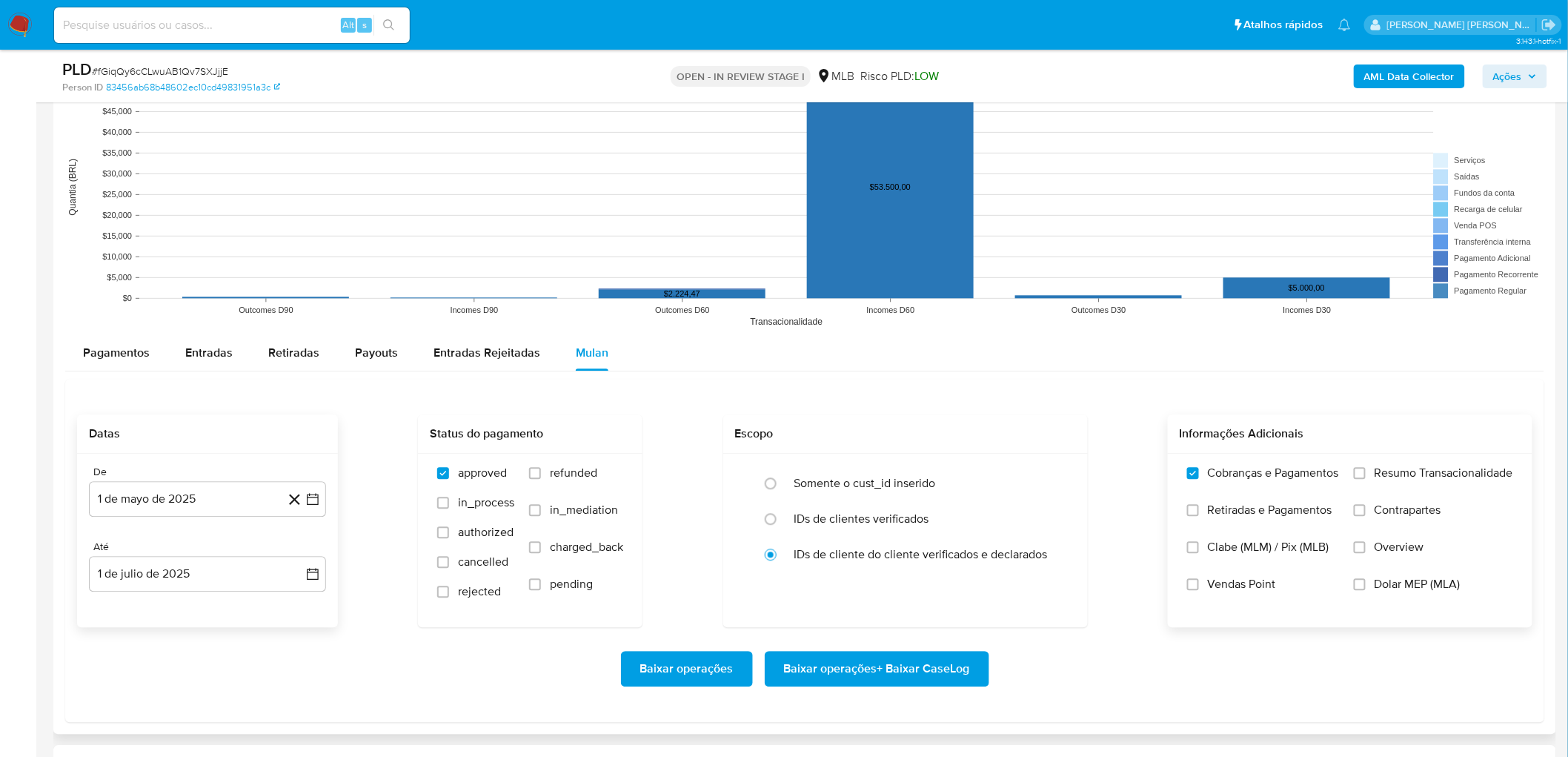 click on "Cobranças e Pagamentos" at bounding box center (1273, 473) 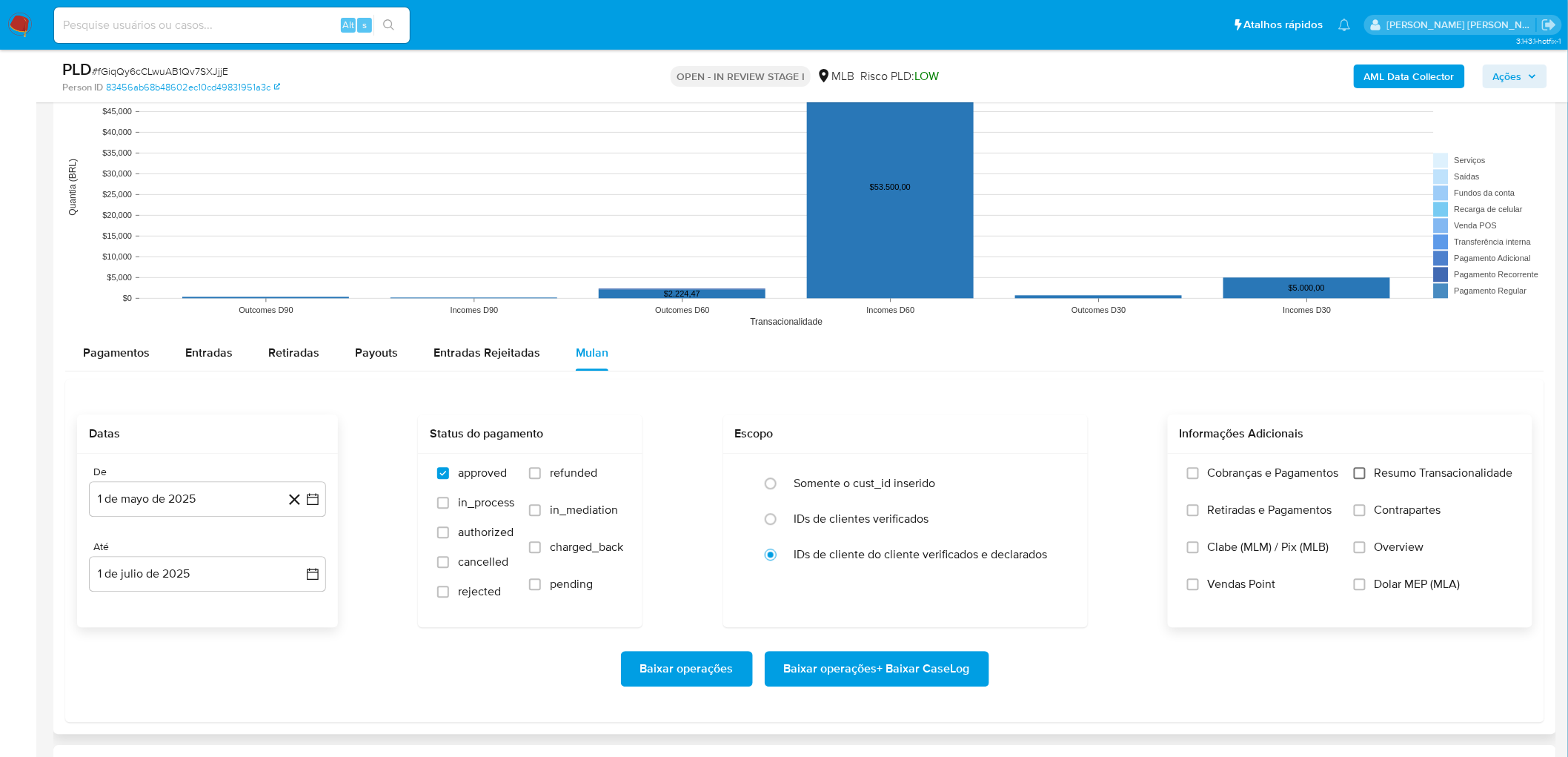 click on "Resumo Transacionalidade" at bounding box center (1360, 473) 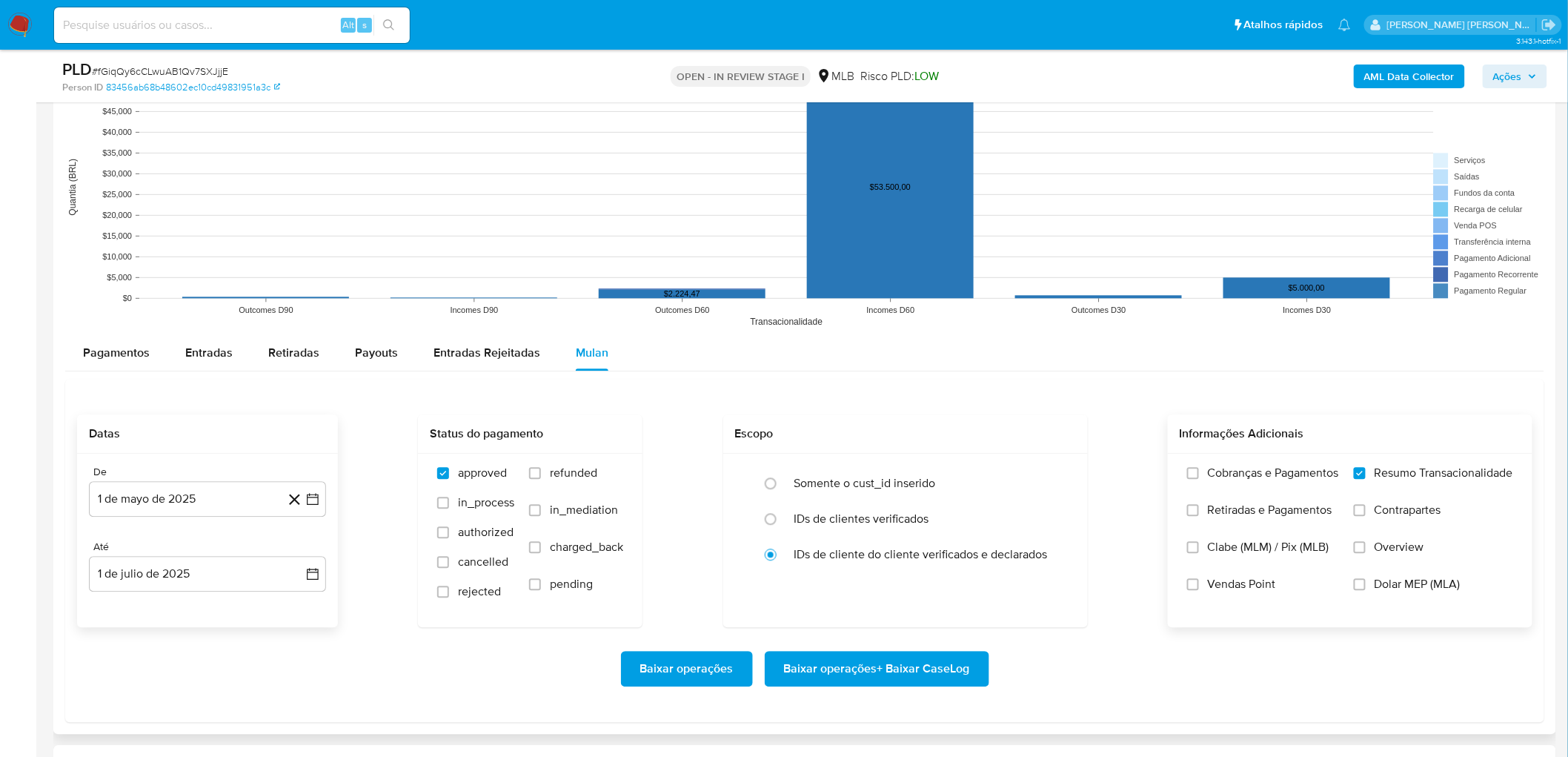 click on "Vendas Point" at bounding box center [1242, 584] 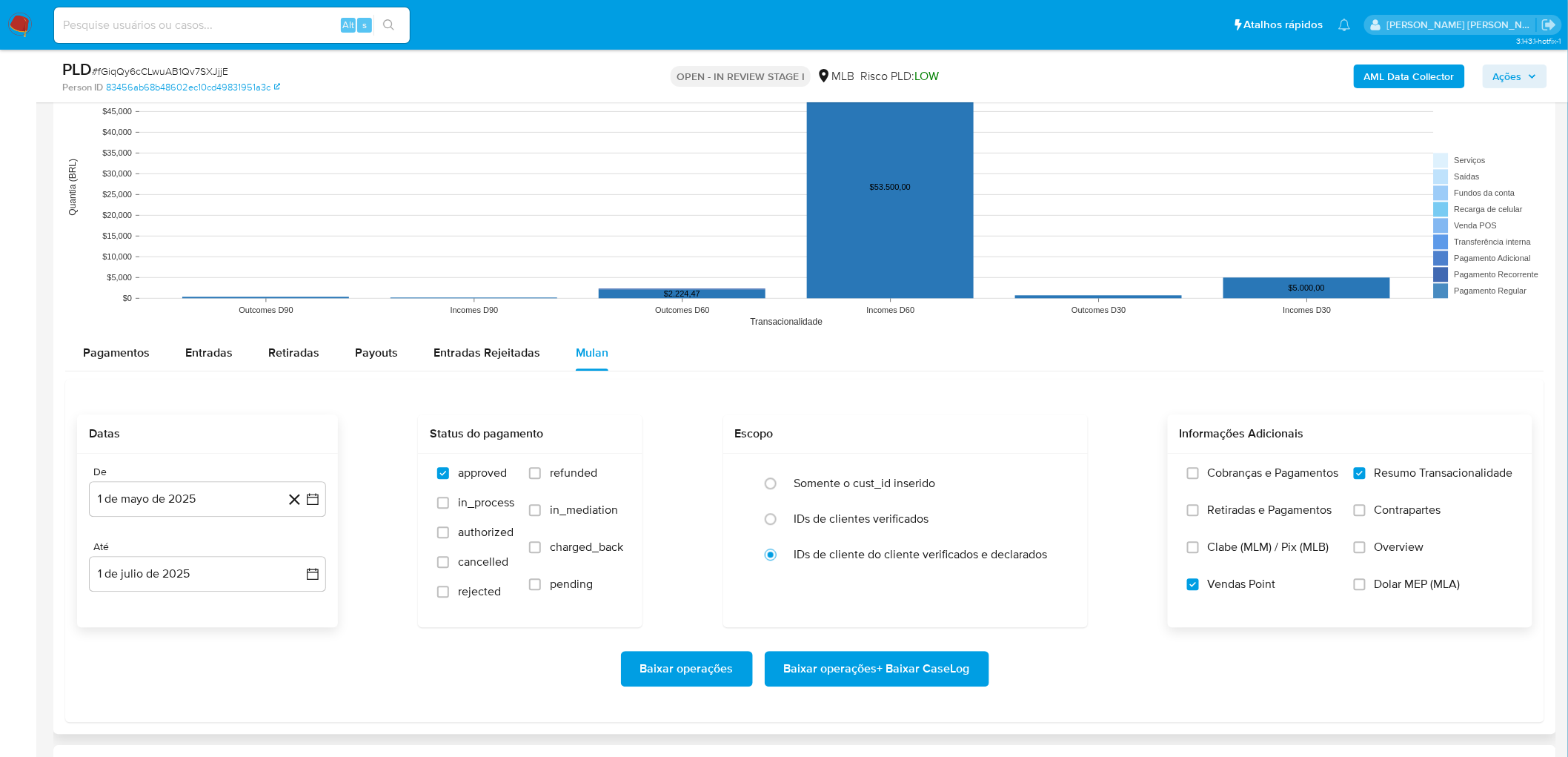 click on "Baixar operações  +   Baixar CaseLog" at bounding box center [877, 669] 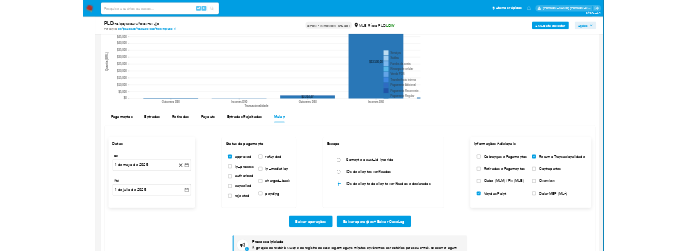 scroll, scrollTop: 1777, scrollLeft: 0, axis: vertical 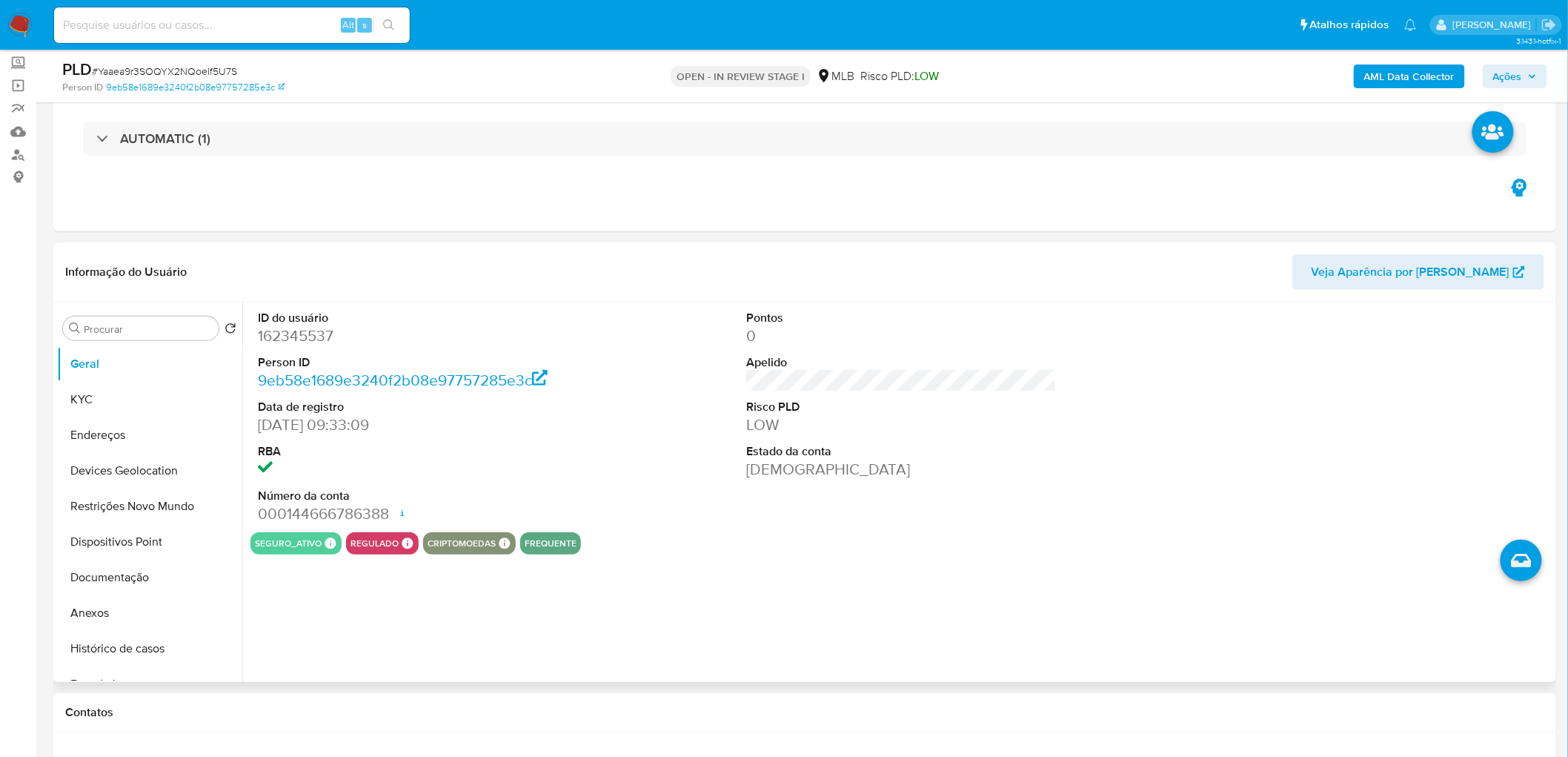 select on "10" 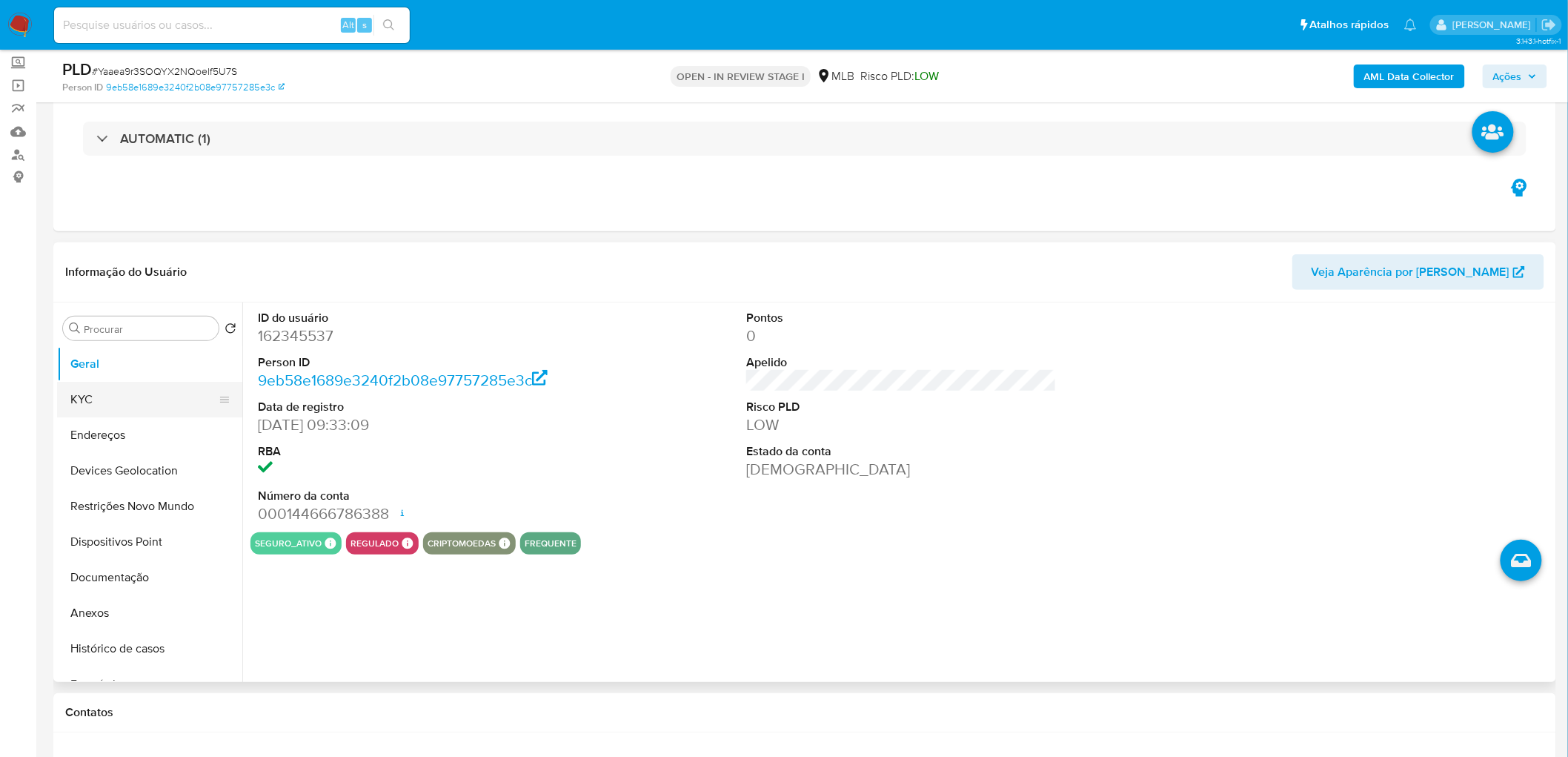click on "KYC" at bounding box center [144, 400] 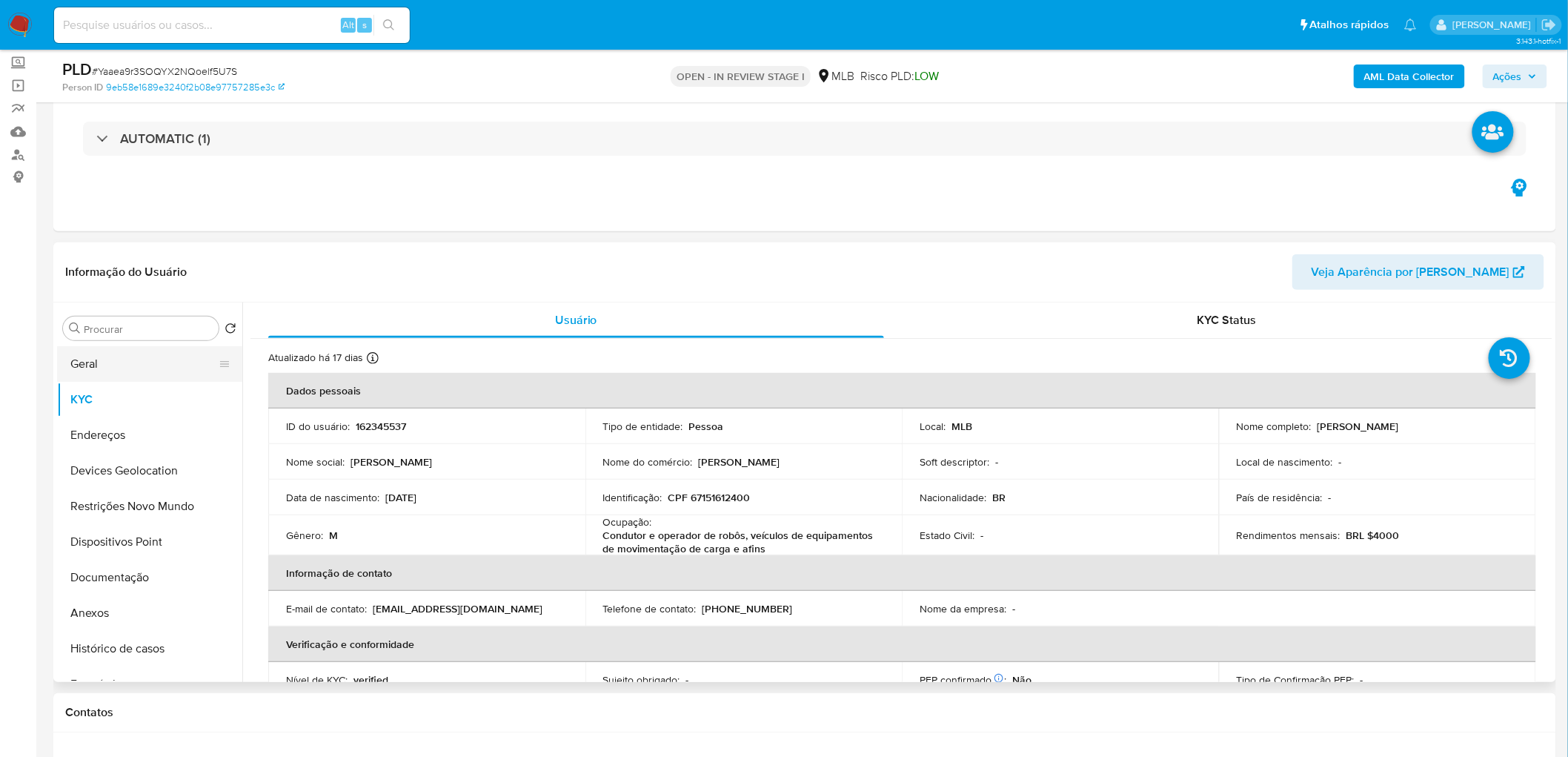click on "Geral" at bounding box center [144, 364] 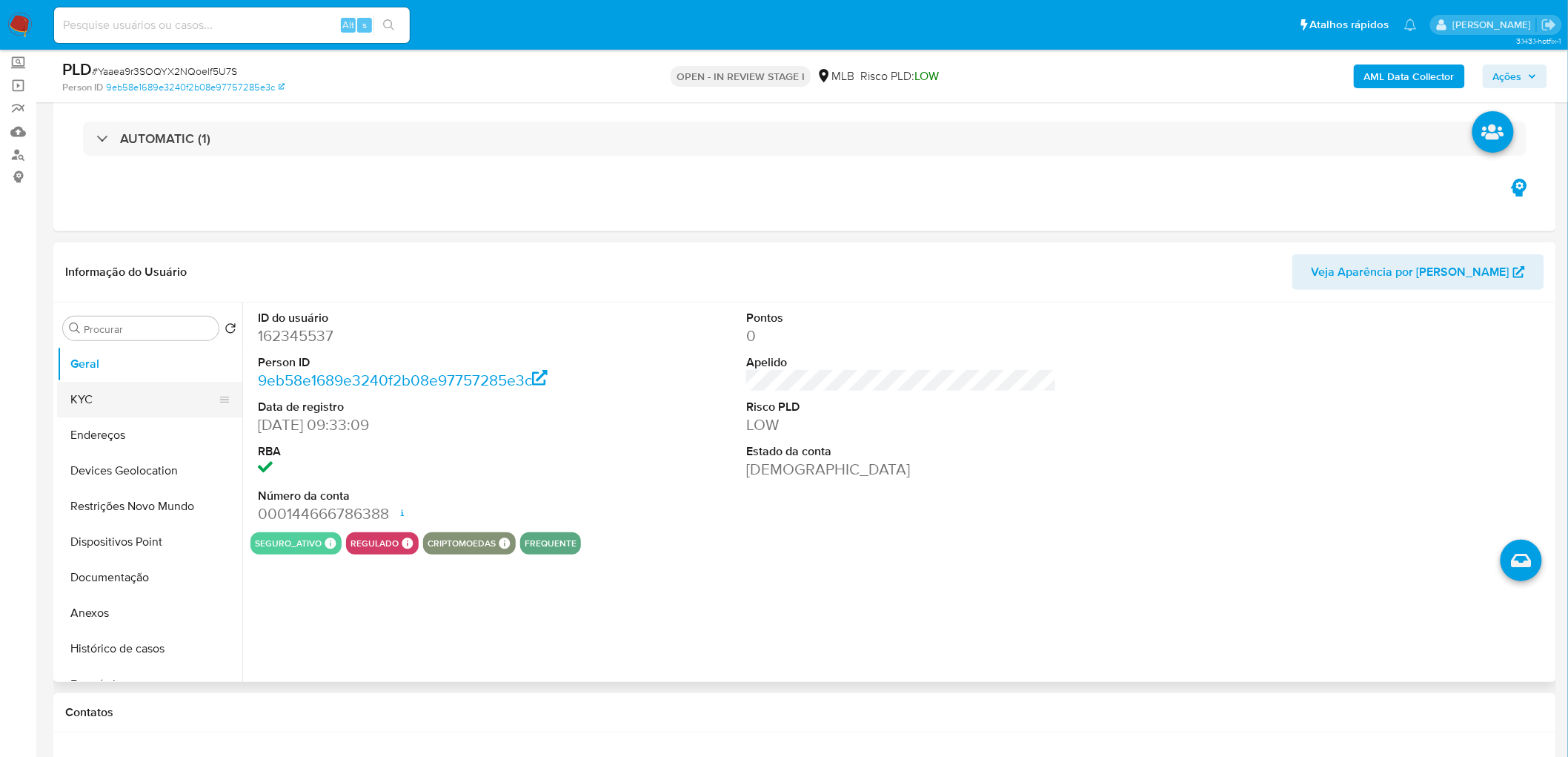 click on "KYC" at bounding box center [144, 400] 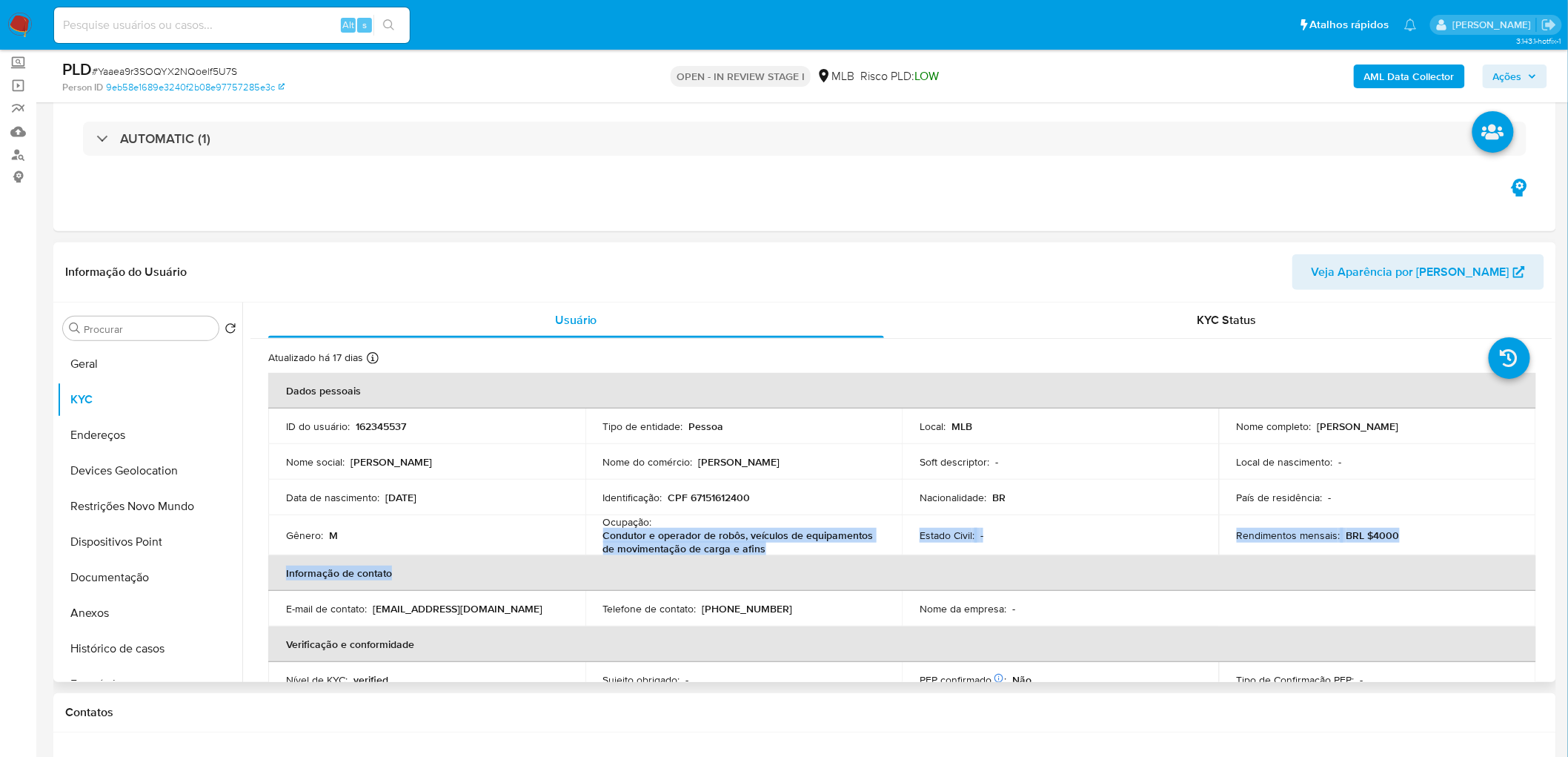 drag, startPoint x: 785, startPoint y: 556, endPoint x: 600, endPoint y: 540, distance: 185.6906 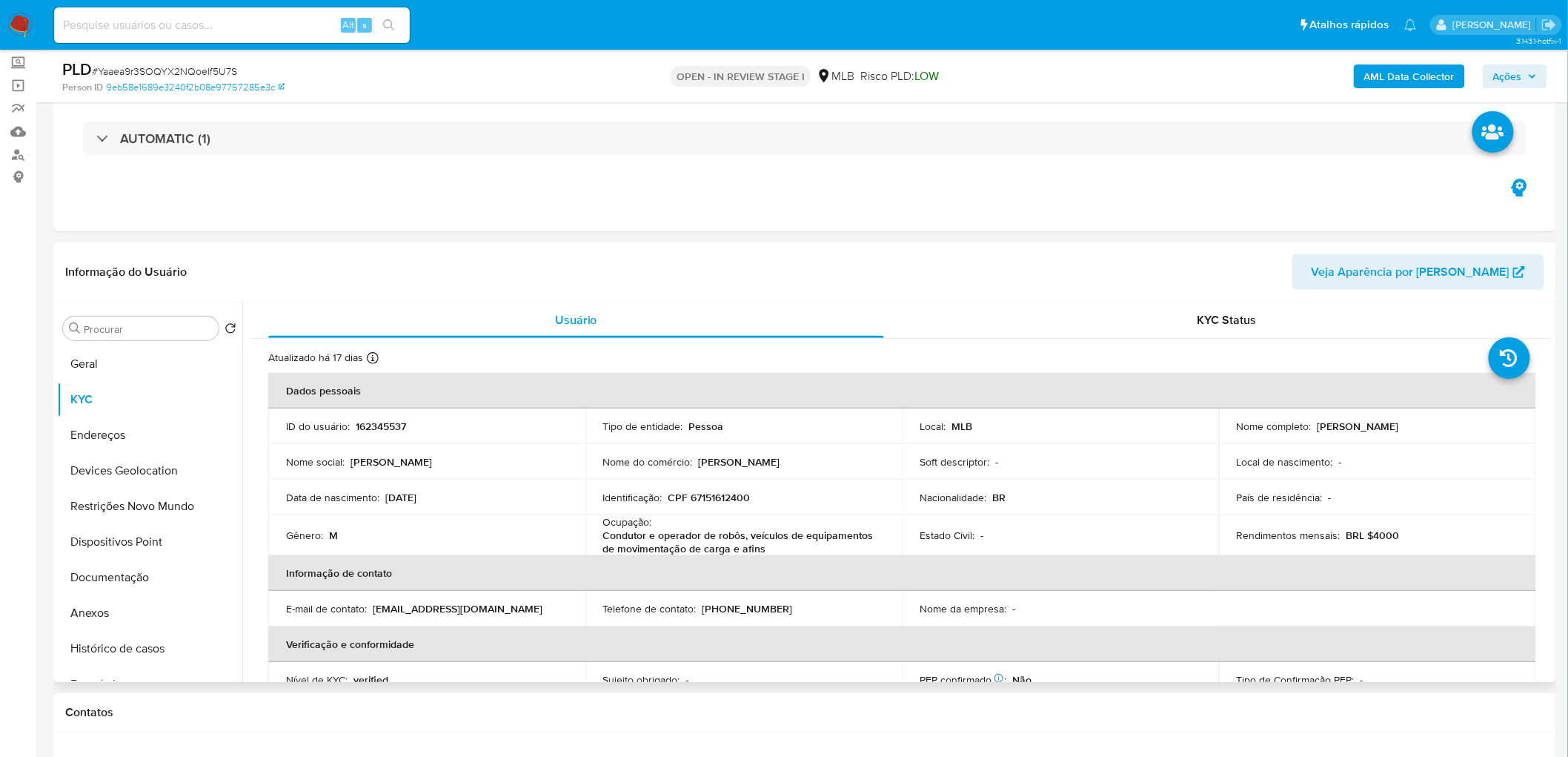 drag, startPoint x: 771, startPoint y: 552, endPoint x: 759, endPoint y: 552, distance: 12 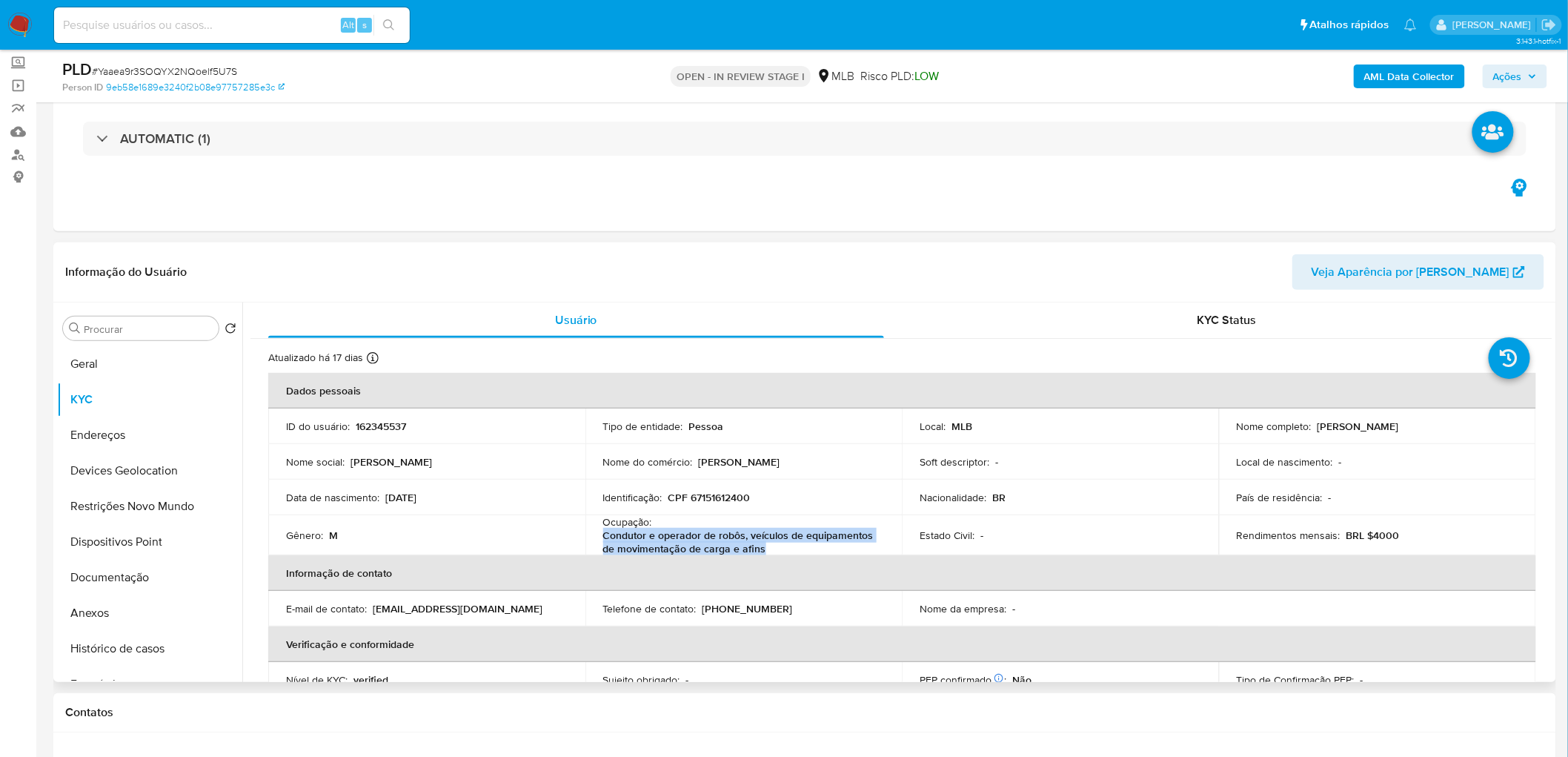 drag, startPoint x: 779, startPoint y: 549, endPoint x: 597, endPoint y: 539, distance: 182.27452 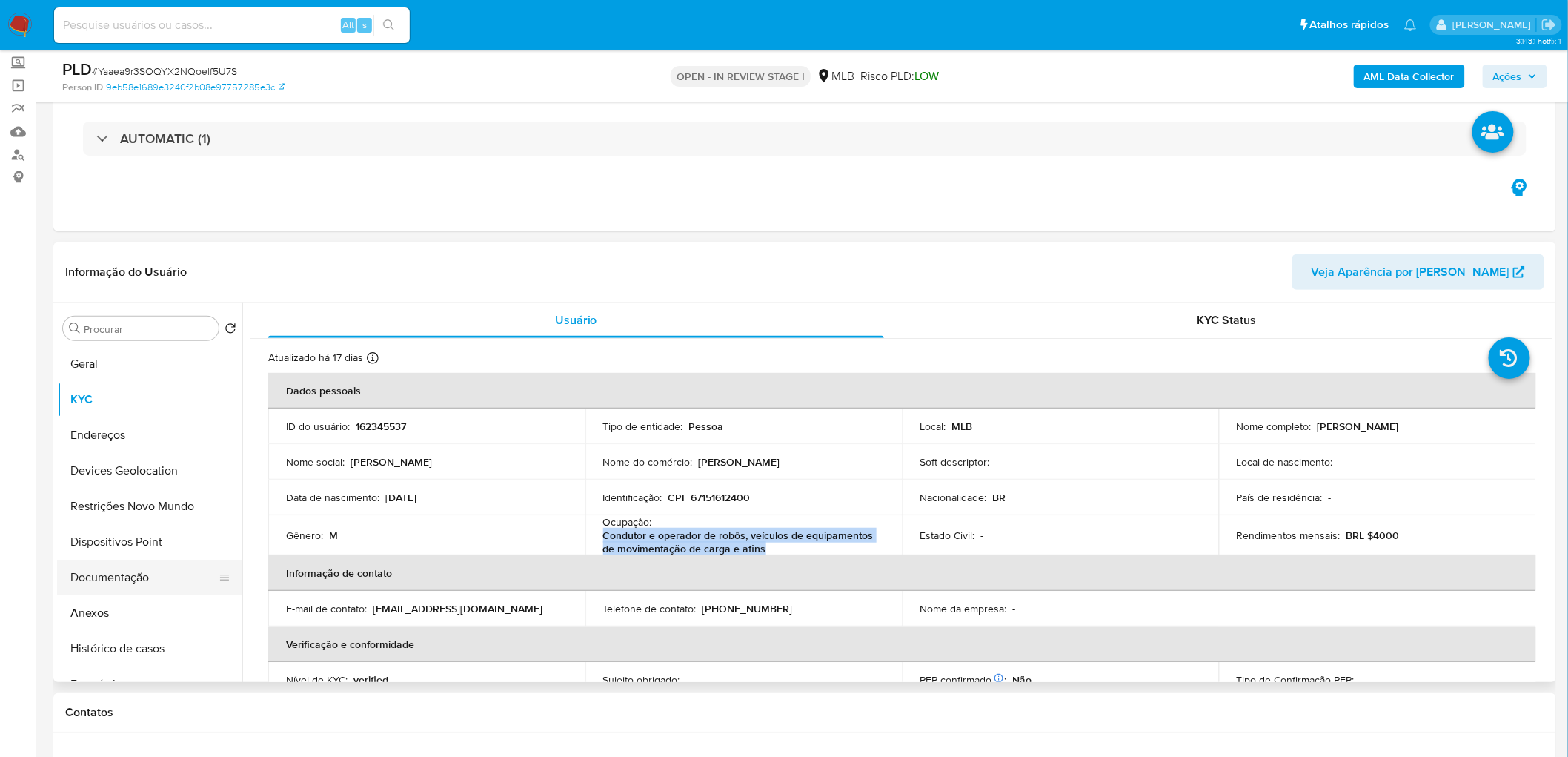 click on "Documentação" at bounding box center [144, 578] 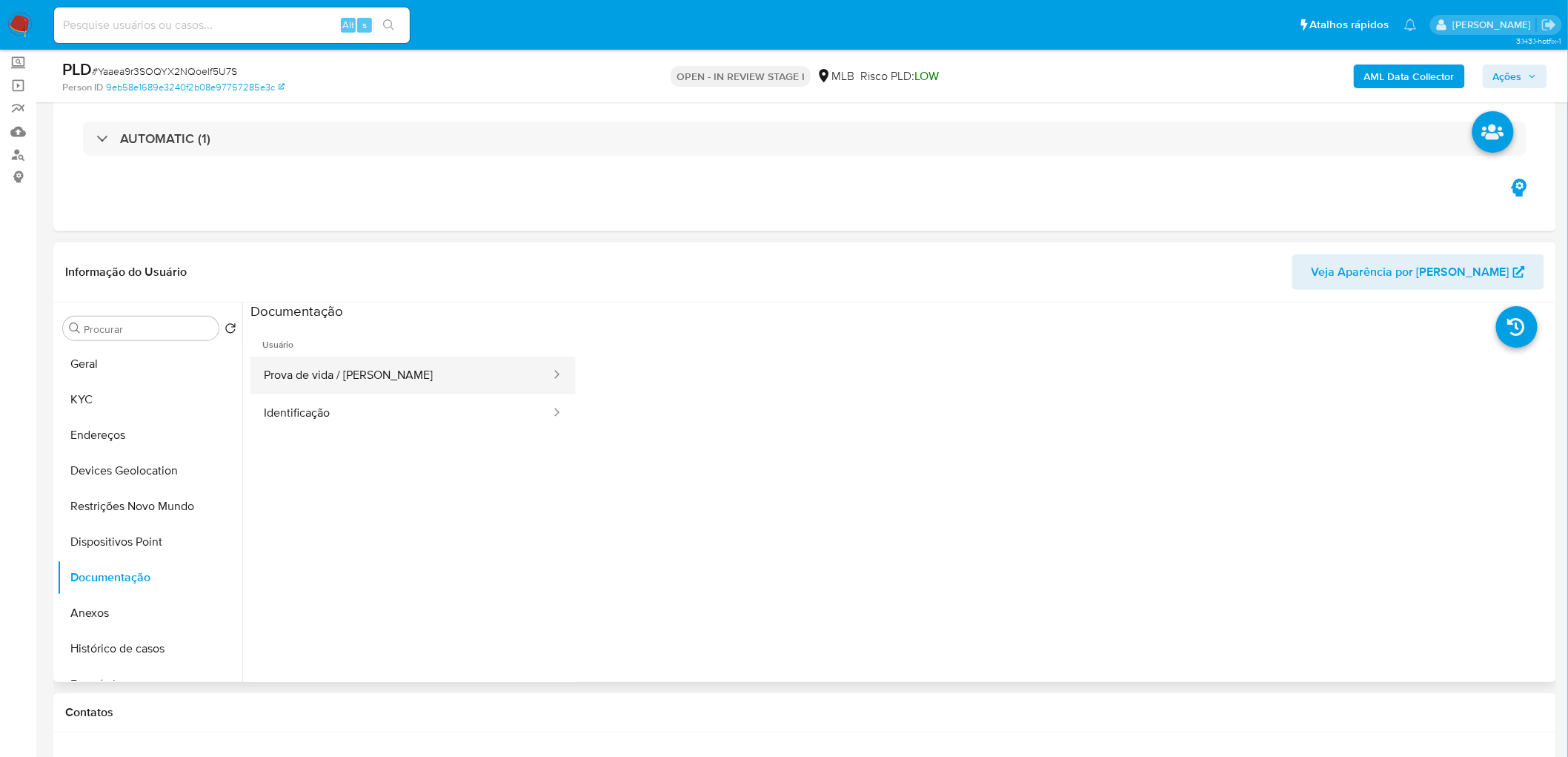 click on "Prova de vida / Selfie" at bounding box center [401, 375] 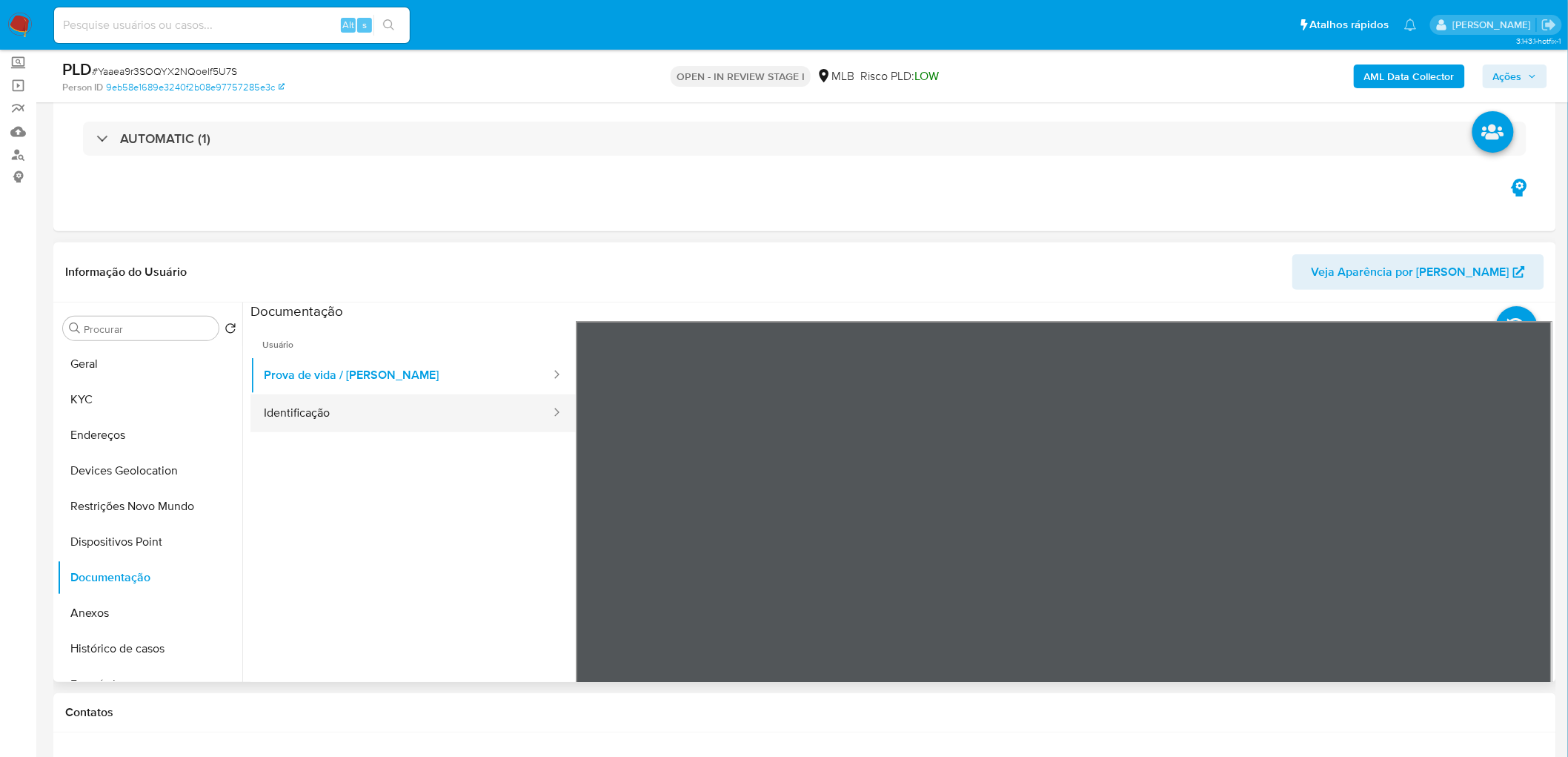 click on "Identificação" at bounding box center (401, 413) 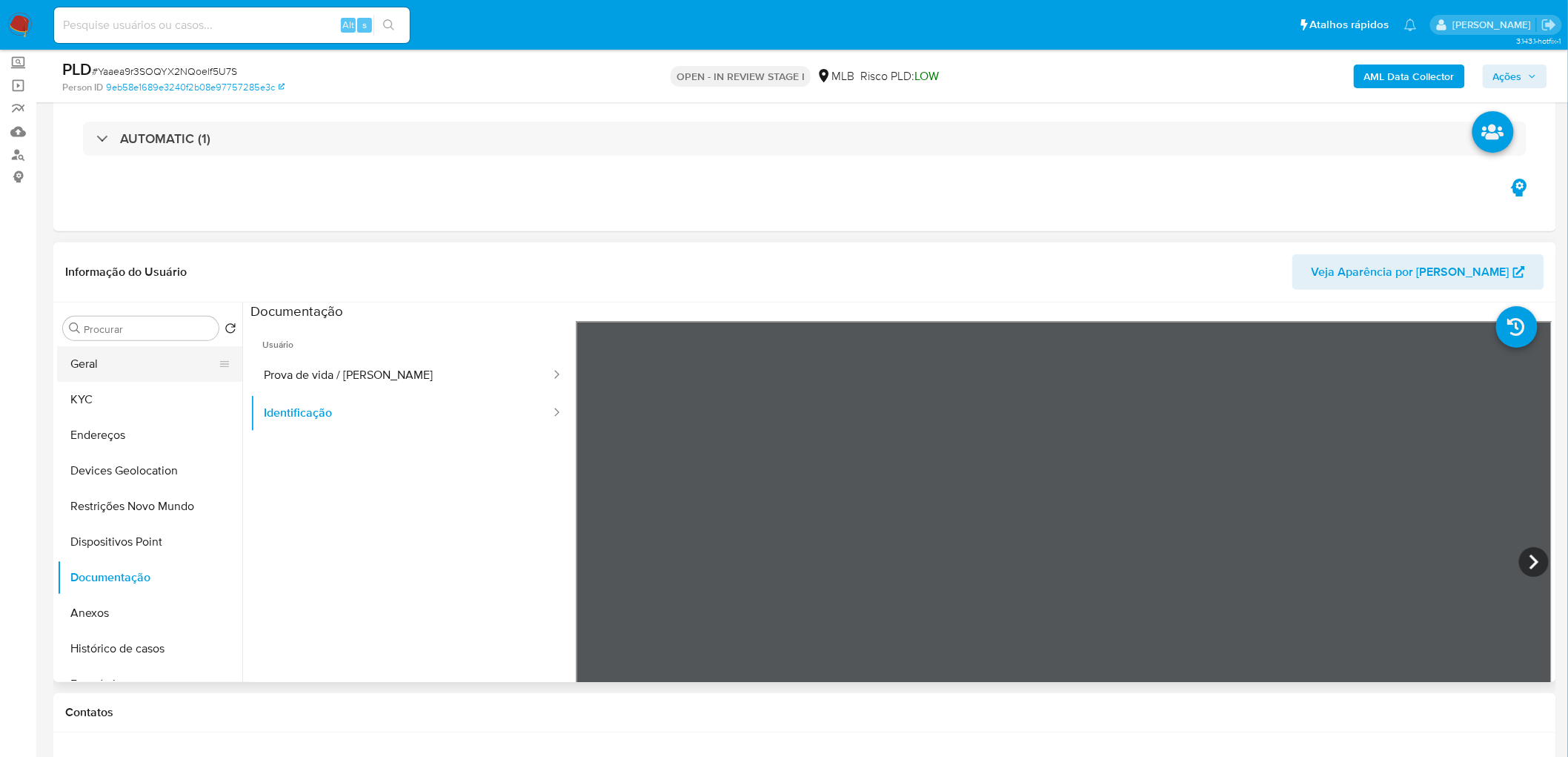 click on "Geral" at bounding box center [144, 364] 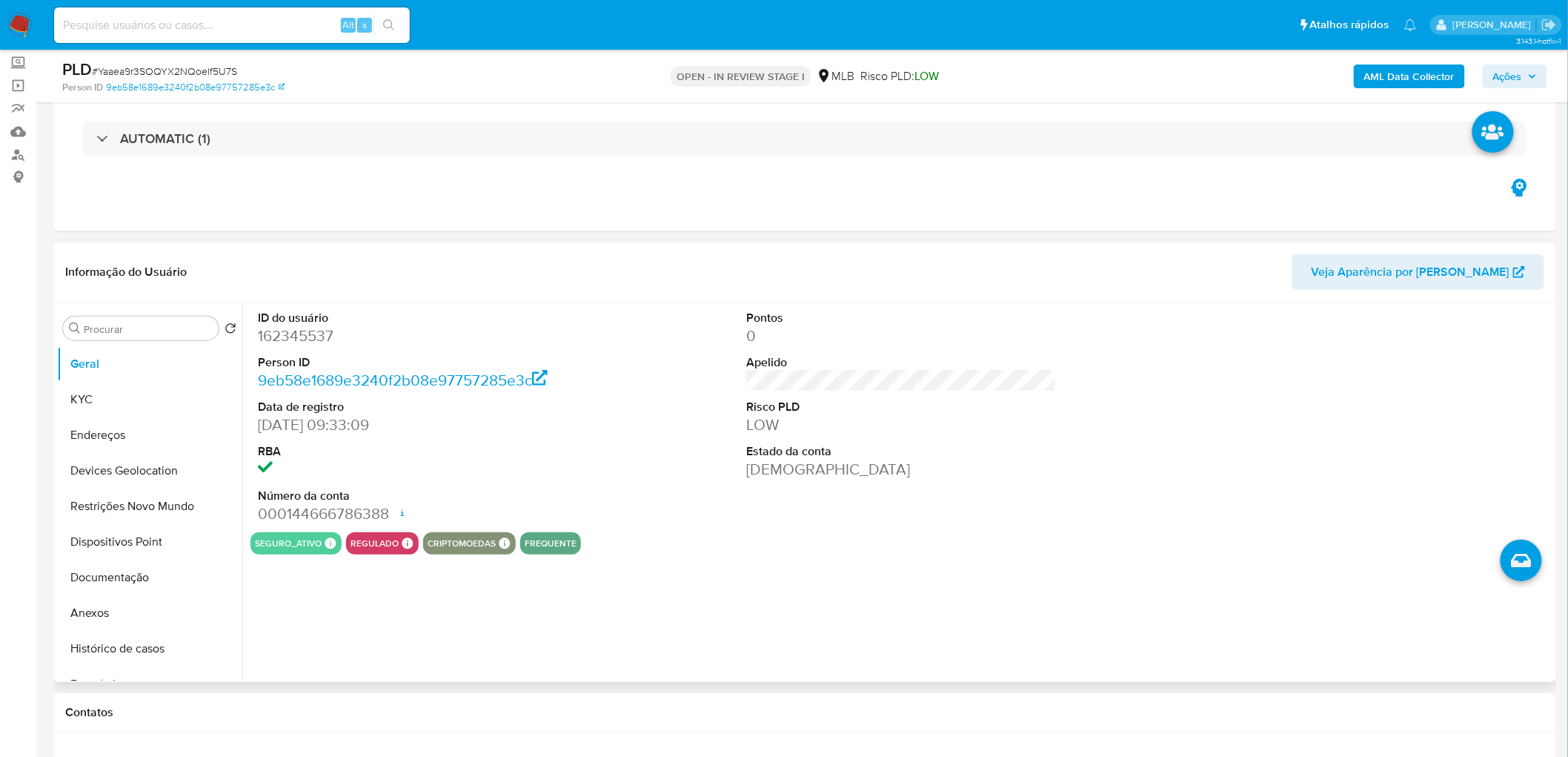 drag, startPoint x: 628, startPoint y: 473, endPoint x: 619, endPoint y: 464, distance: 12.727922 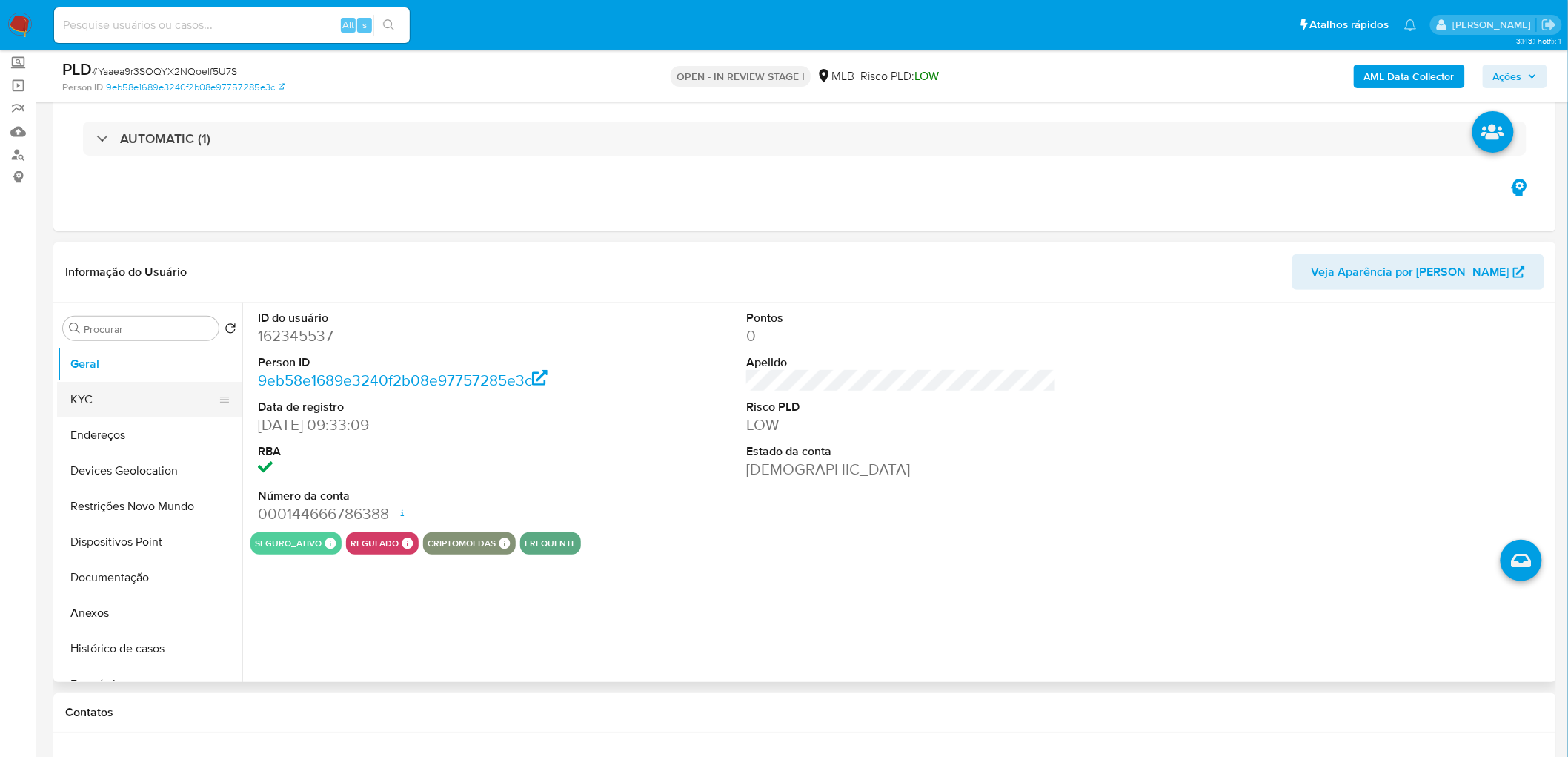 click on "KYC" at bounding box center [144, 400] 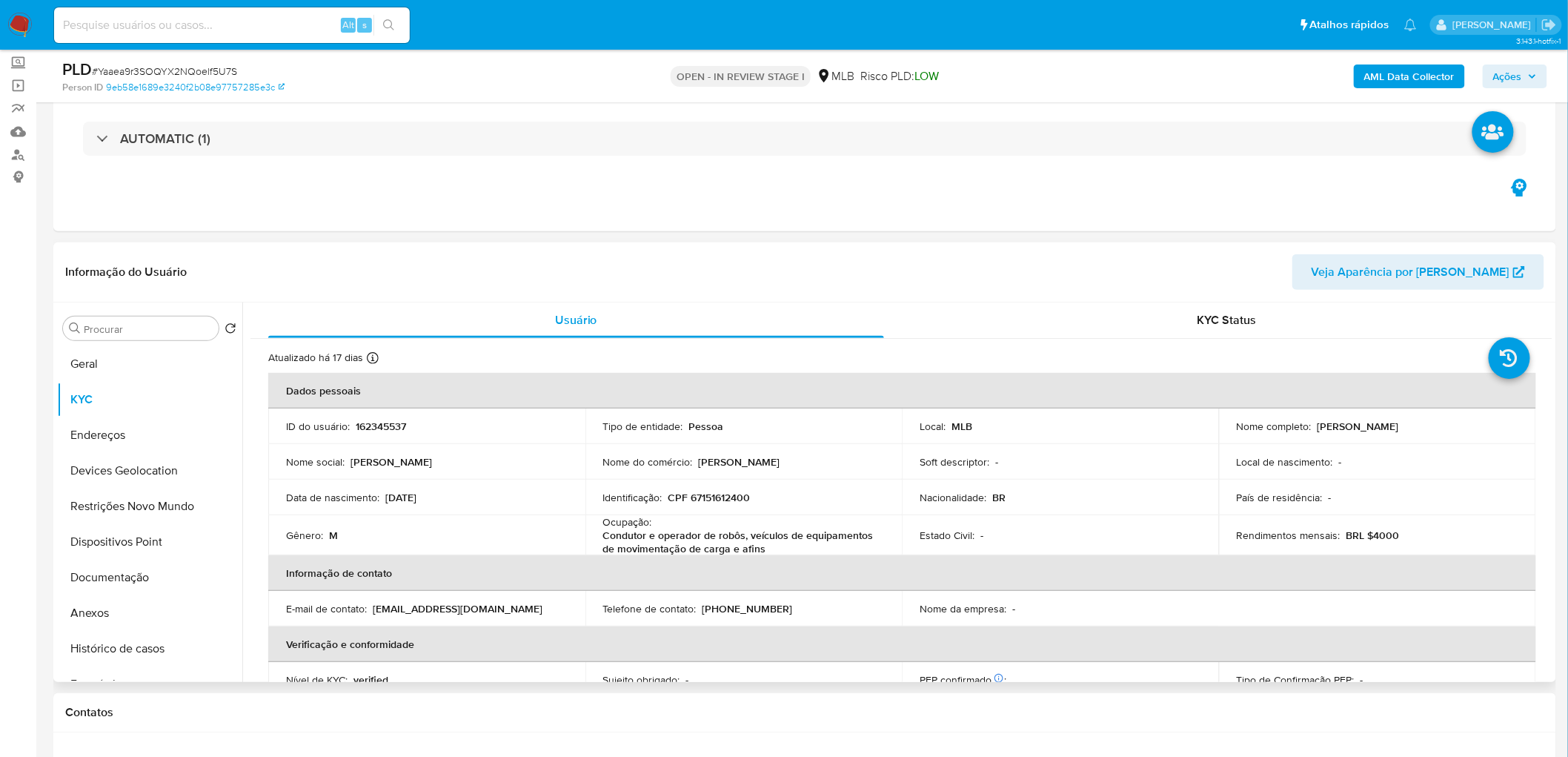 scroll, scrollTop: 165, scrollLeft: 0, axis: vertical 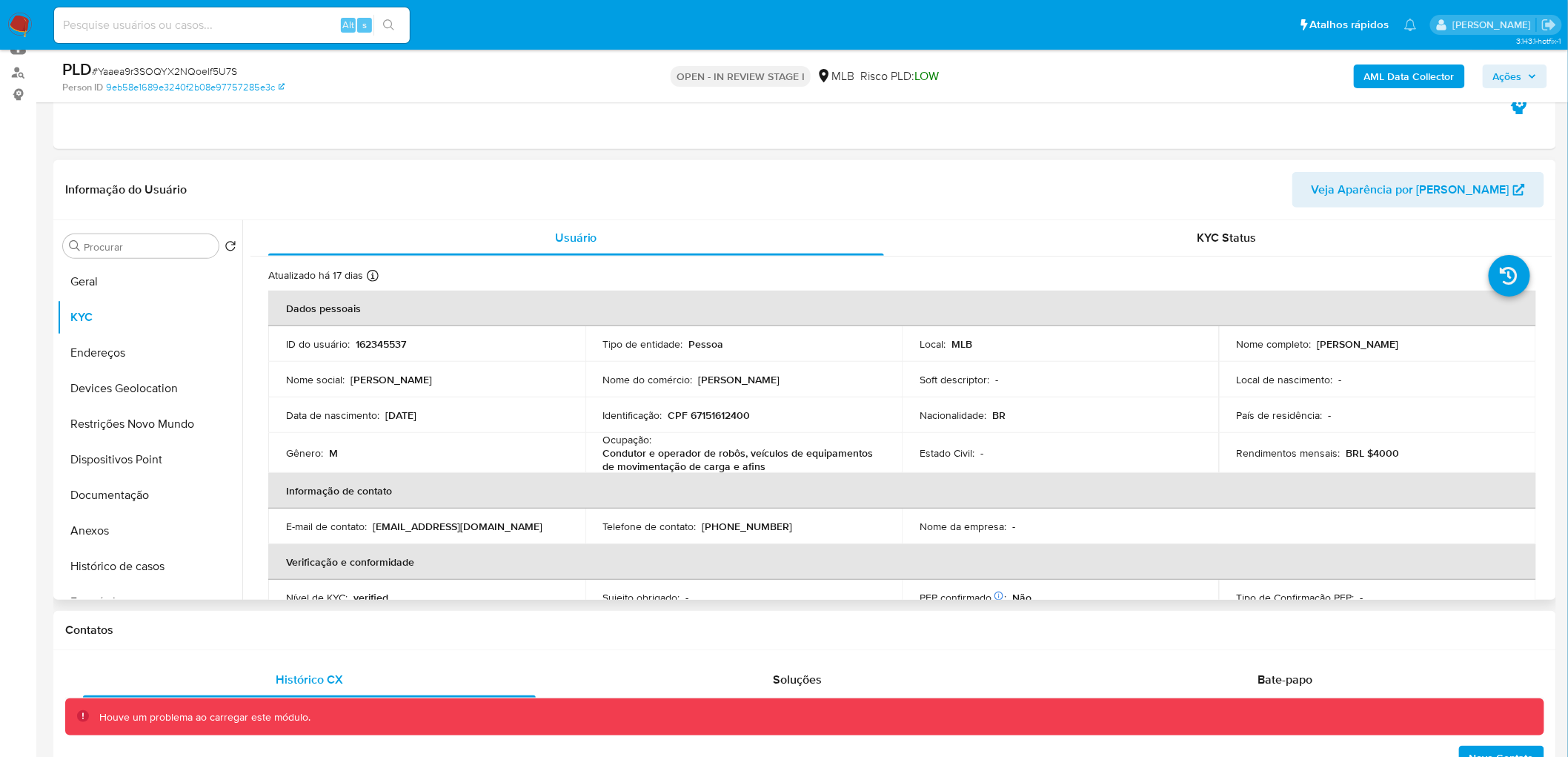 type 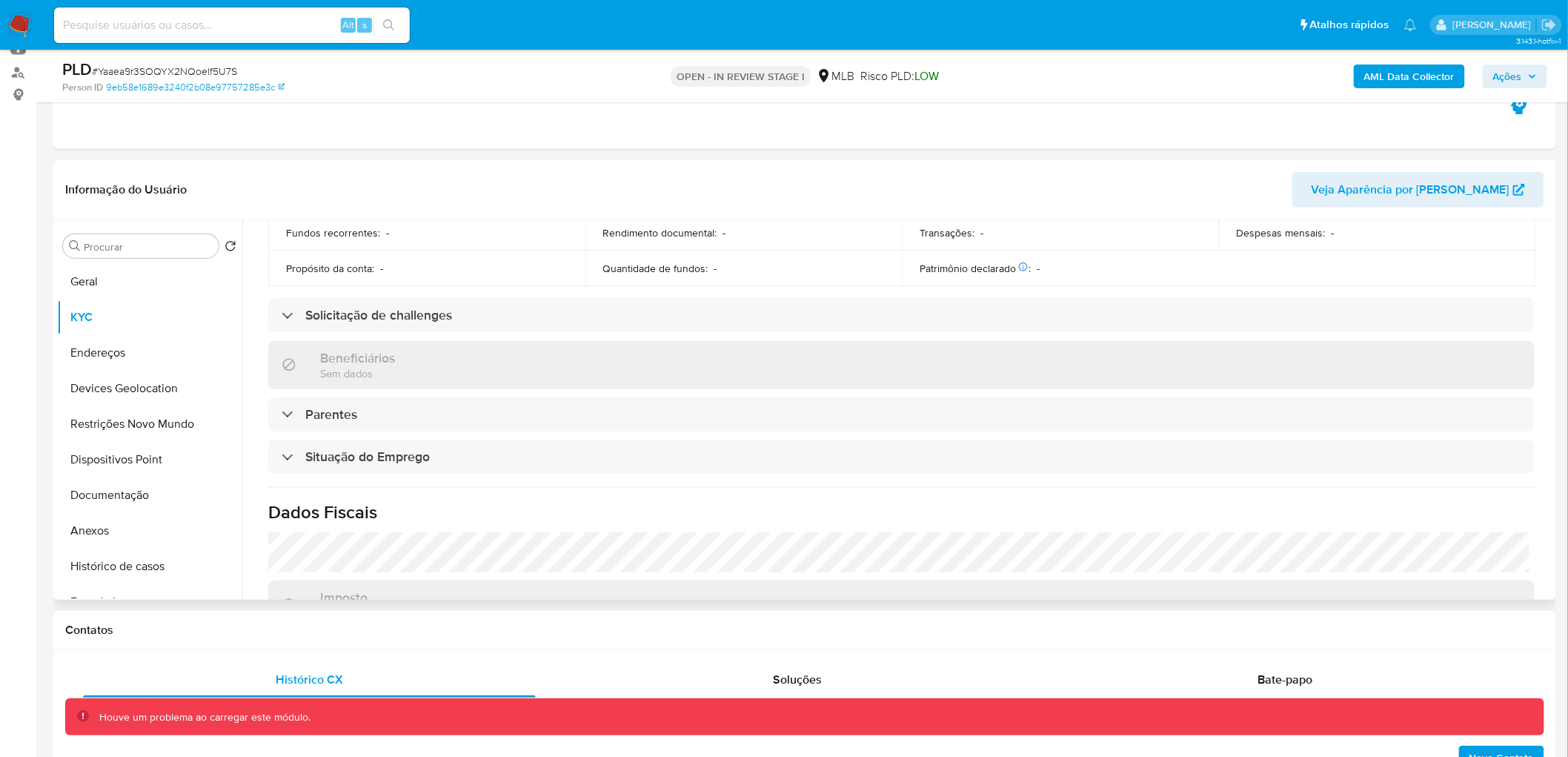 scroll, scrollTop: 621, scrollLeft: 0, axis: vertical 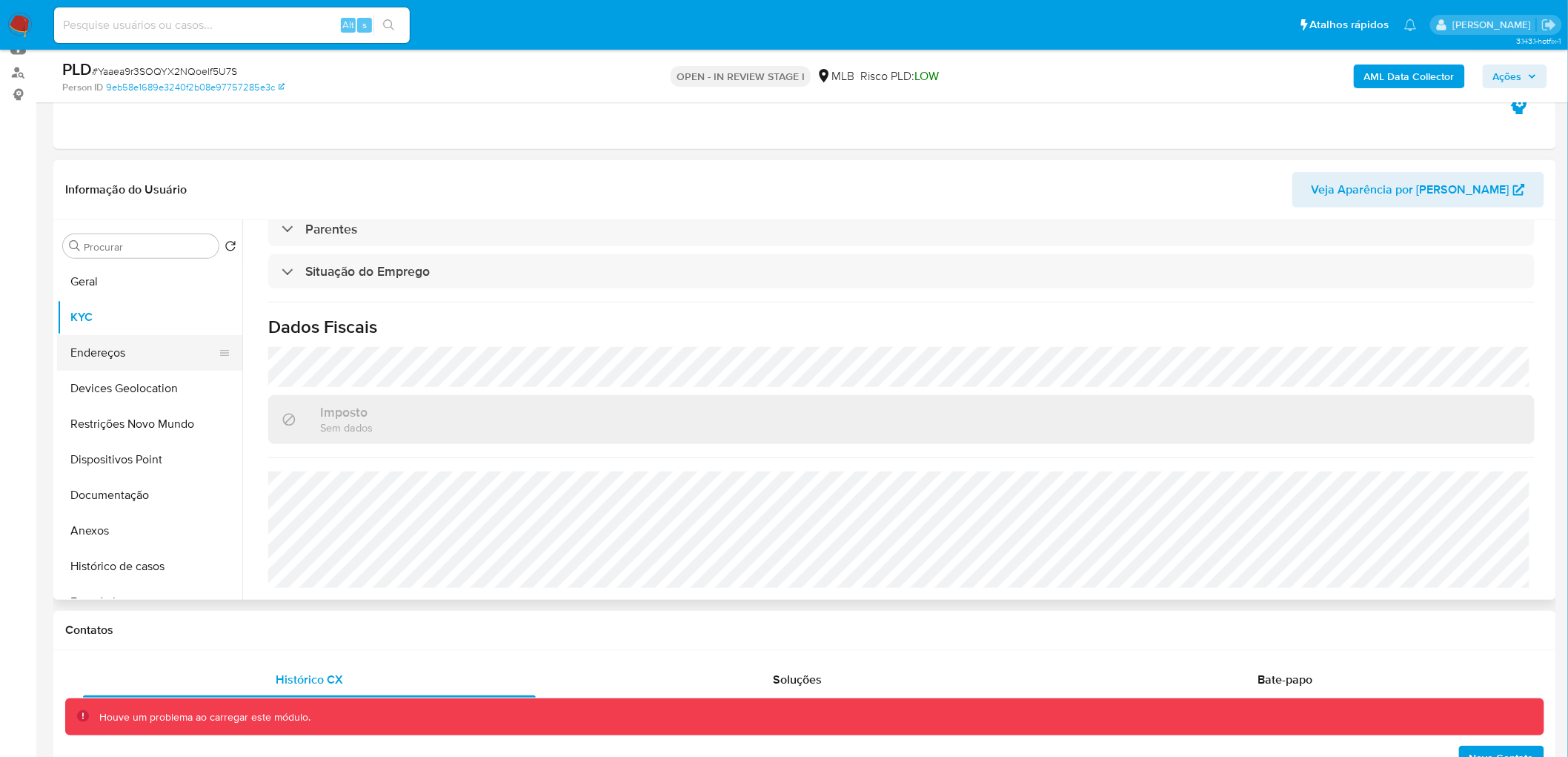click on "Endereços" at bounding box center [144, 353] 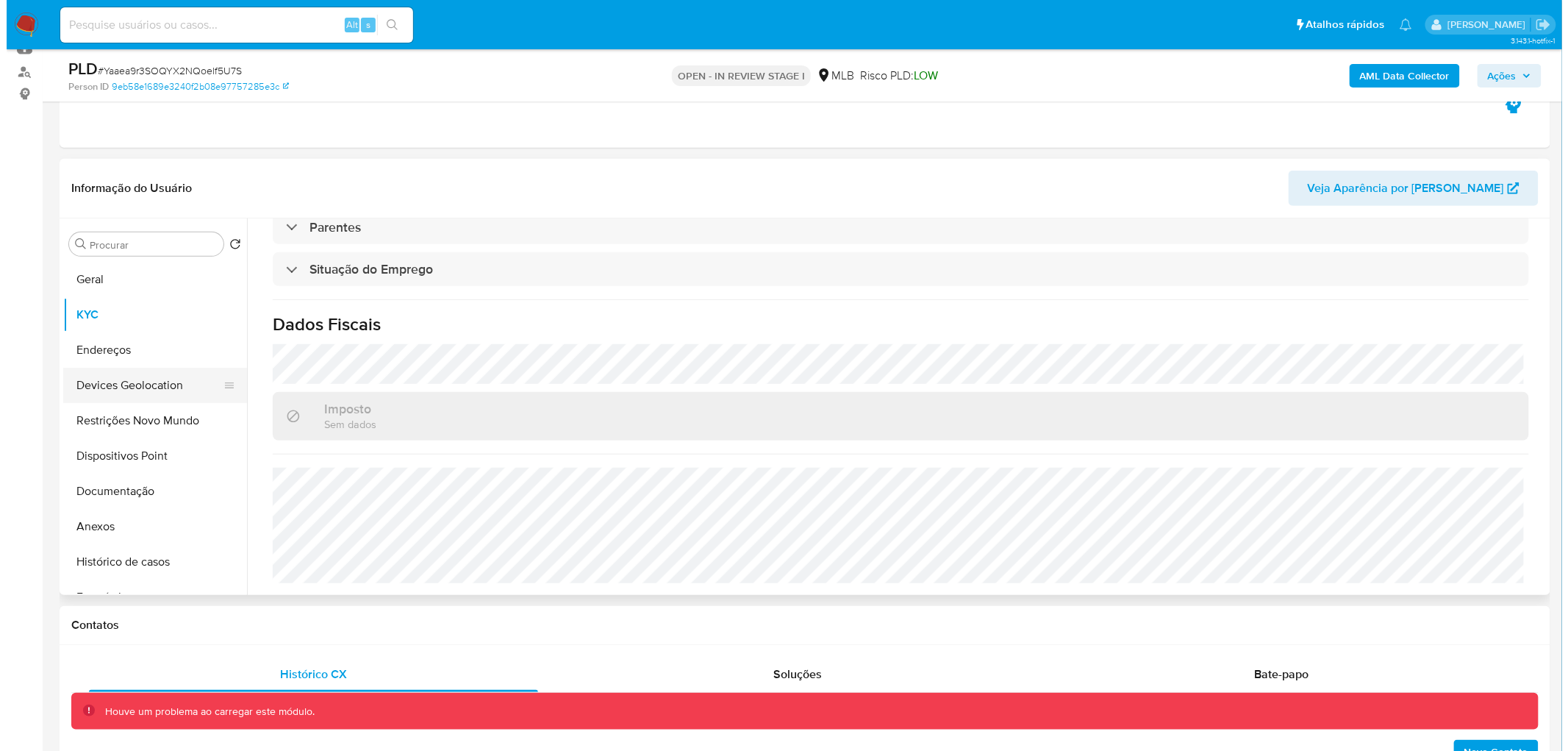 scroll, scrollTop: 0, scrollLeft: 0, axis: both 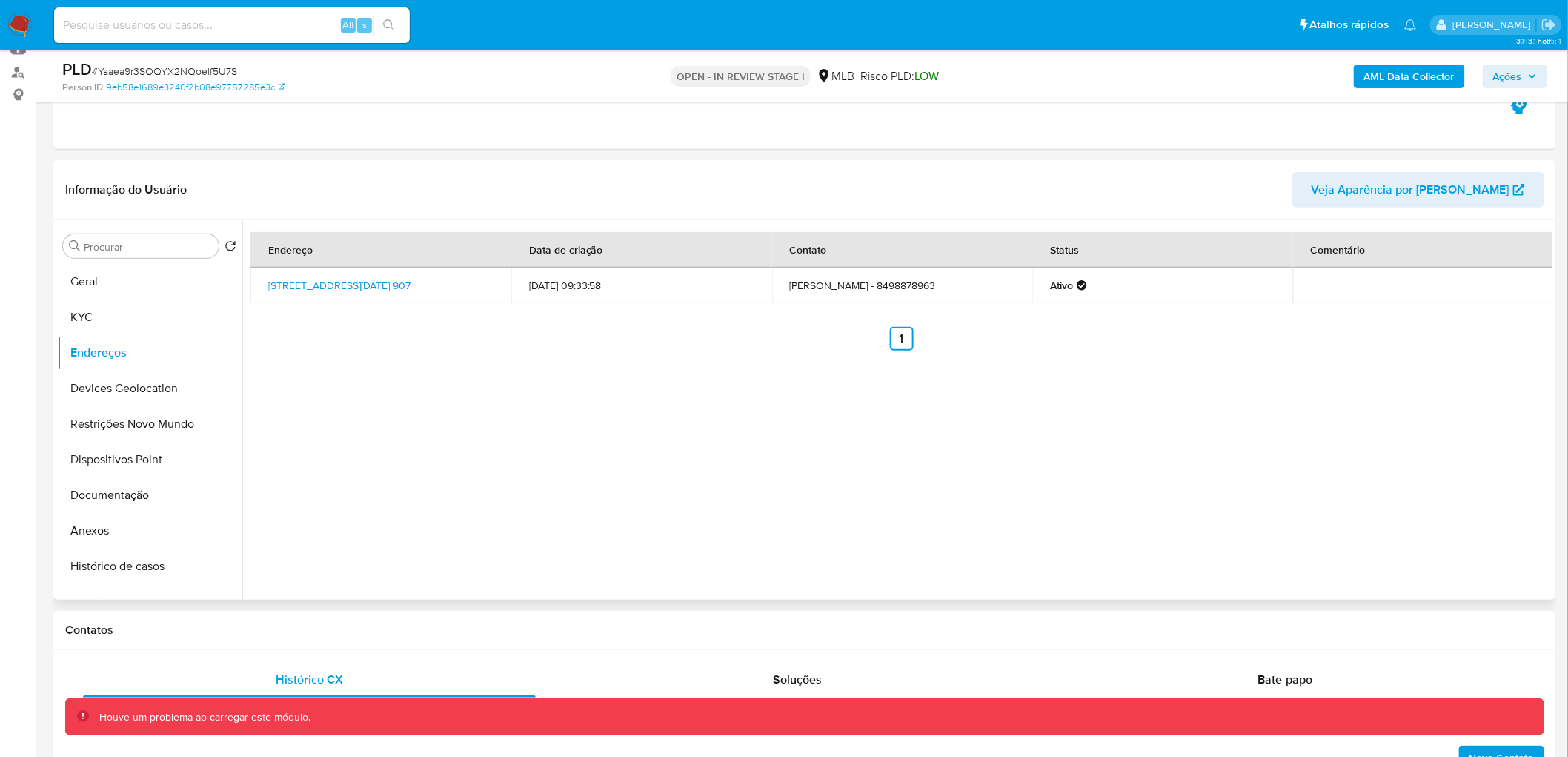 click on "Endereço Data de criação Contato Status Comentário Rua Santa Cristina 907, Natal, Rio Grande Do Norte, 59072150, Brasil 907 11/07/2014 09:33:58 Joao Dantas de Araujo - 8498878963 Ativo Anterior 1 Siguiente" at bounding box center [897, 410] 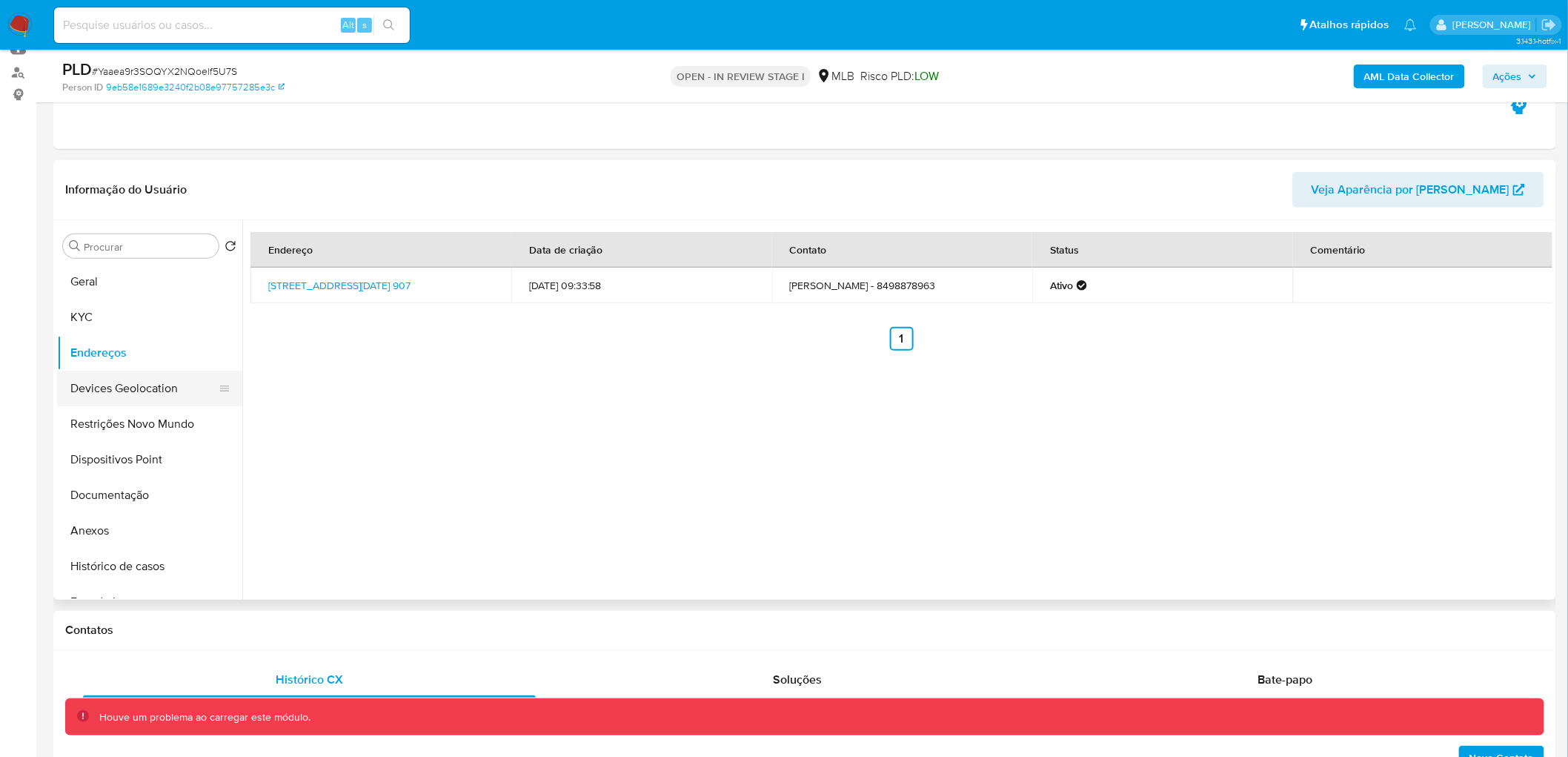 drag, startPoint x: 137, startPoint y: 371, endPoint x: 135, endPoint y: 378, distance: 7.28011 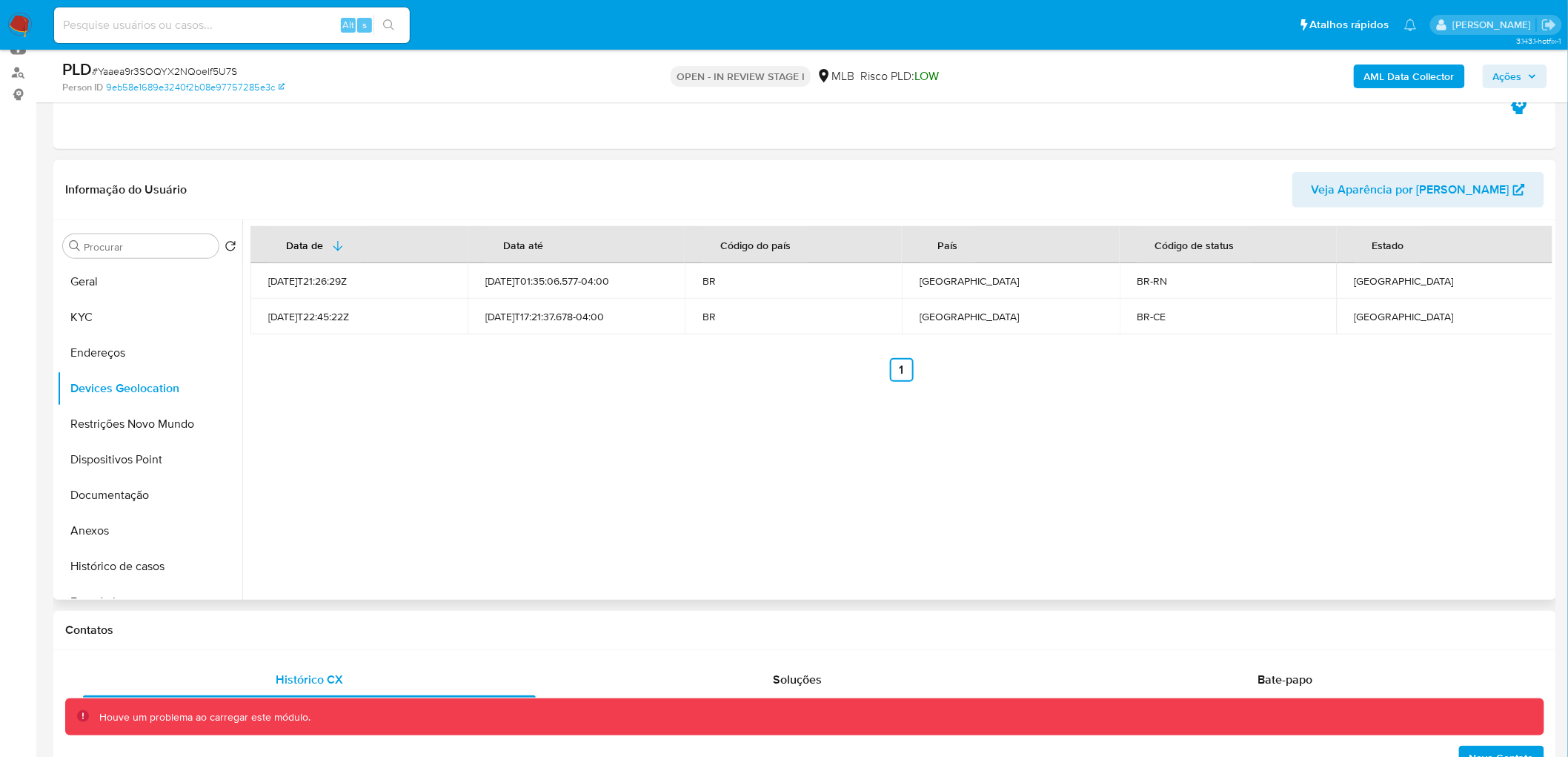 click on "Data de     Data até     Código do país     País     Código de status     Estado     2021-08-03T21:26:29Z     2025-07-02T01:35:06.577-04:00     BR     Brasil     BR-RN     Rio Grande do Norte     2021-09-14T22:45:22Z     2025-04-22T17:21:37.678-04:00     BR     Brasil     BR-CE     Ceará   Anterior 1 Siguiente" at bounding box center (897, 410) 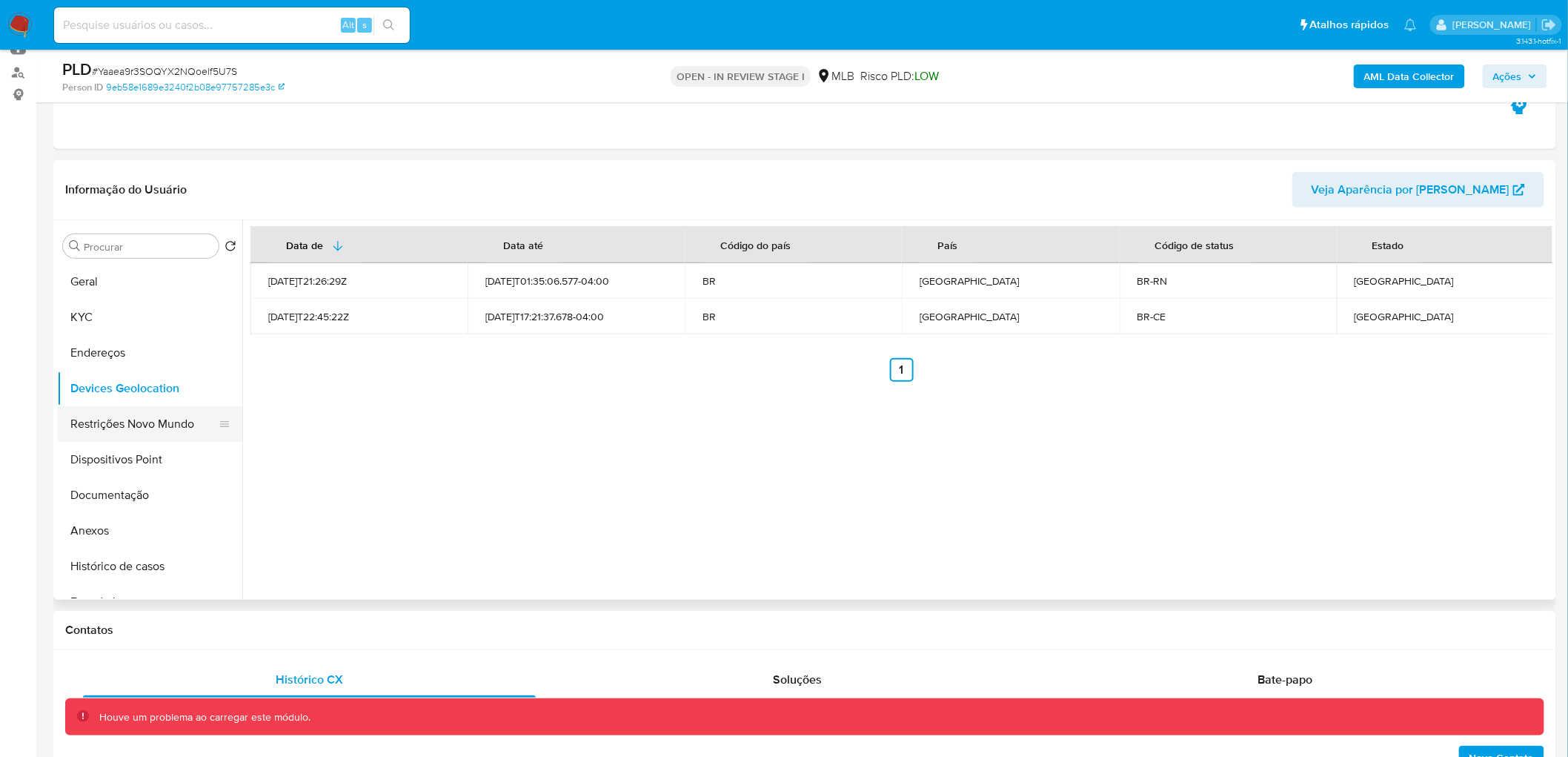 click on "Restrições Novo Mundo" at bounding box center (144, 424) 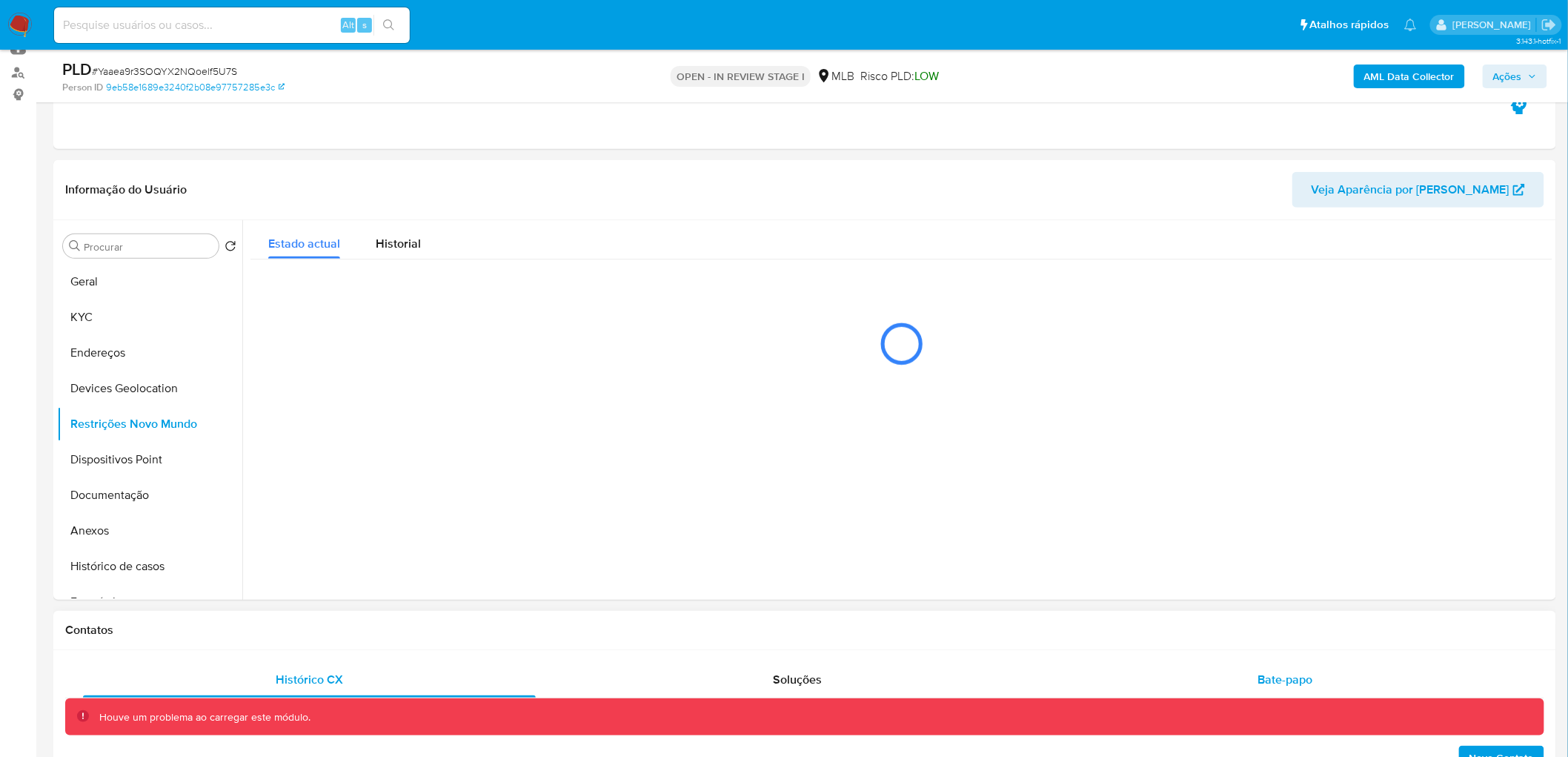 click on "Bate-papo" at bounding box center [1285, 680] 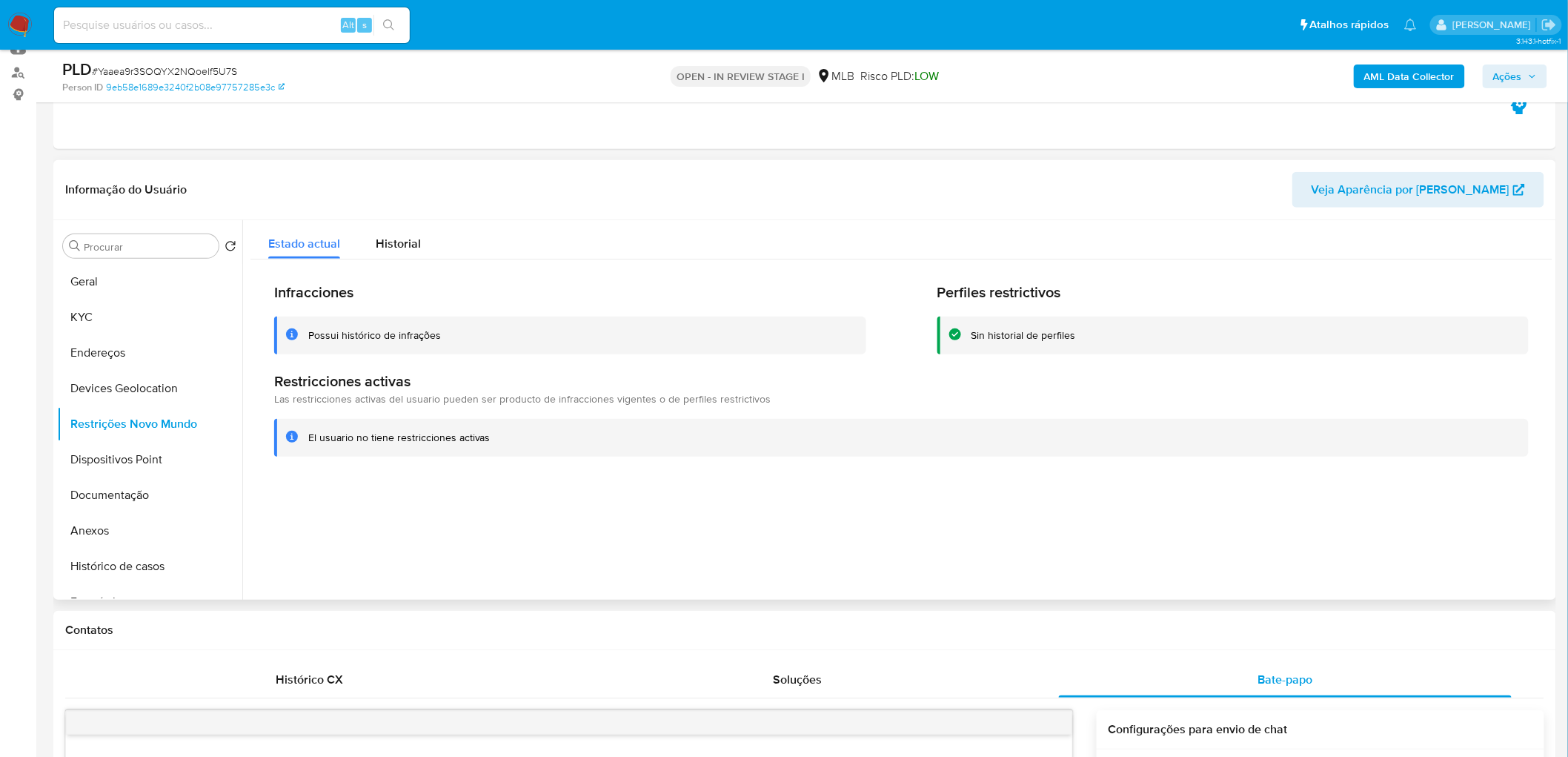 type 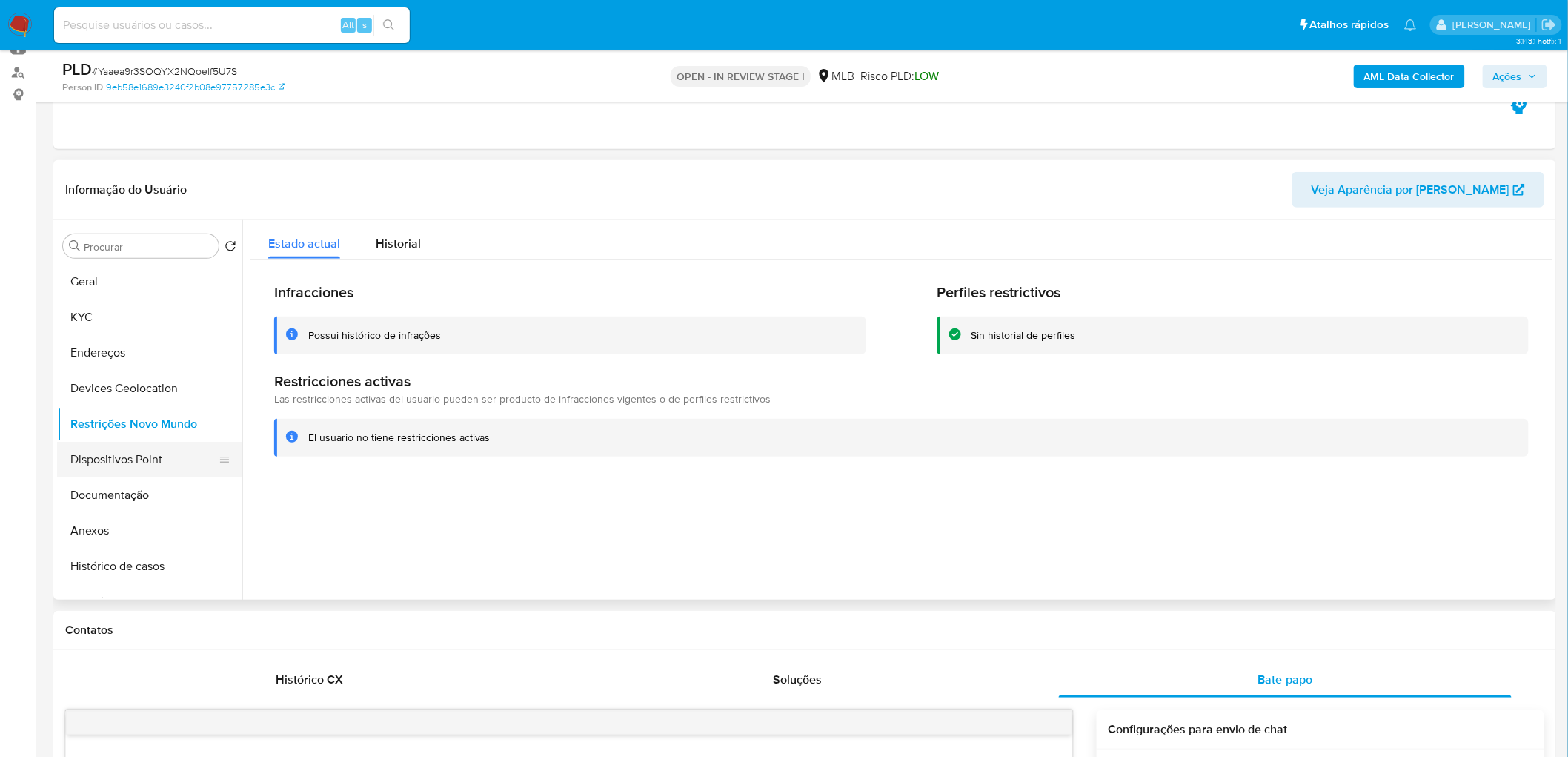 click on "Dispositivos Point" at bounding box center [144, 460] 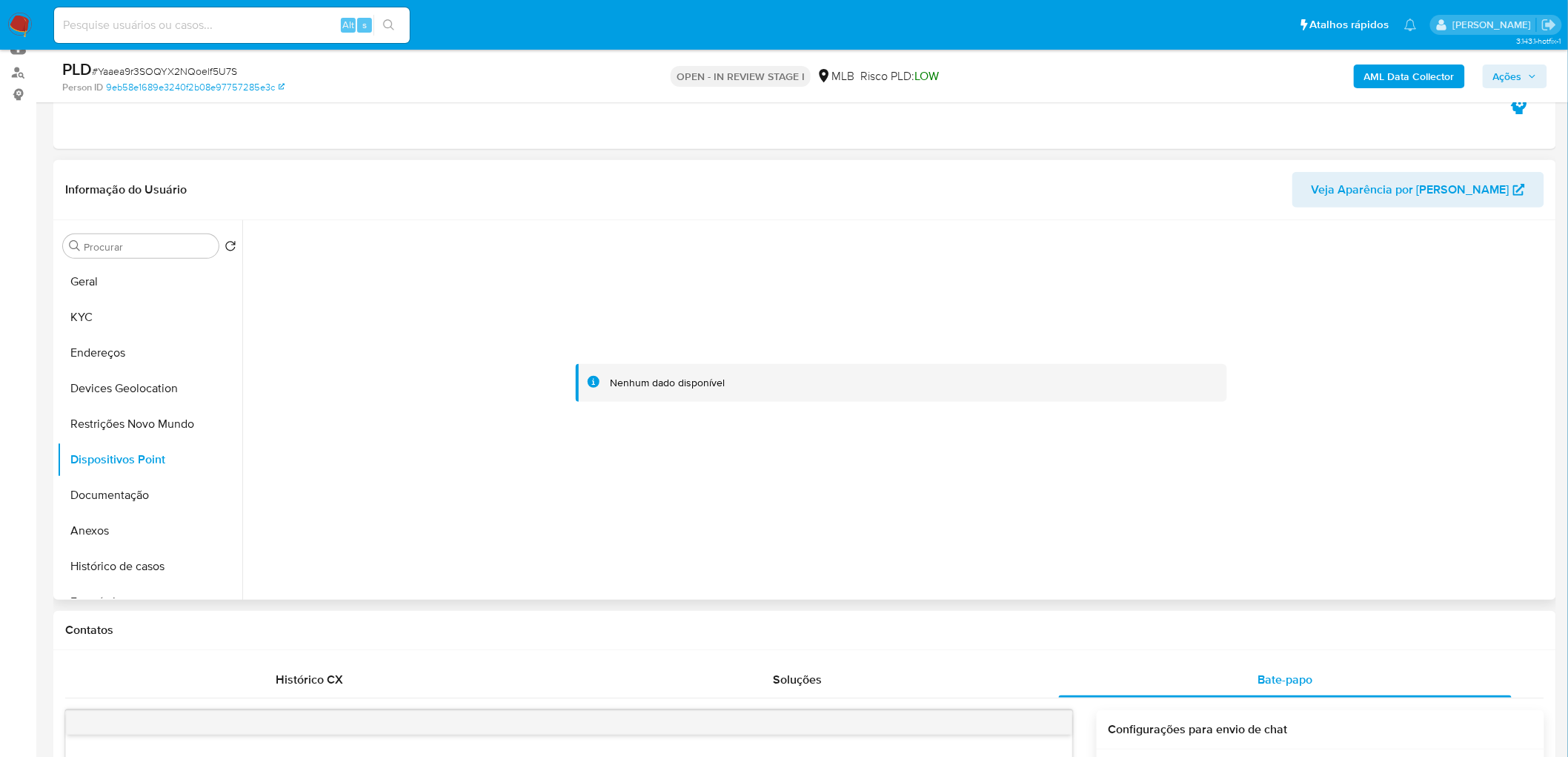 type 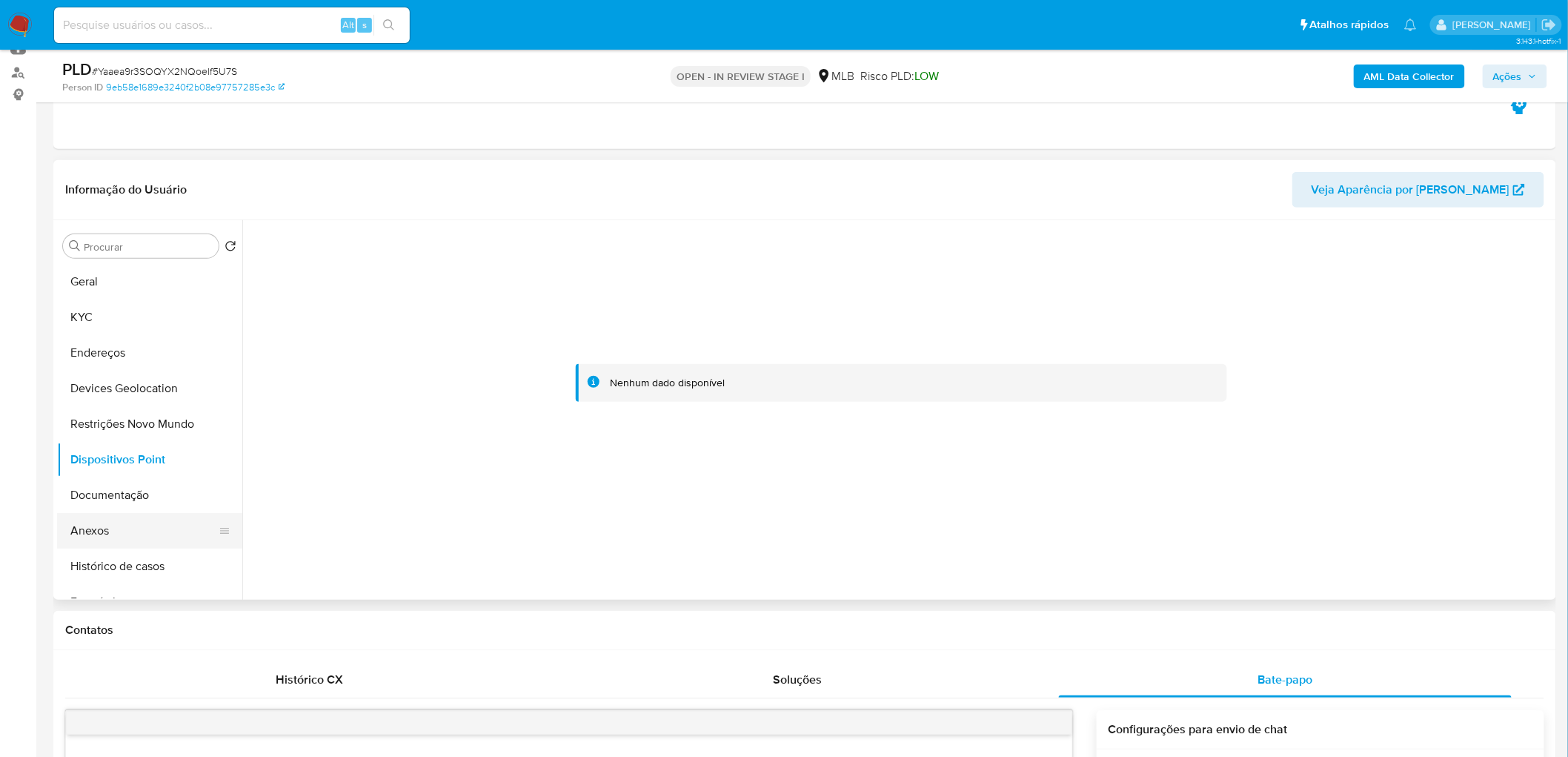 click on "Anexos" at bounding box center [144, 531] 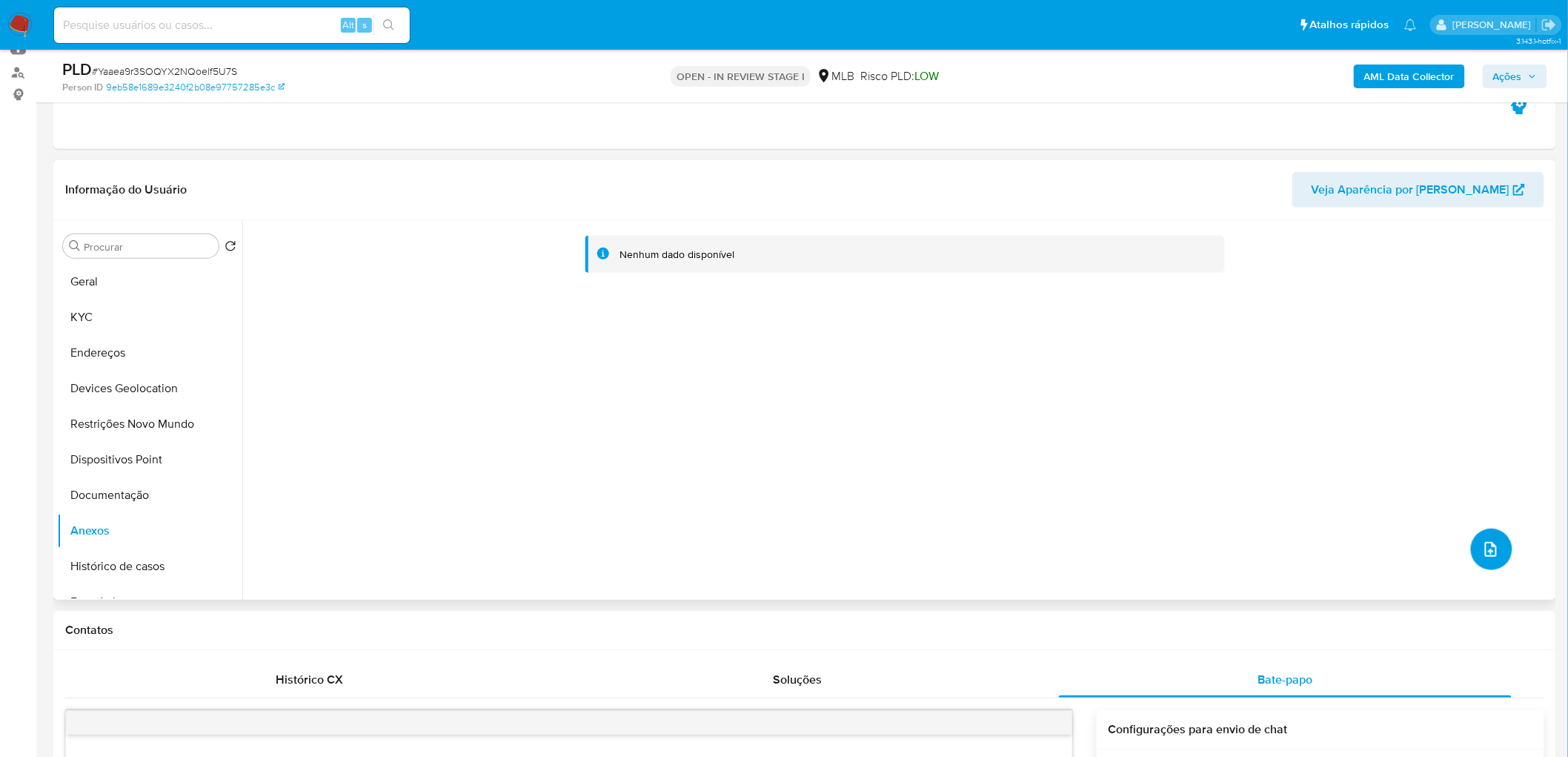 click at bounding box center [1492, 549] 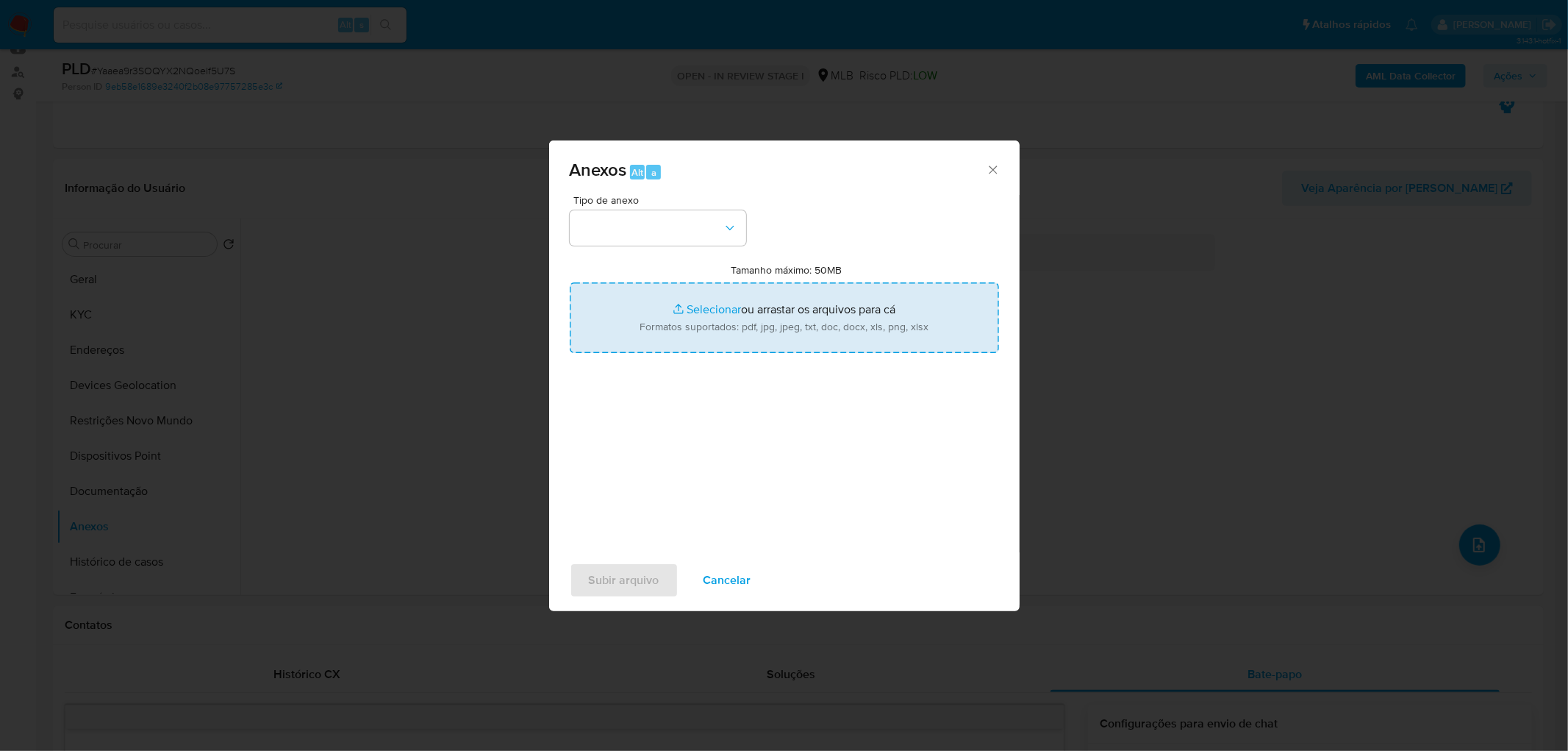 click on "Tamanho máximo: 50MB Selecionar arquivos" at bounding box center (784, 318) 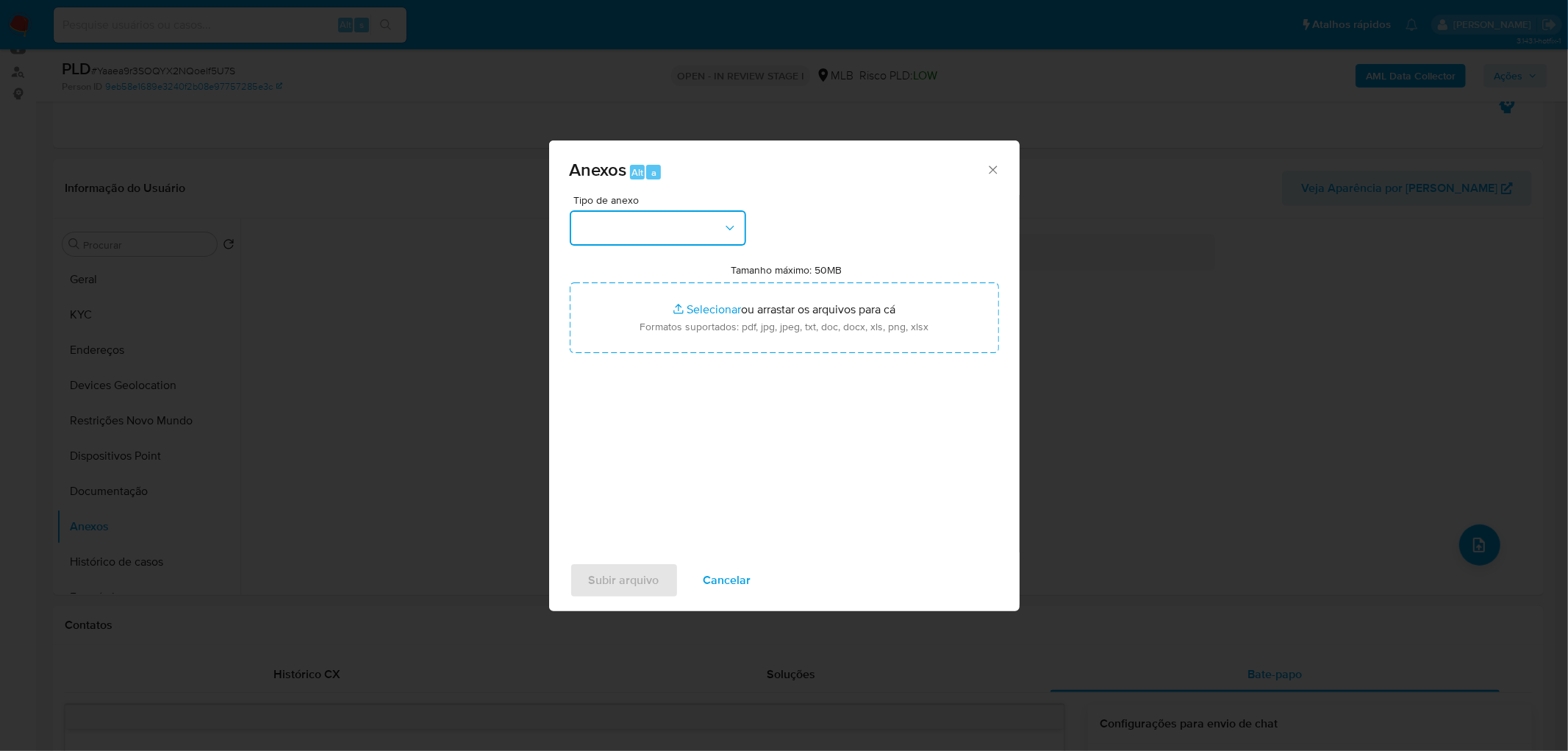 click at bounding box center (658, 228) 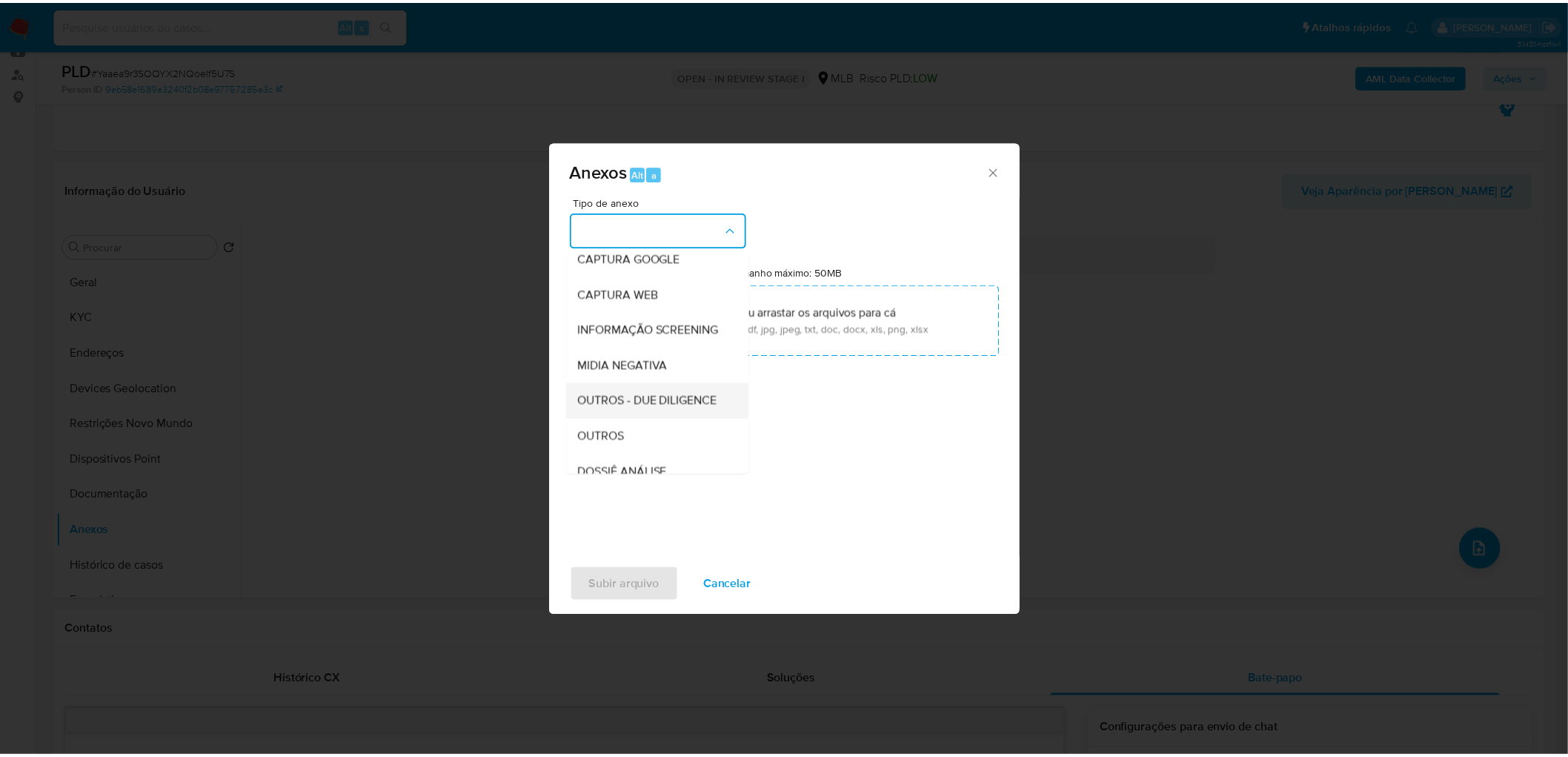 scroll, scrollTop: 165, scrollLeft: 0, axis: vertical 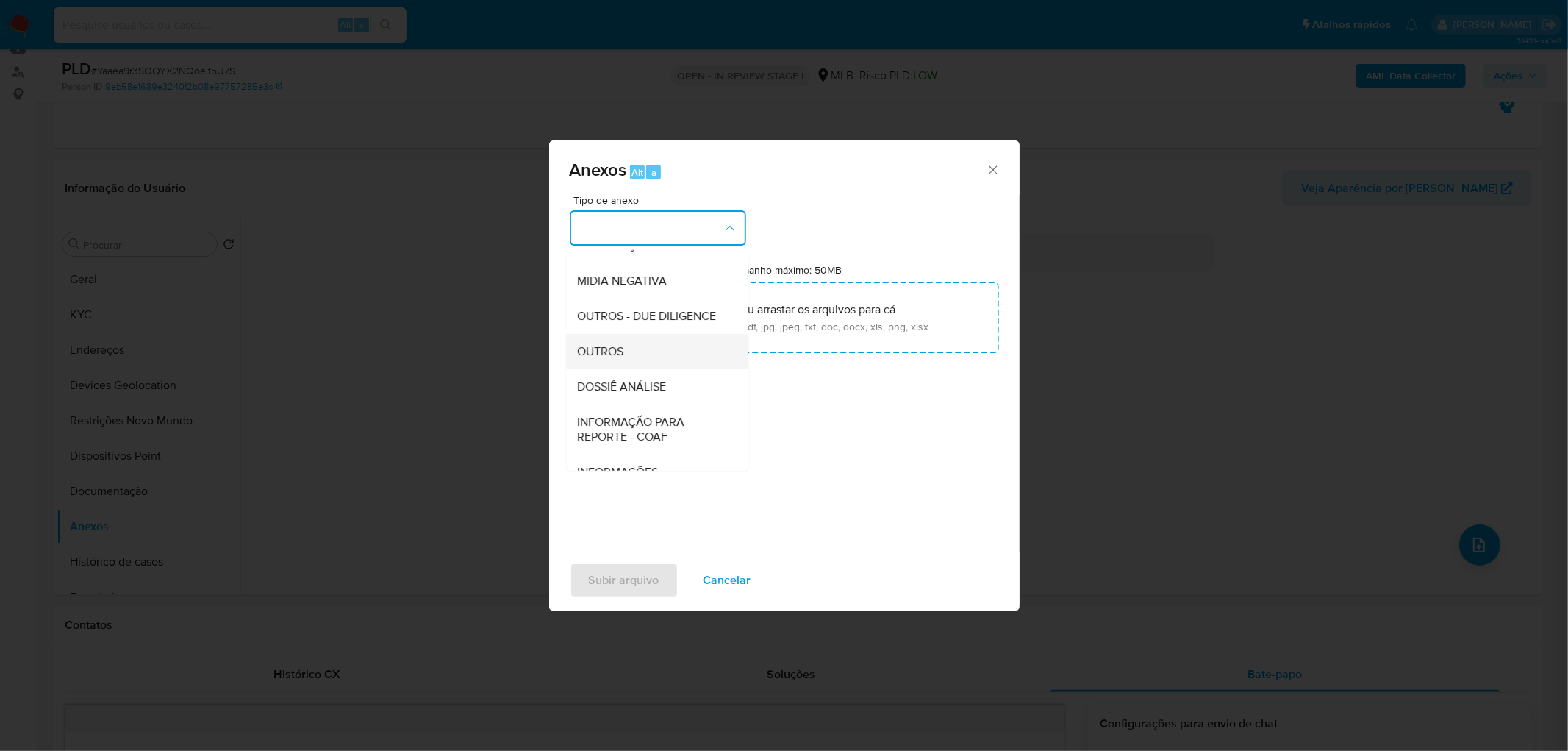 click on "OUTROS" at bounding box center [653, 352] 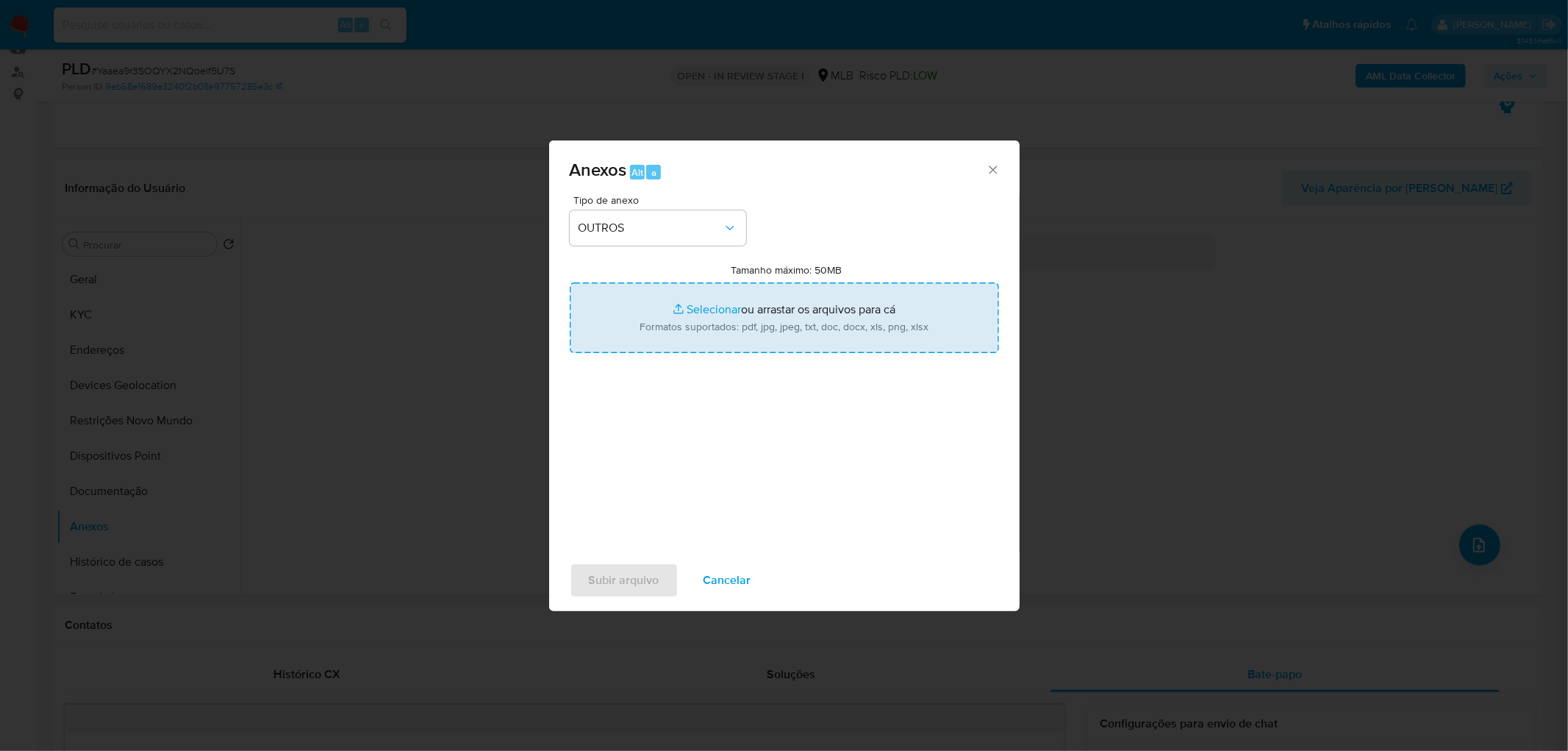 click on "Tamanho máximo: 50MB Selecionar arquivos" at bounding box center [784, 318] 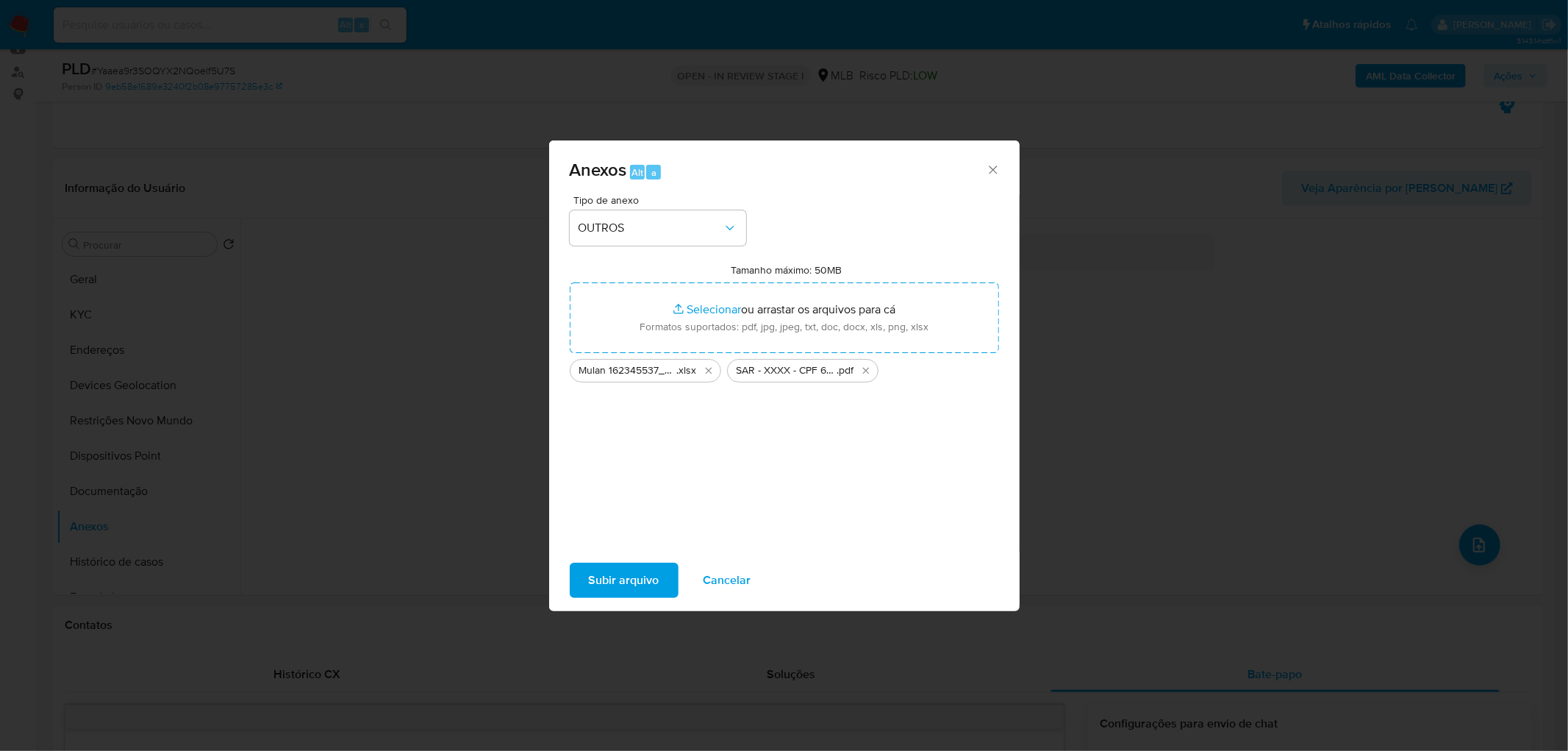 drag, startPoint x: 731, startPoint y: 310, endPoint x: 620, endPoint y: 578, distance: 290.07758 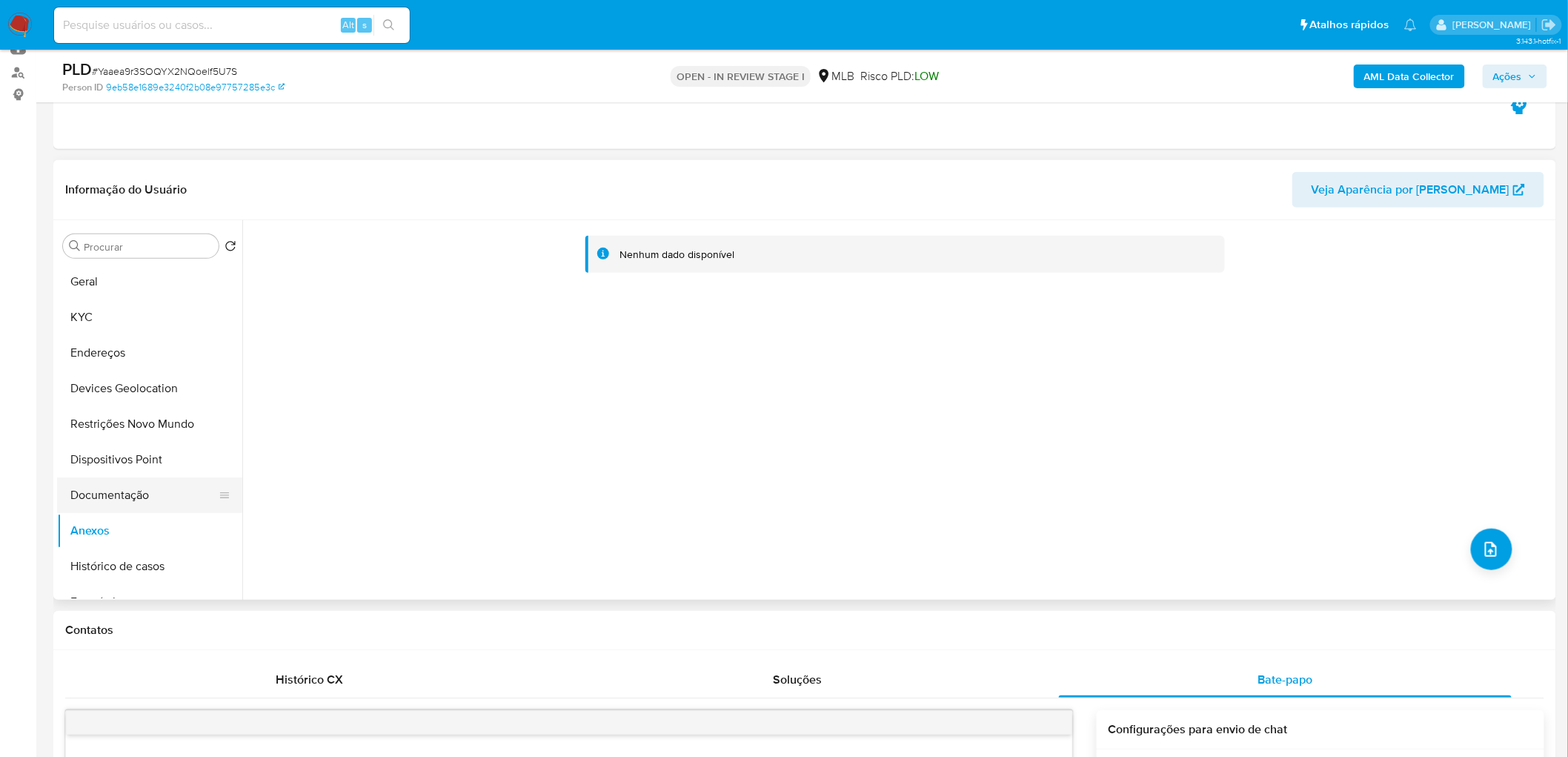 click on "Documentação" at bounding box center [144, 495] 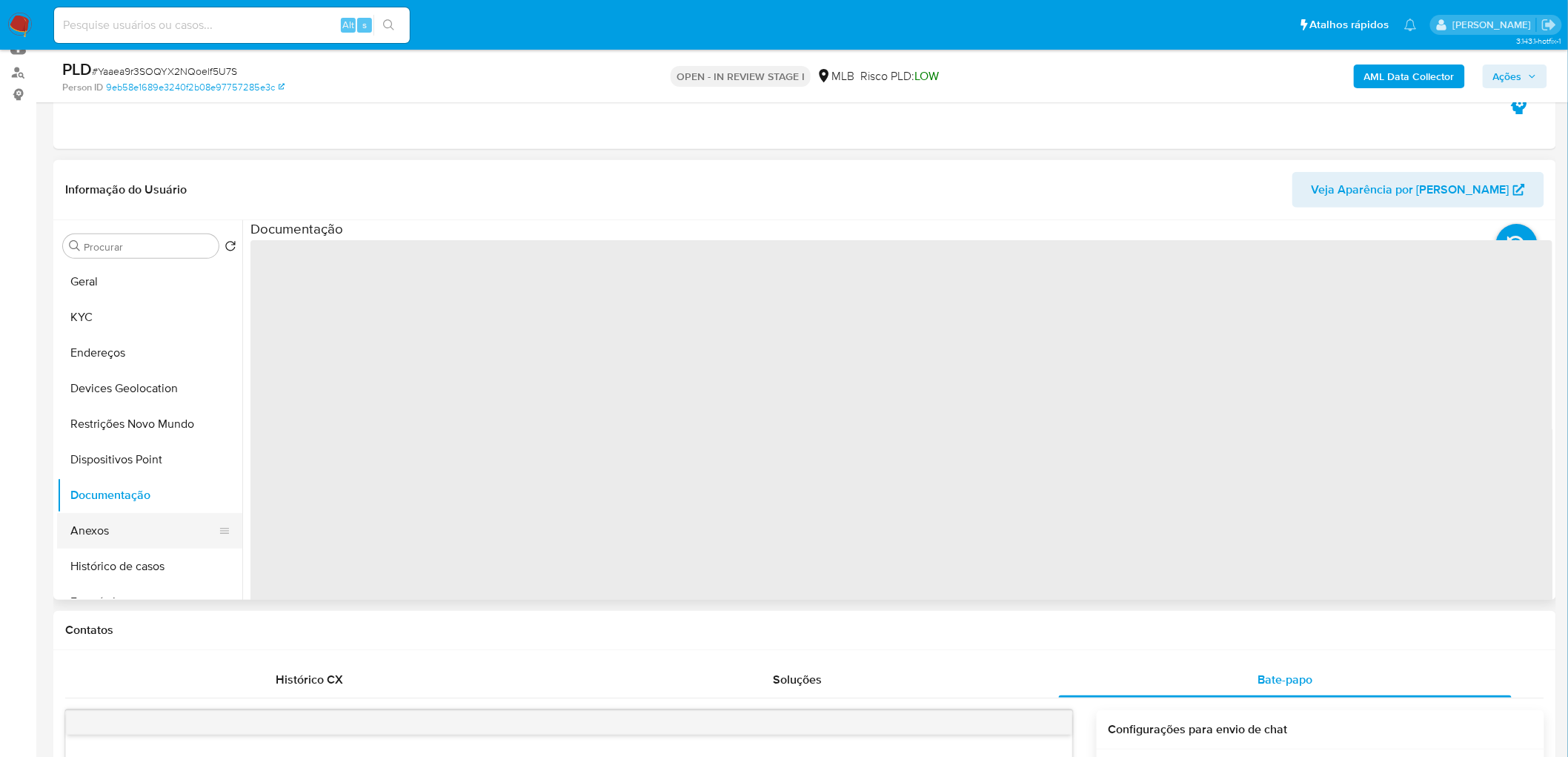 click on "Anexos" at bounding box center (144, 531) 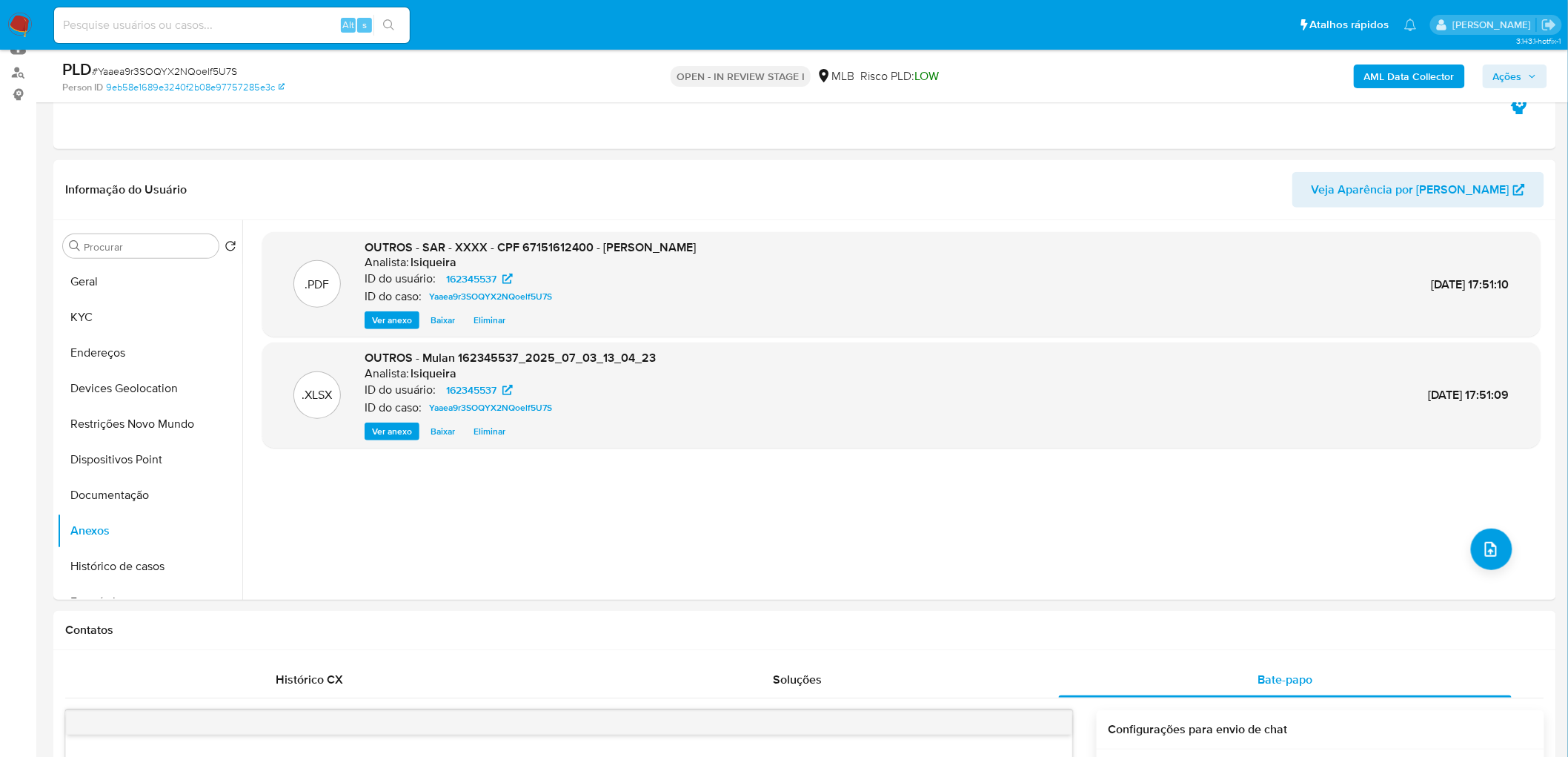 click on "Ações" at bounding box center [1507, 76] 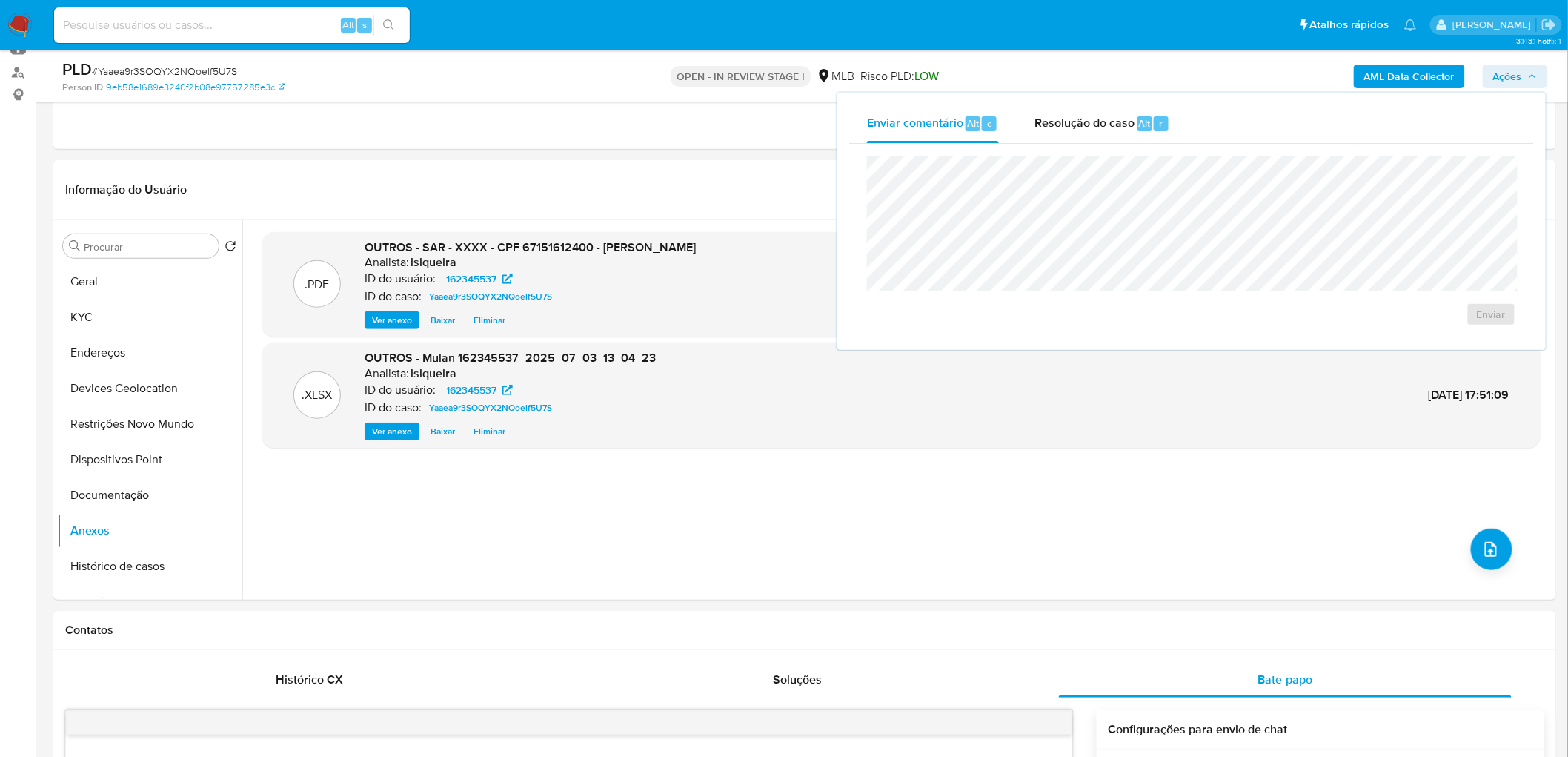 drag, startPoint x: 1050, startPoint y: 124, endPoint x: 1051, endPoint y: 142, distance: 18.027756 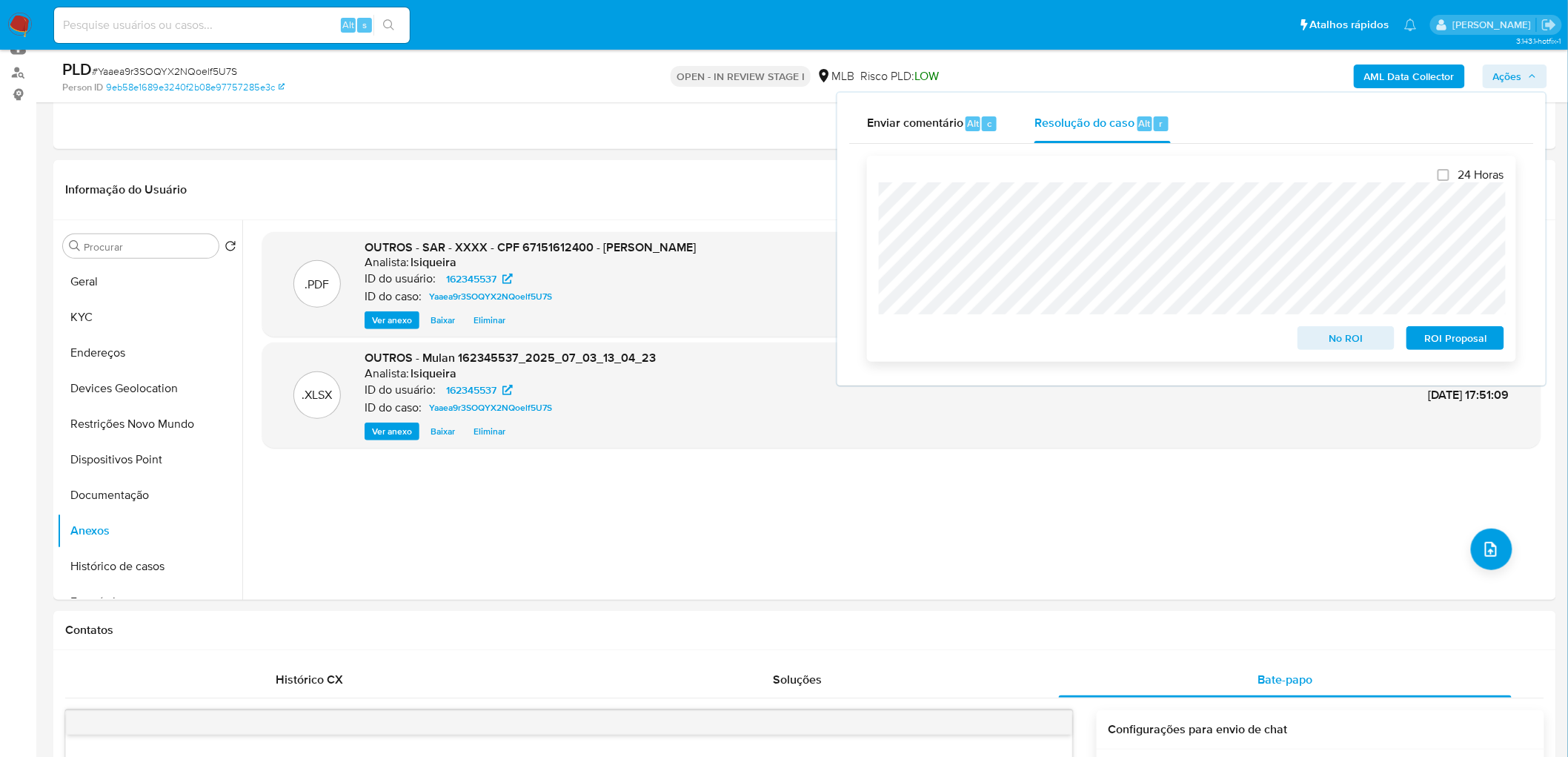 click on "ROI Proposal" at bounding box center [1455, 338] 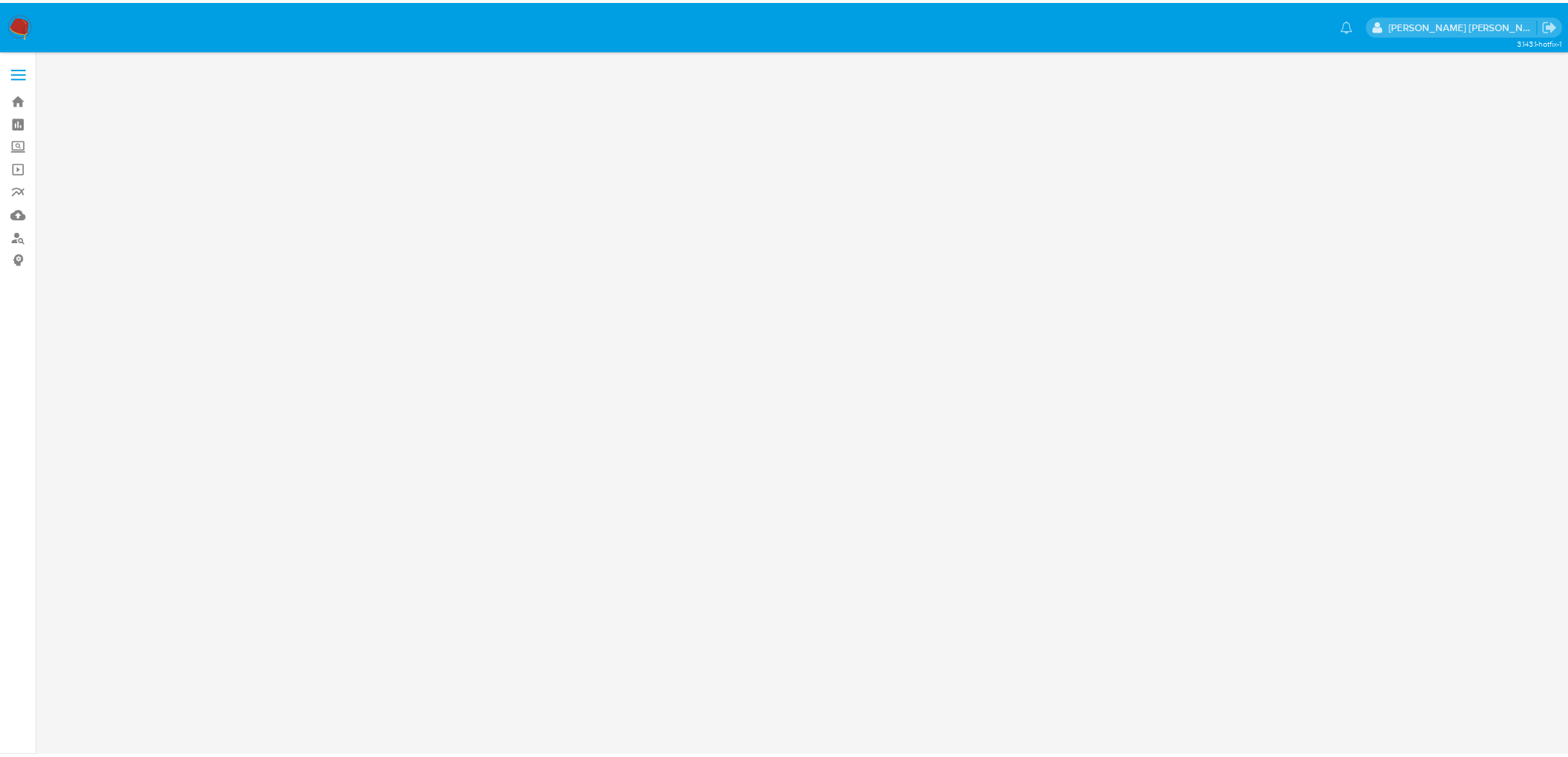 scroll, scrollTop: 0, scrollLeft: 0, axis: both 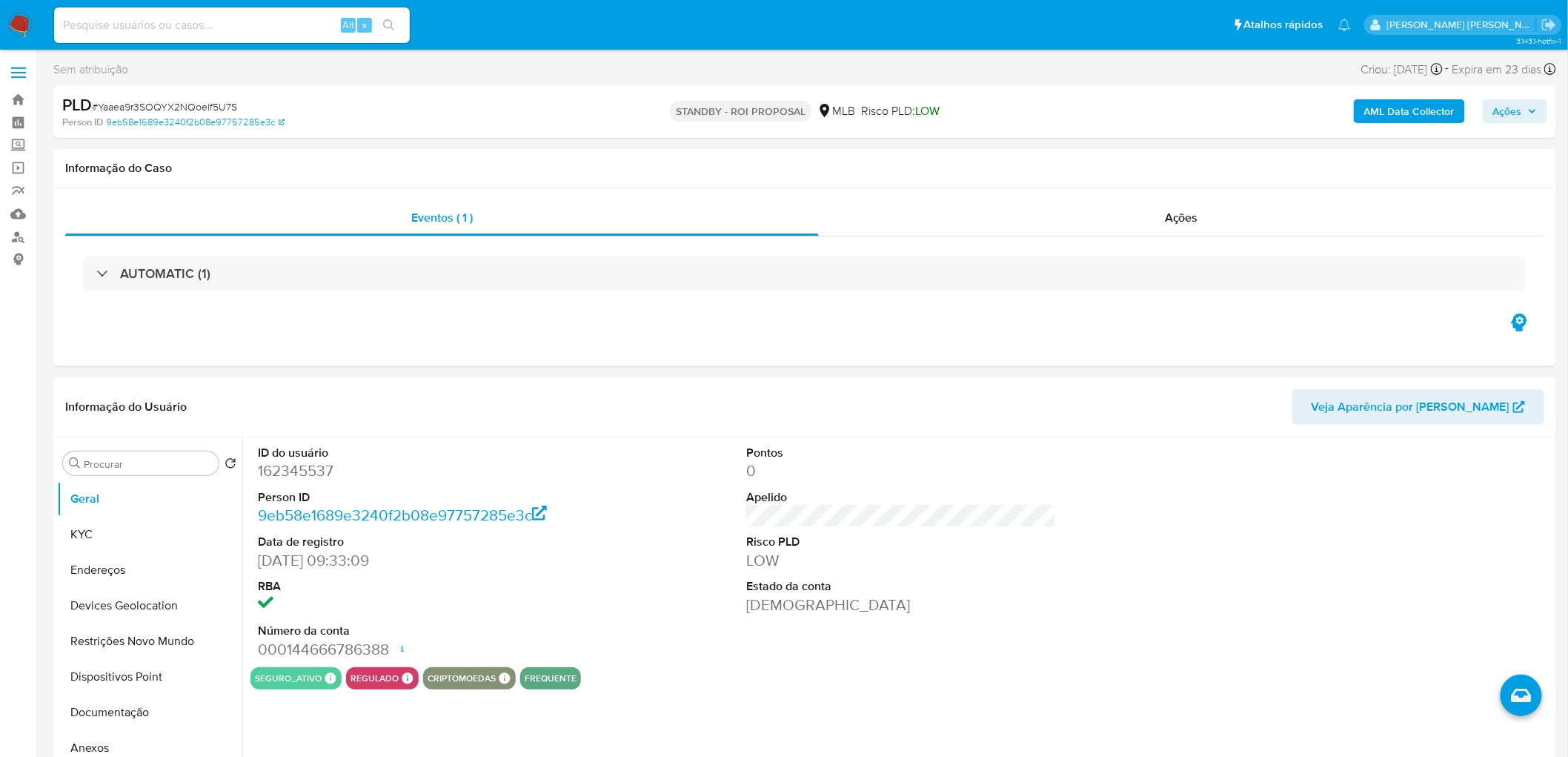 select on "10" 